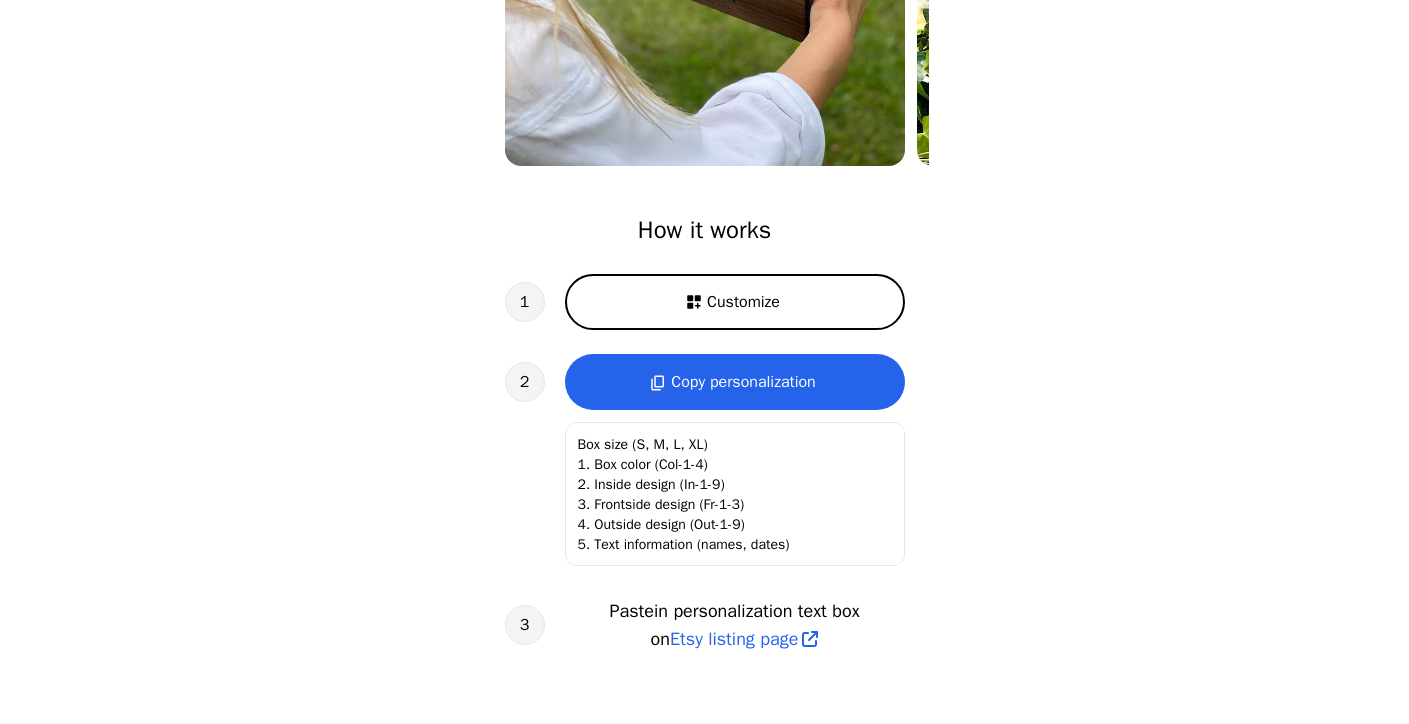 scroll, scrollTop: 489, scrollLeft: 0, axis: vertical 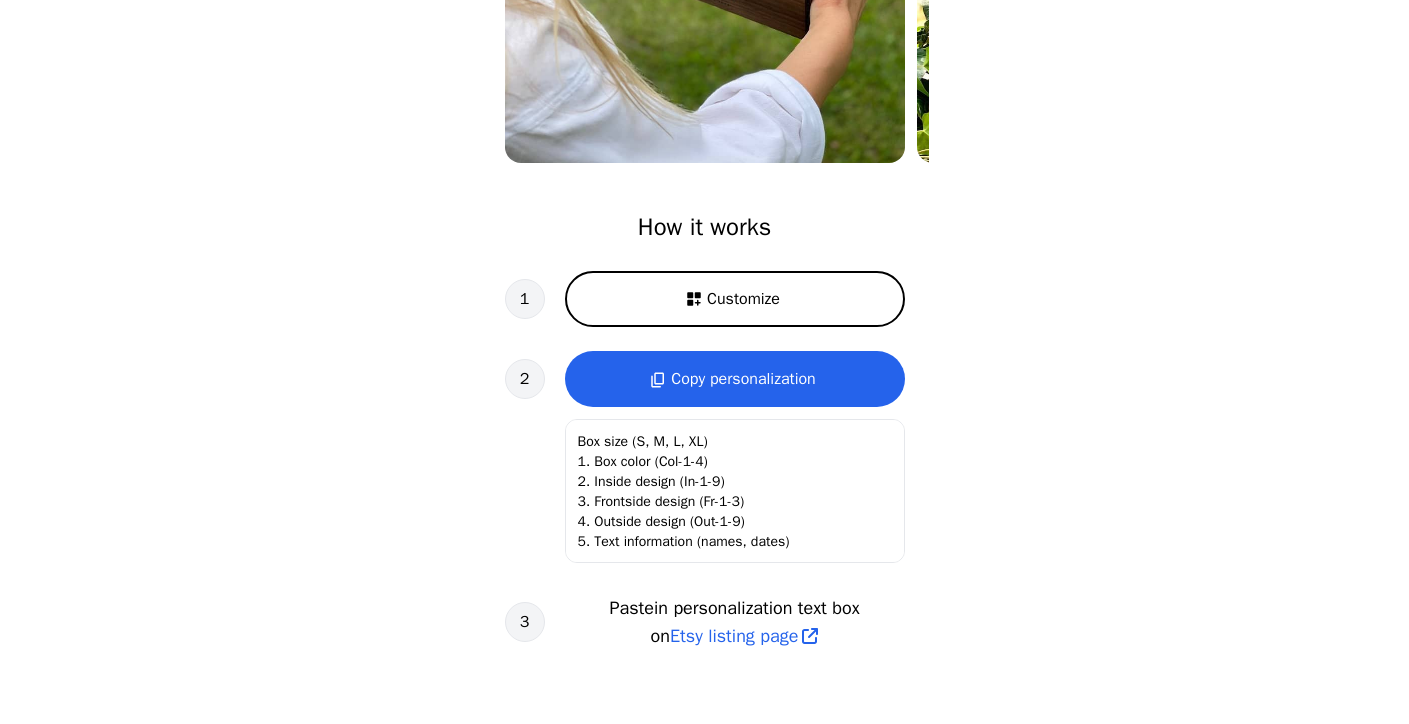 click on "Customize" at bounding box center [743, 299] 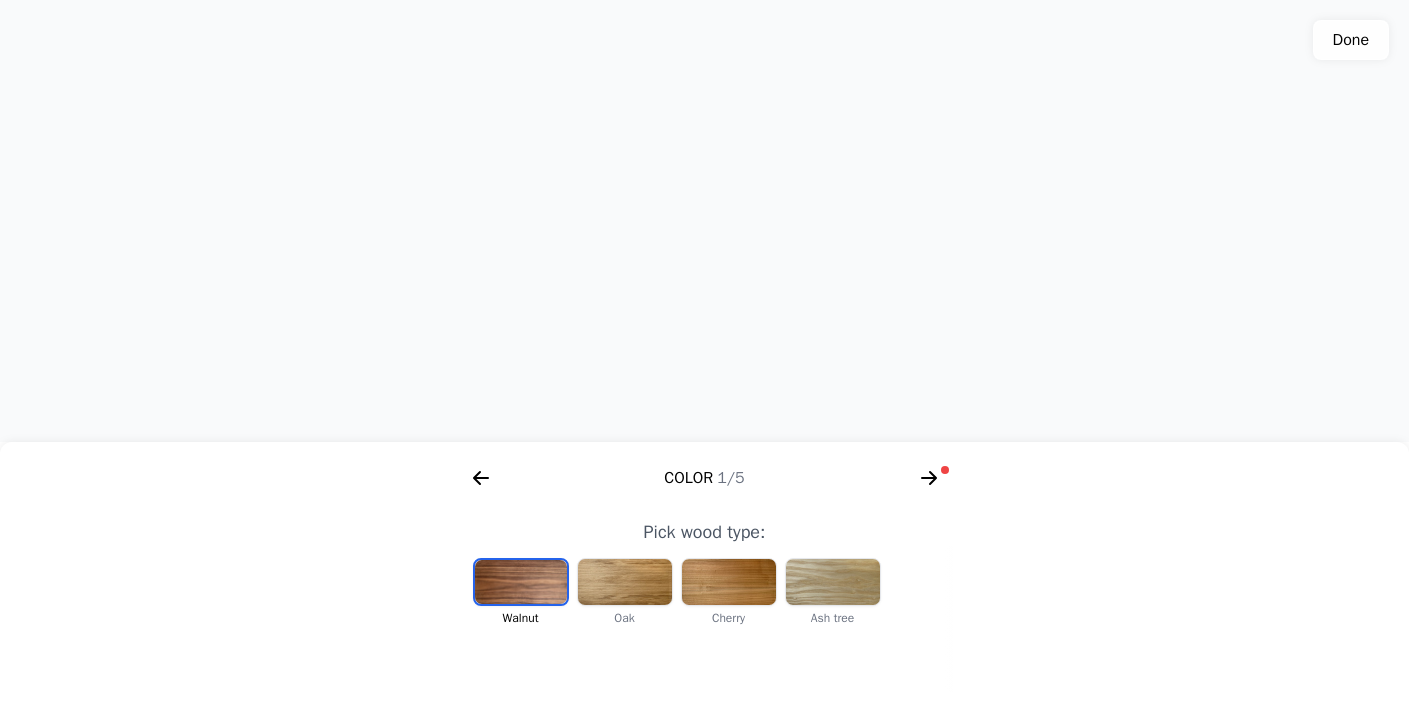 scroll, scrollTop: 449, scrollLeft: 0, axis: vertical 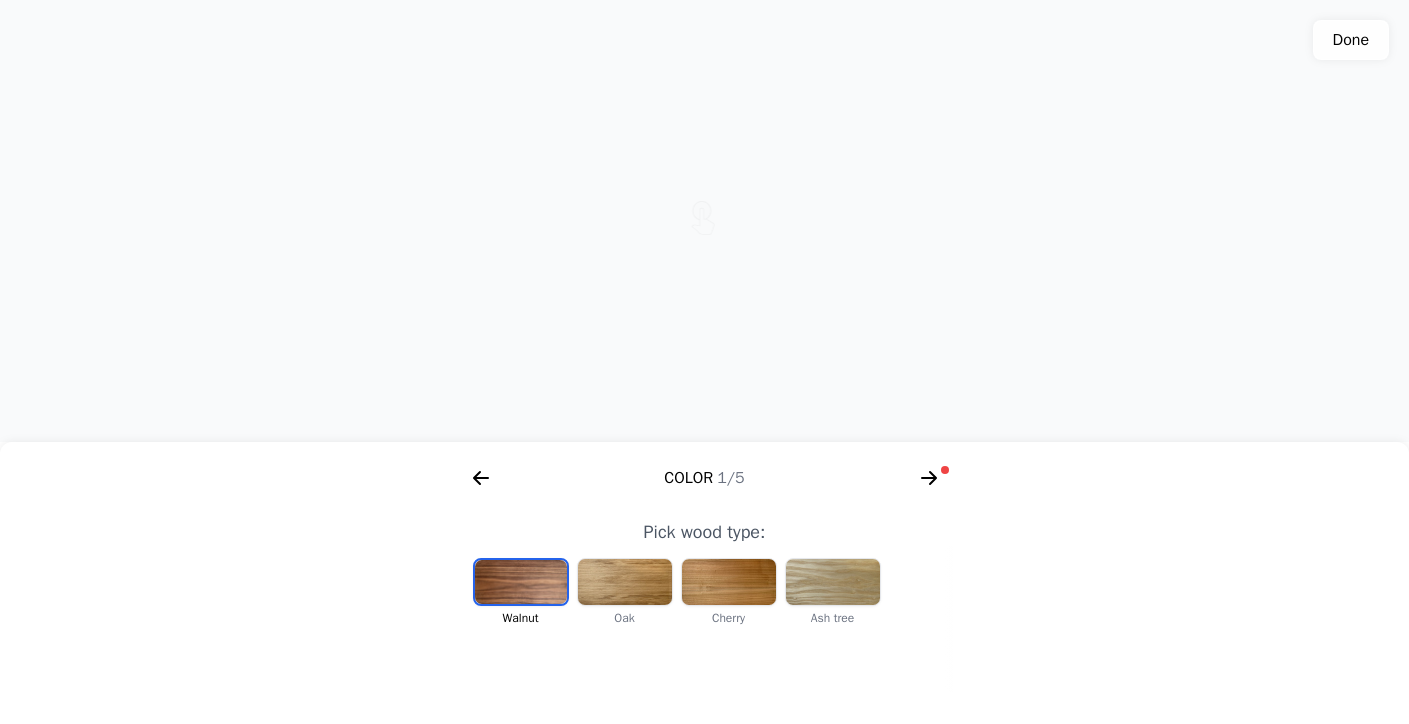 click at bounding box center [625, 582] 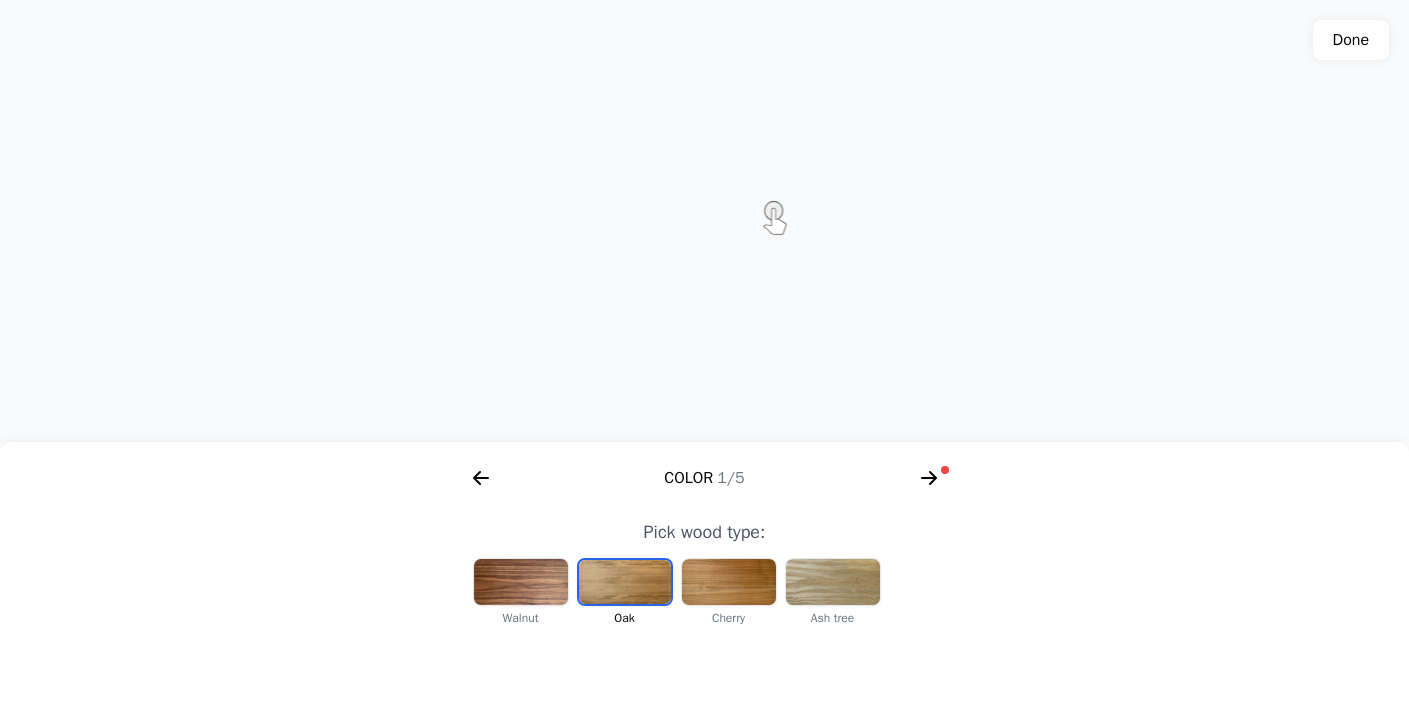 click at bounding box center (729, 582) 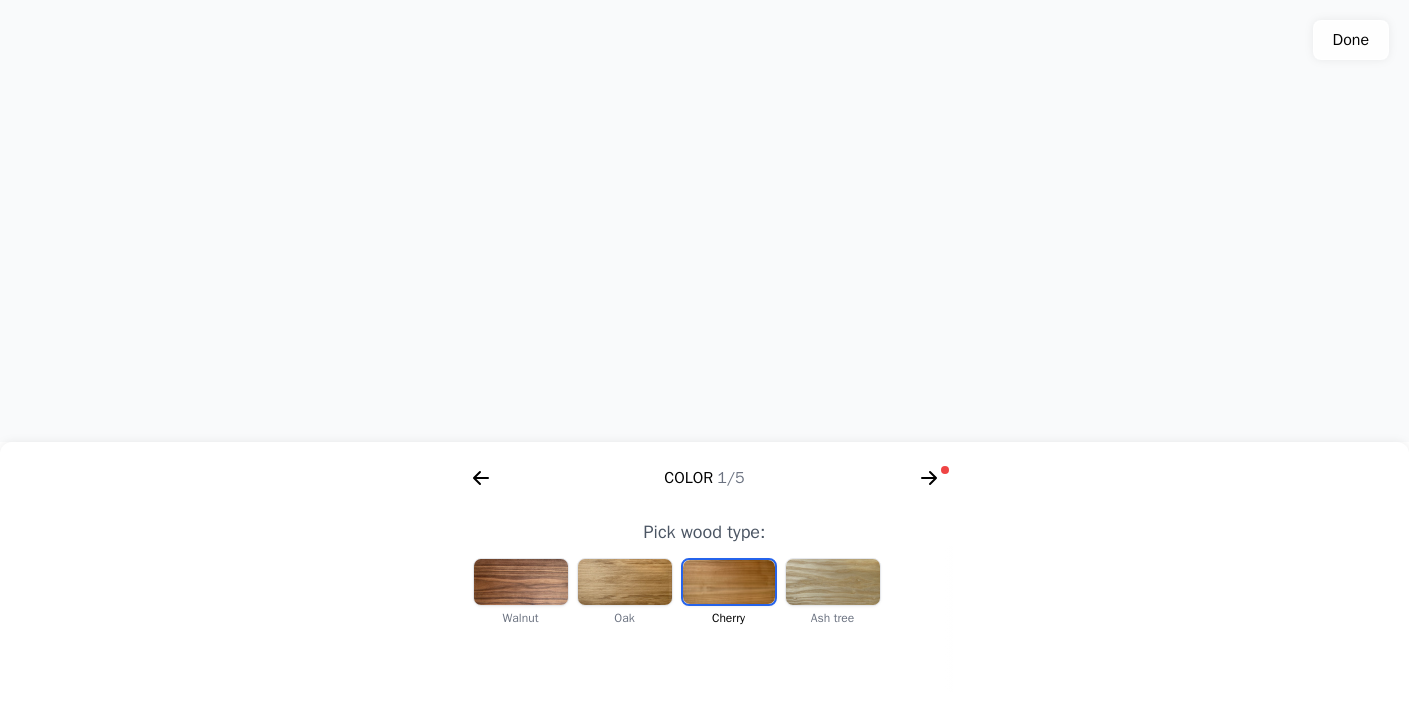 click at bounding box center (521, 582) 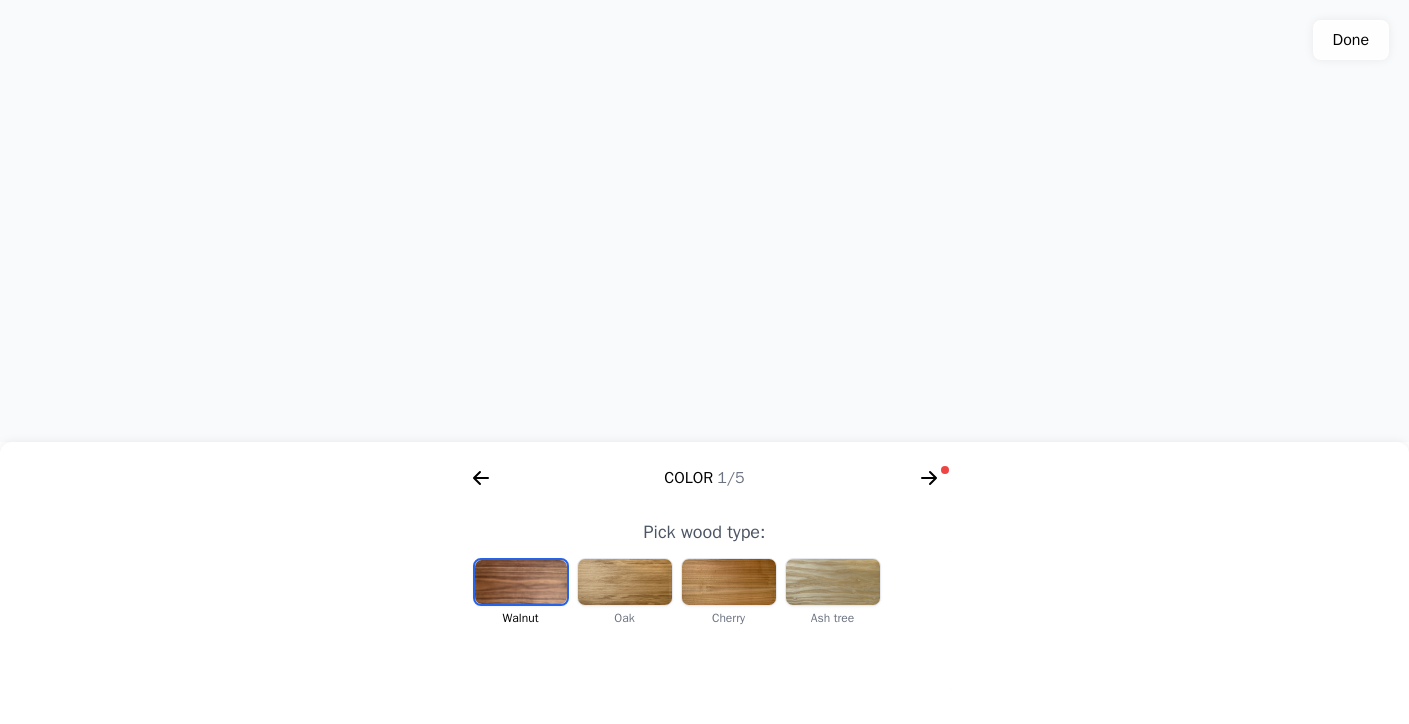 click at bounding box center (625, 582) 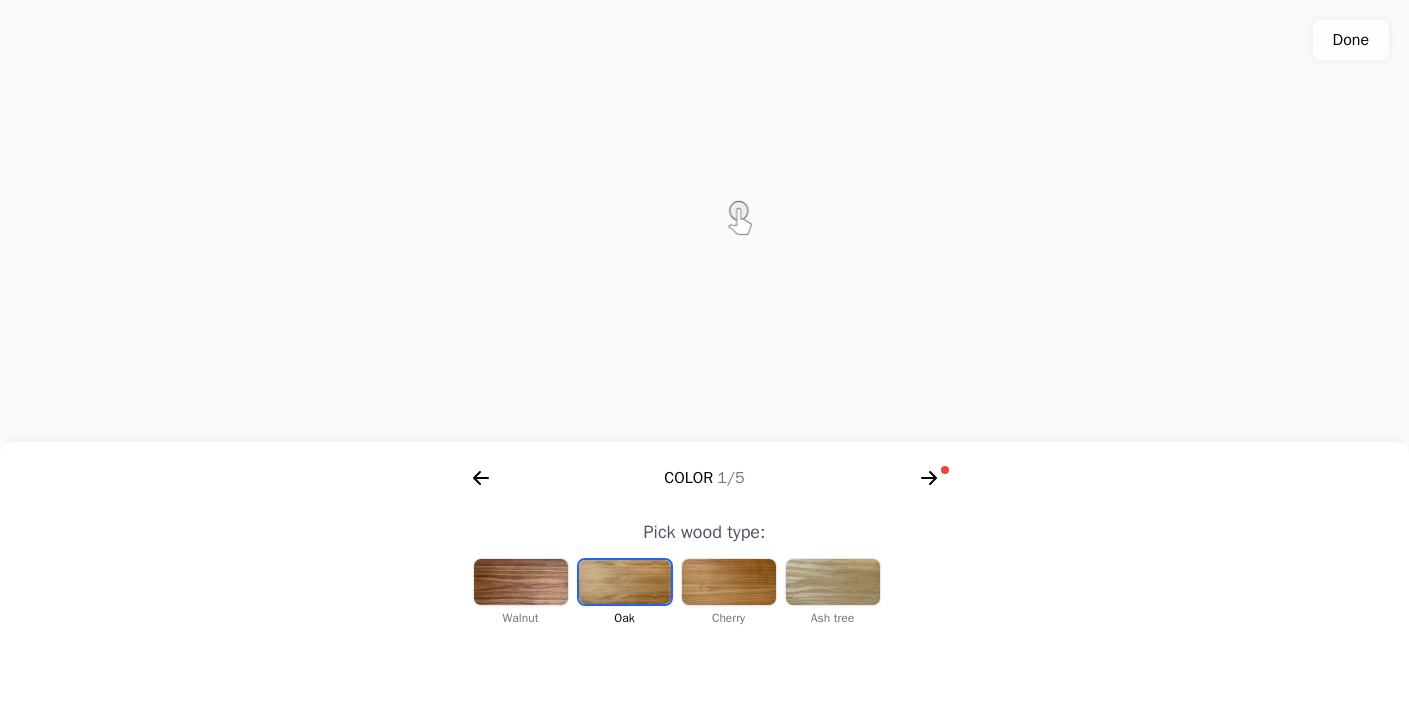 click on "Cherry" 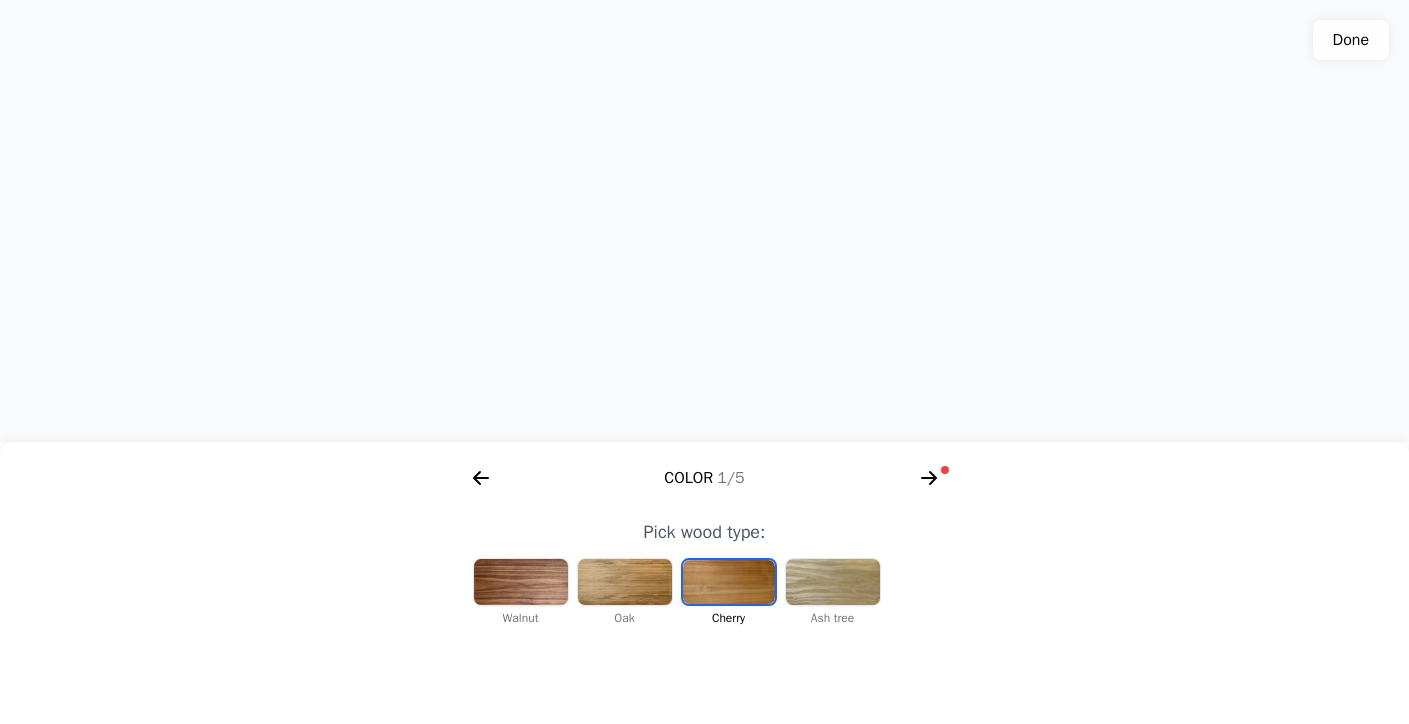 click on "Ash tree" at bounding box center (833, 618) 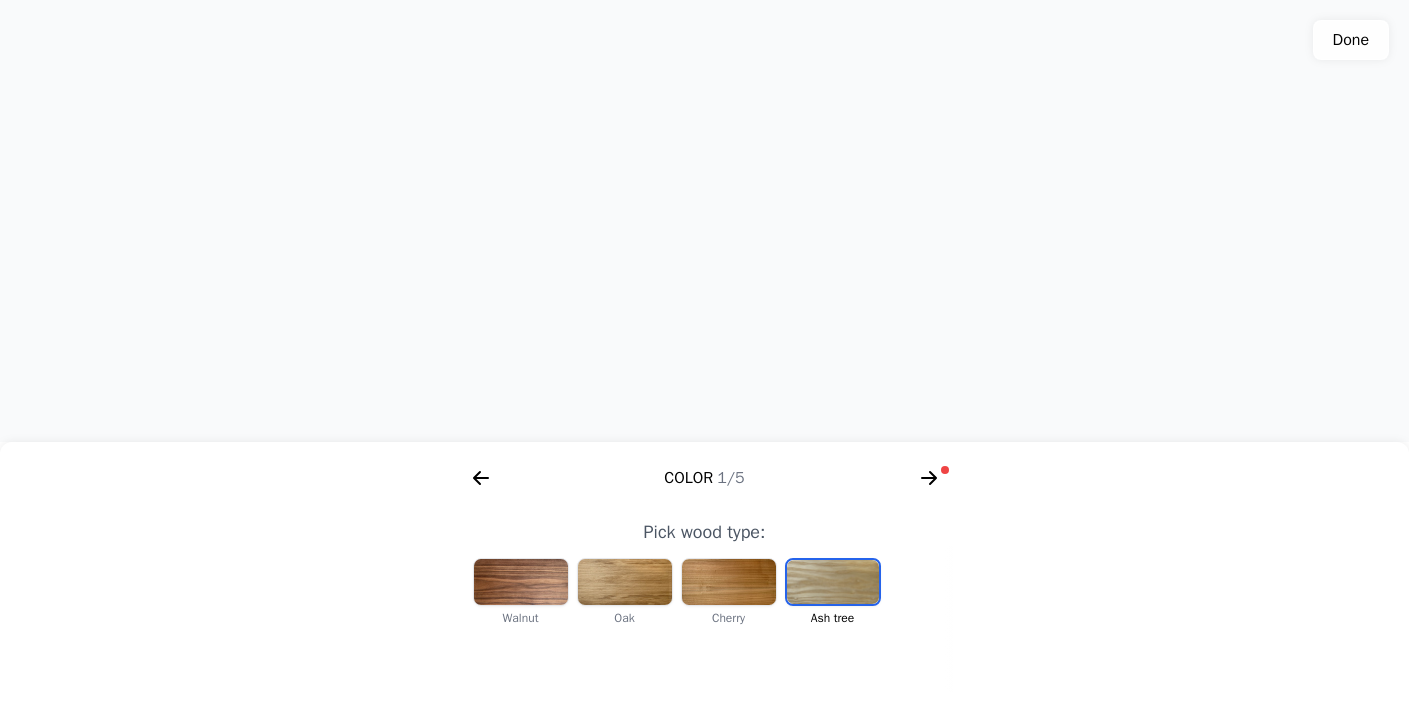 click at bounding box center [729, 582] 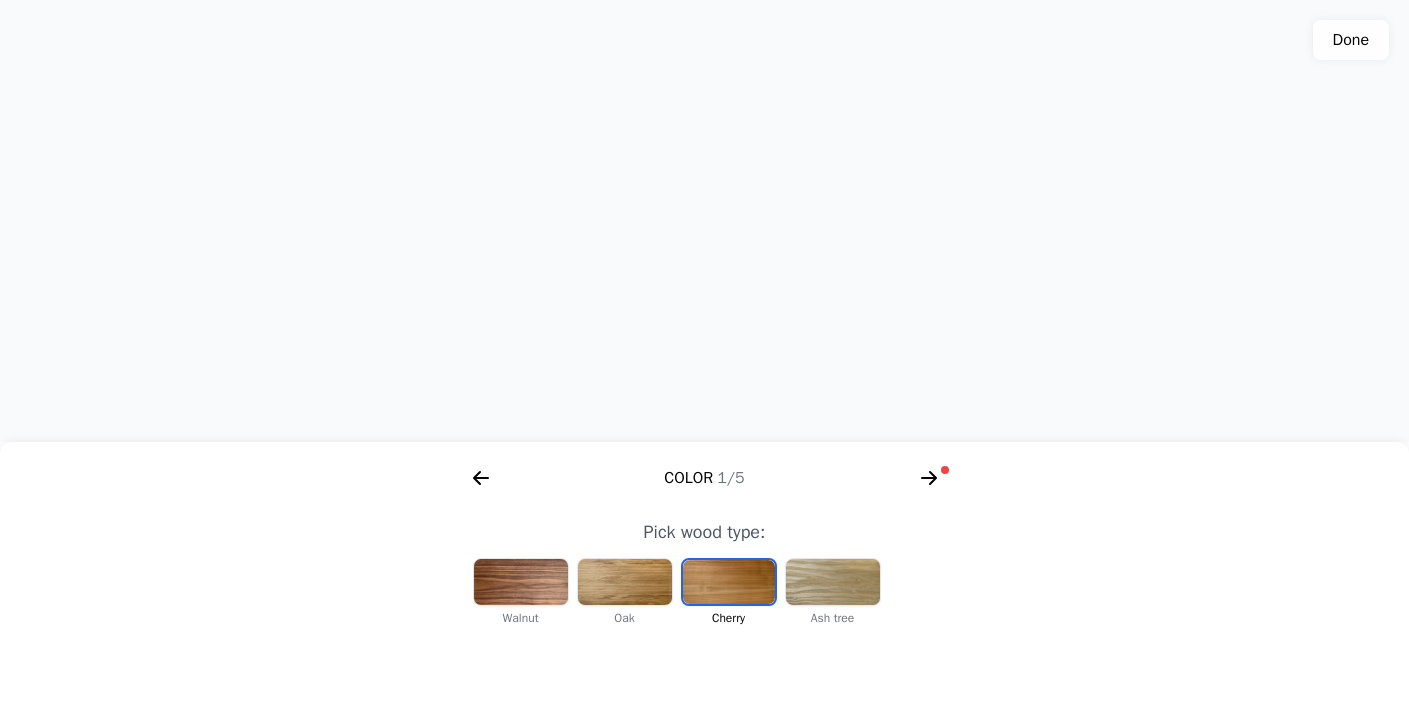 click on "Done" 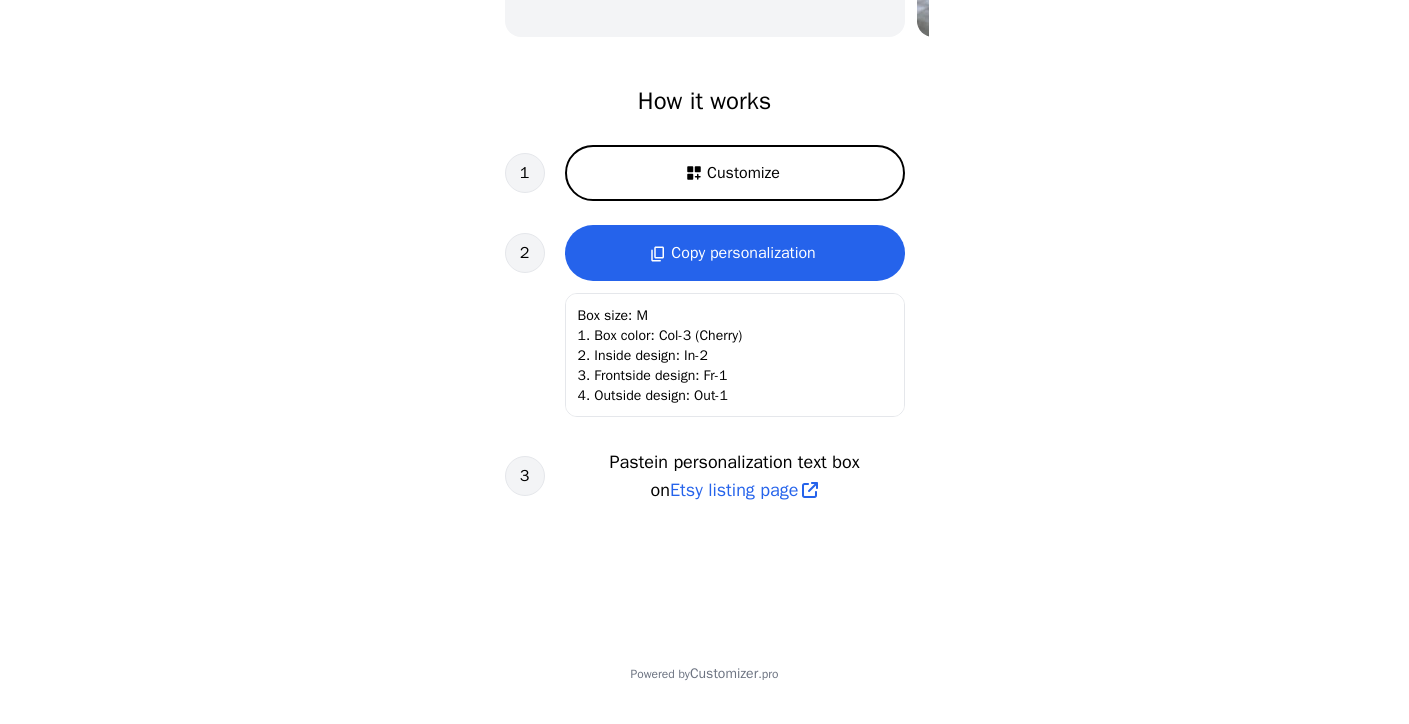 click on "How it works 1 Customize 2 Copy personalization Box size: M
1. Box color: Col-3 (Cherry)
2. Inside design: In-2
3. Frontside design: Fr-1
4. Outside design: Out-1 3 Paste  in personalization text box on  Etsy listing page" at bounding box center [705, 294] 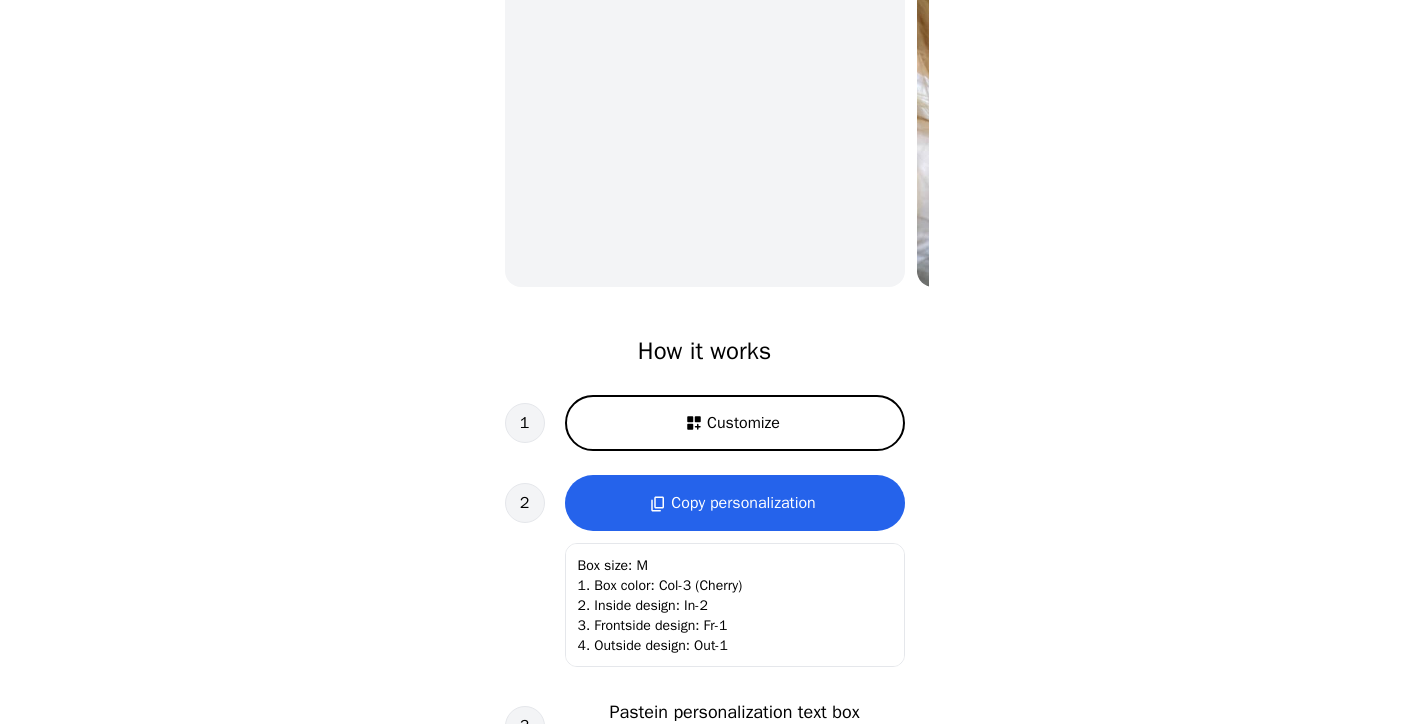 scroll, scrollTop: 368, scrollLeft: 0, axis: vertical 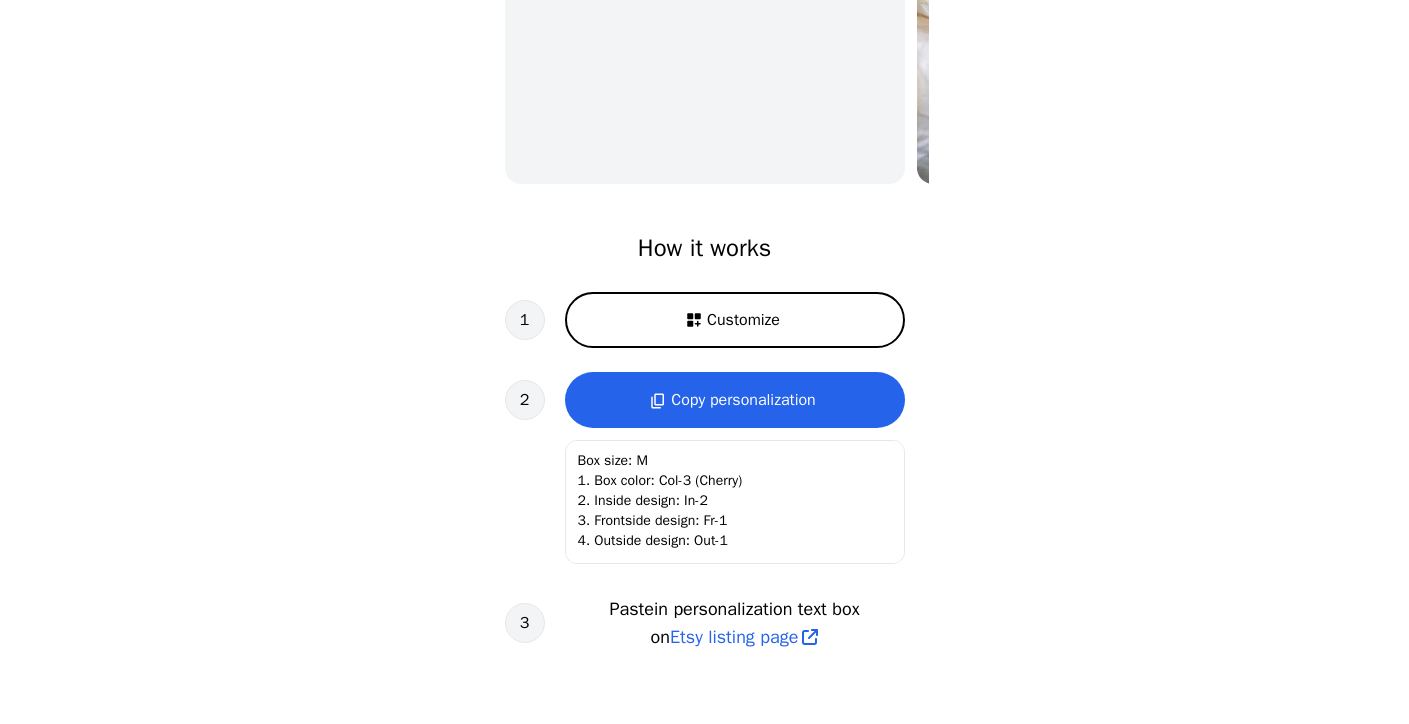 click on "Copy personalization" at bounding box center [743, 400] 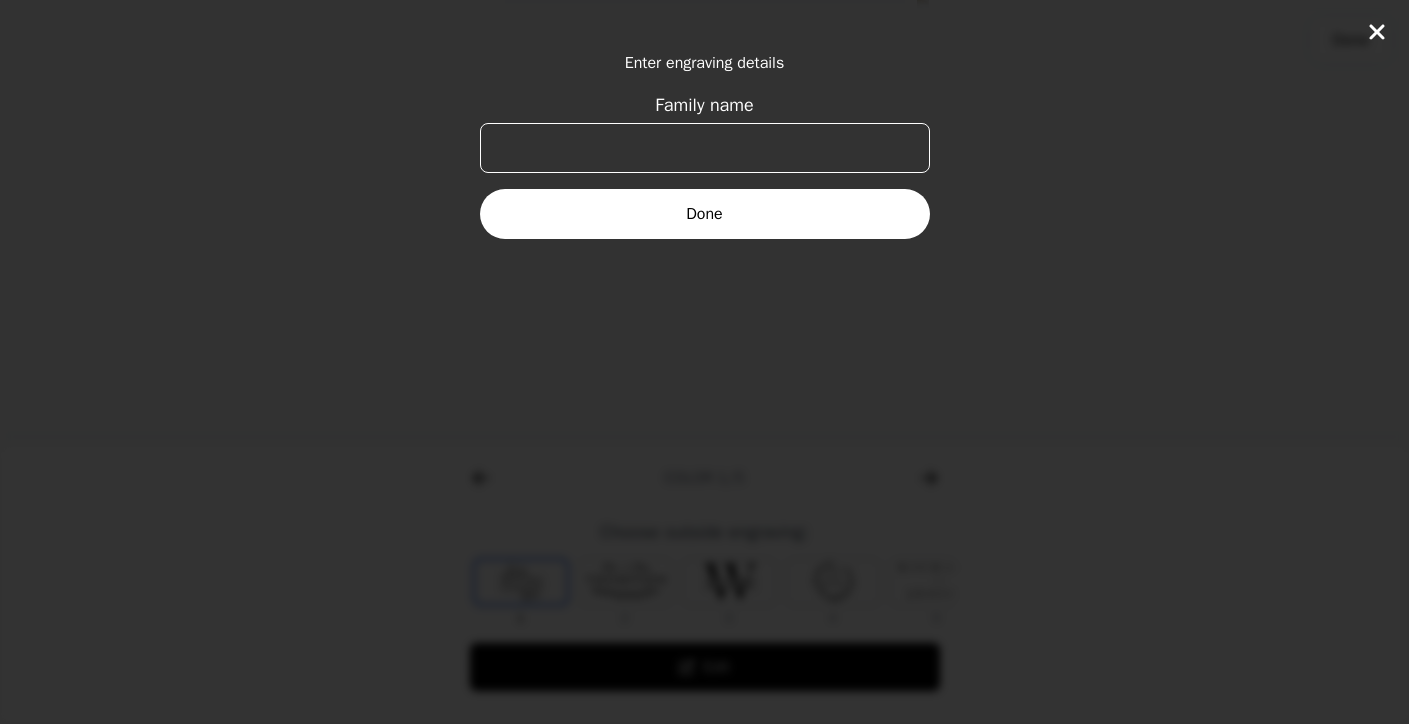 type on "Box size (S, M, L, XL)
1. Box color (Col-1-4)
2. Inside design (In-1-9)
3. Frontside design (Fr-1-3)
4. Outside design (Out-1-9)
5. Text information (names, dates)" 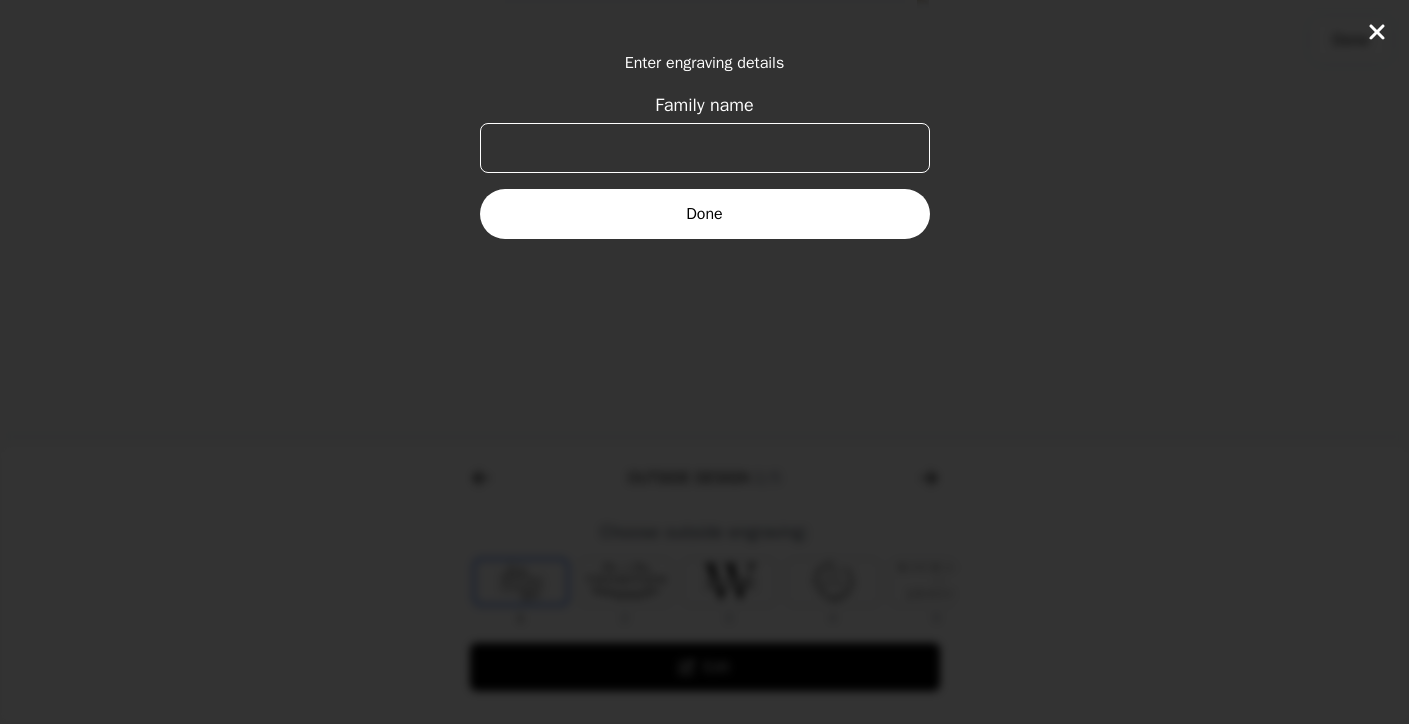 click on "Enter engraving details Family name Done" 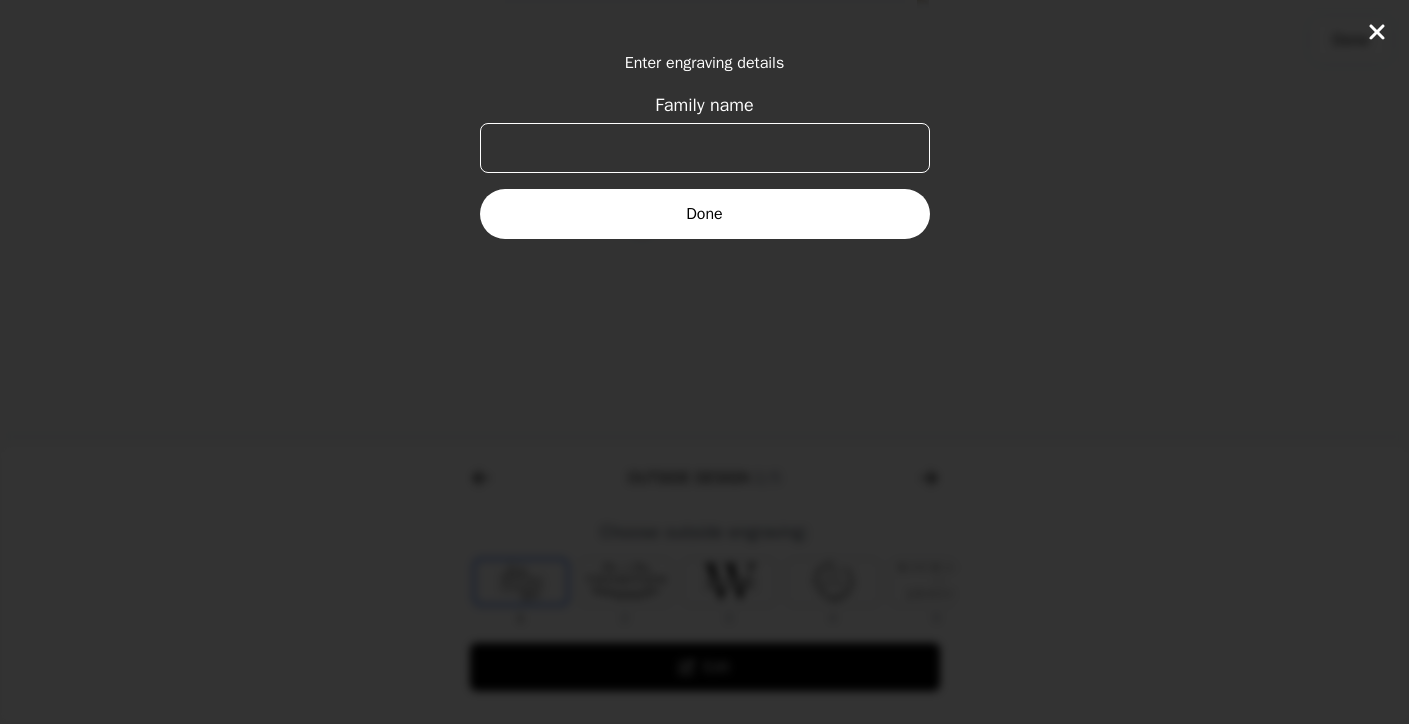 click on "Enter engraving details Family name Done" 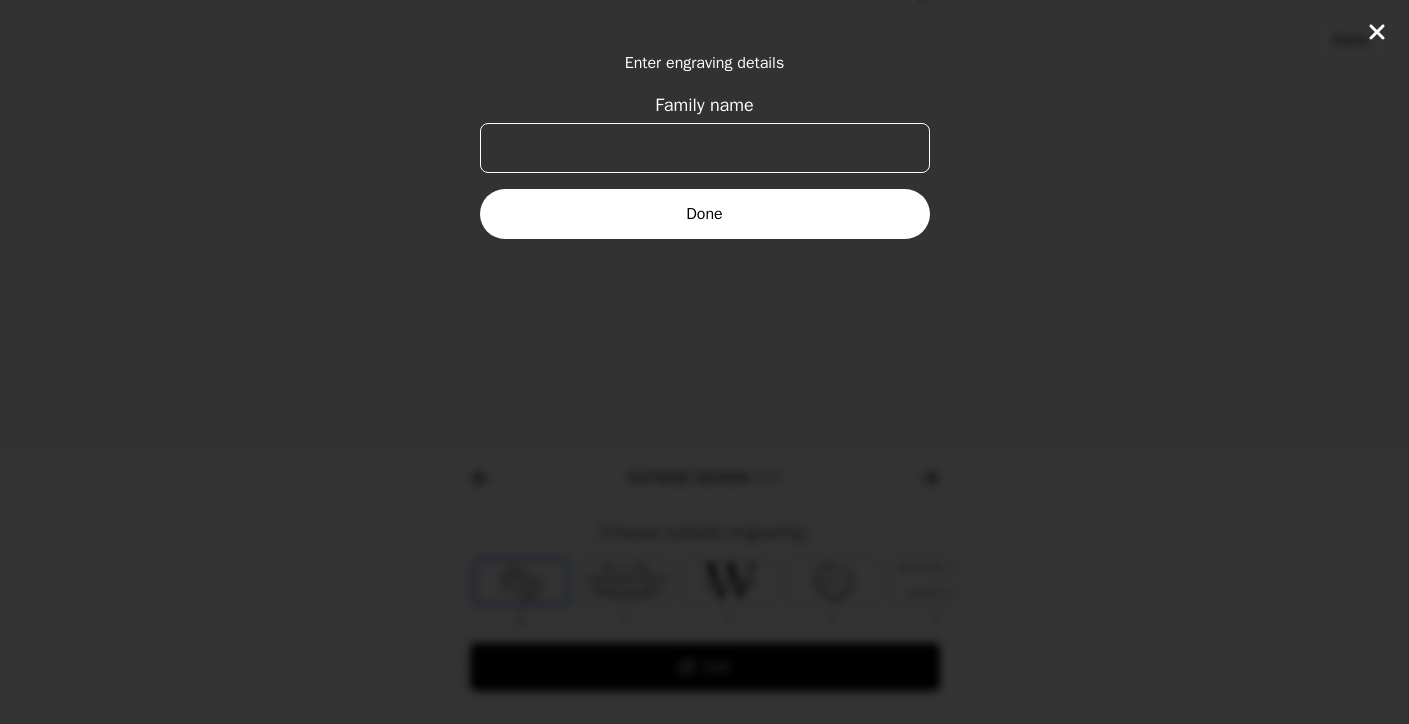 click on "Family name" at bounding box center [705, 148] 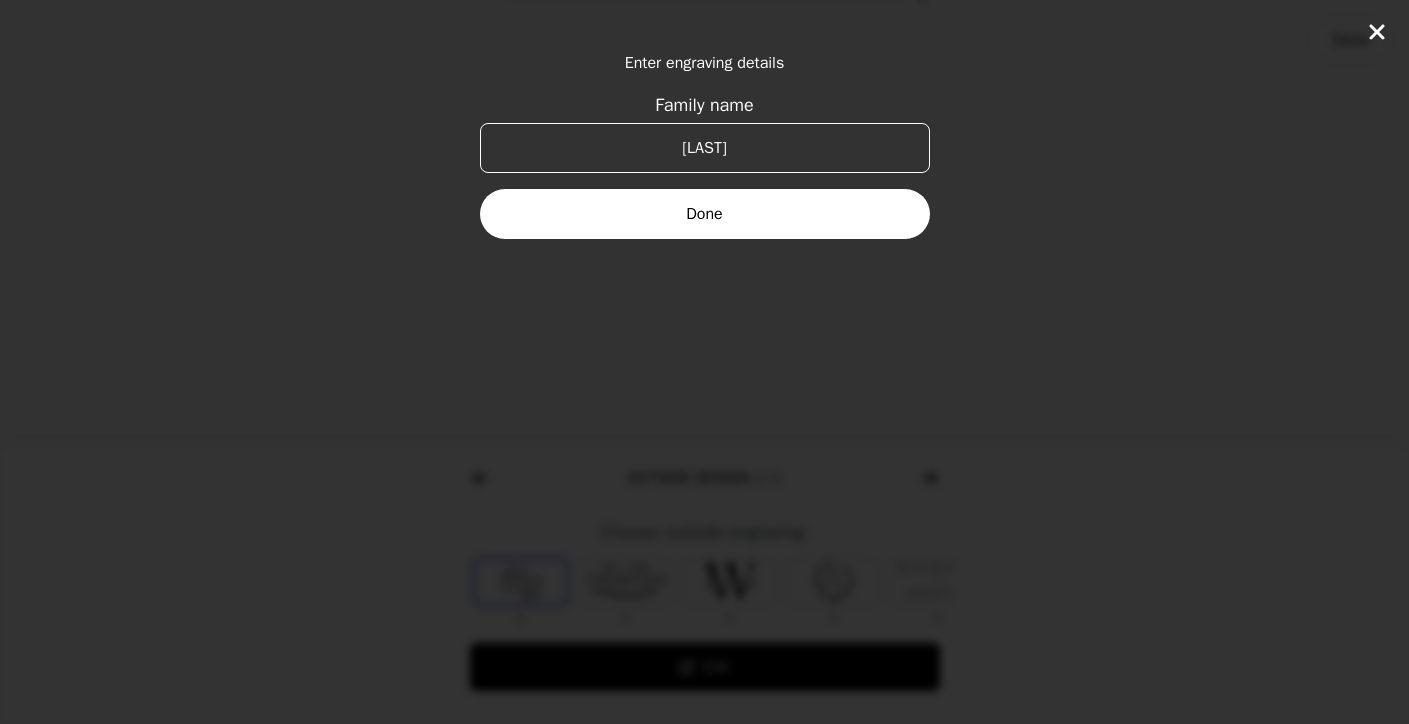 type on "[LAST]" 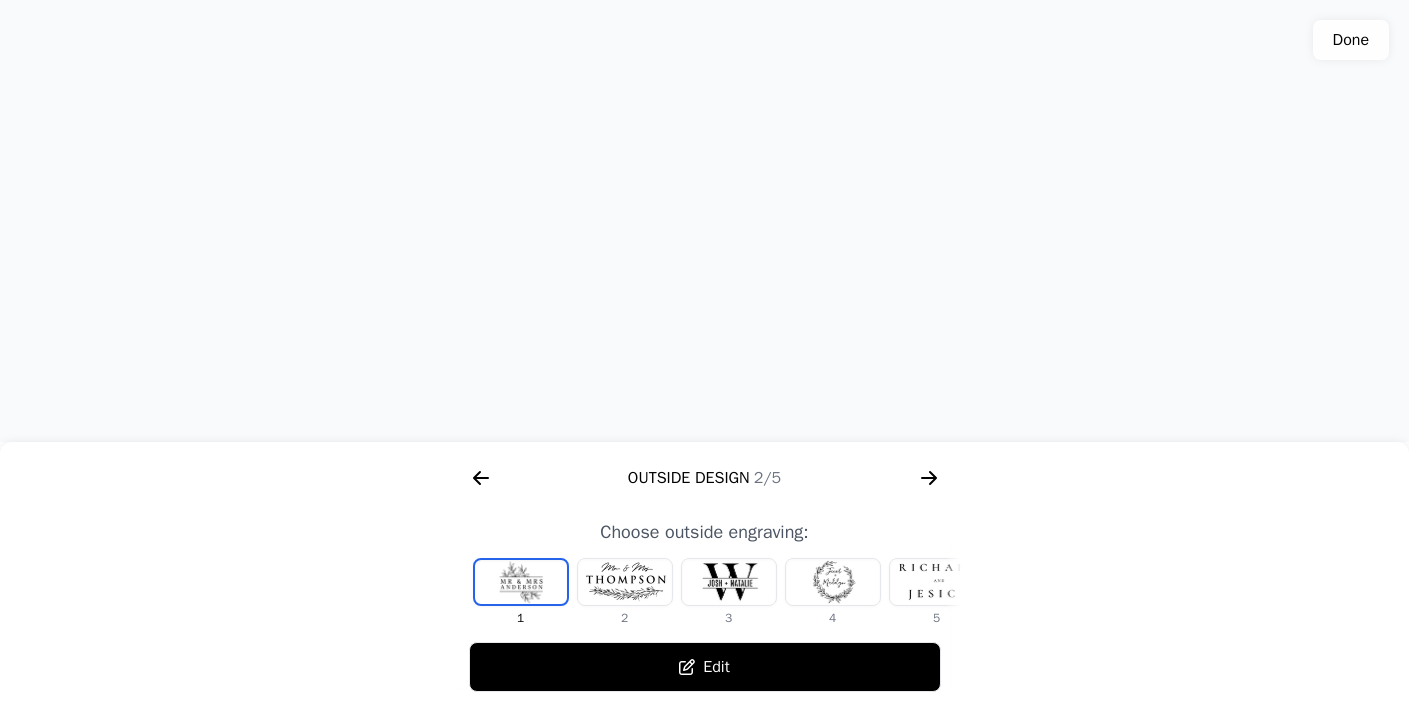 scroll, scrollTop: 505, scrollLeft: 0, axis: vertical 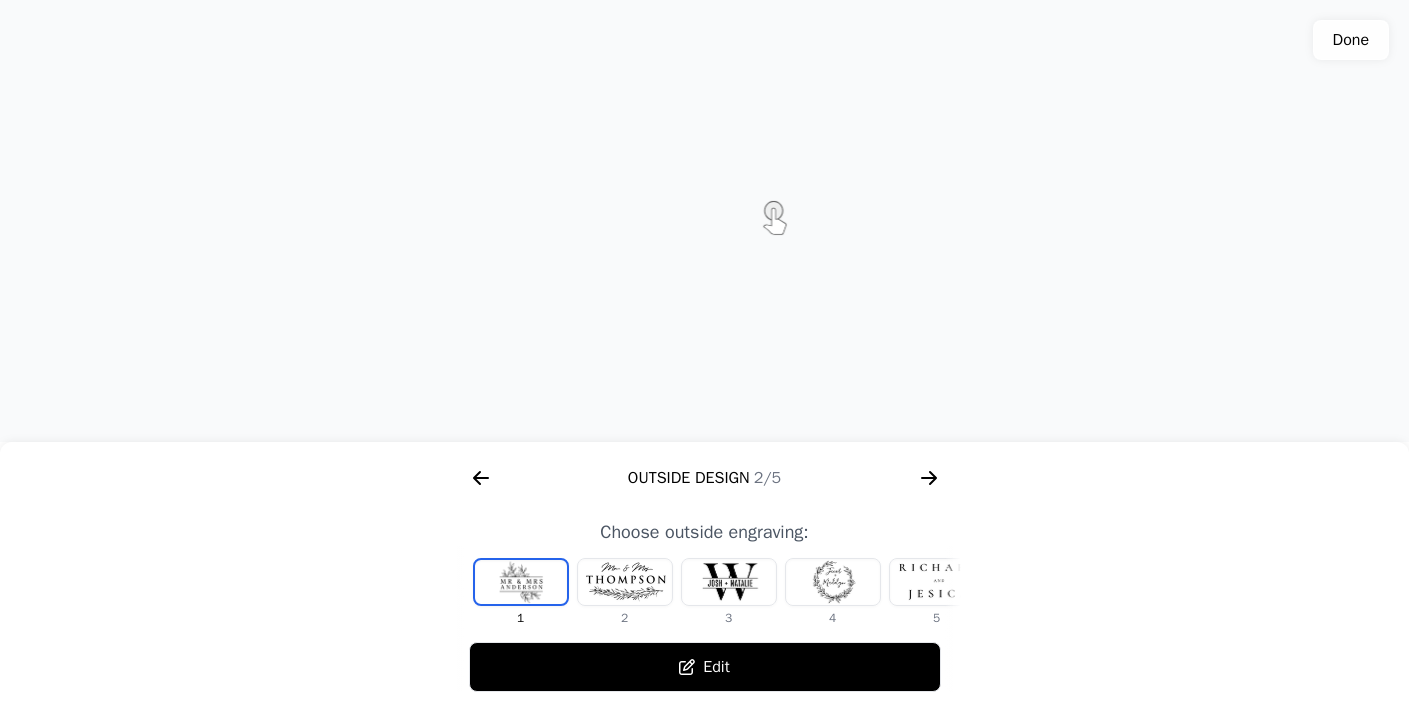 click at bounding box center [833, 582] 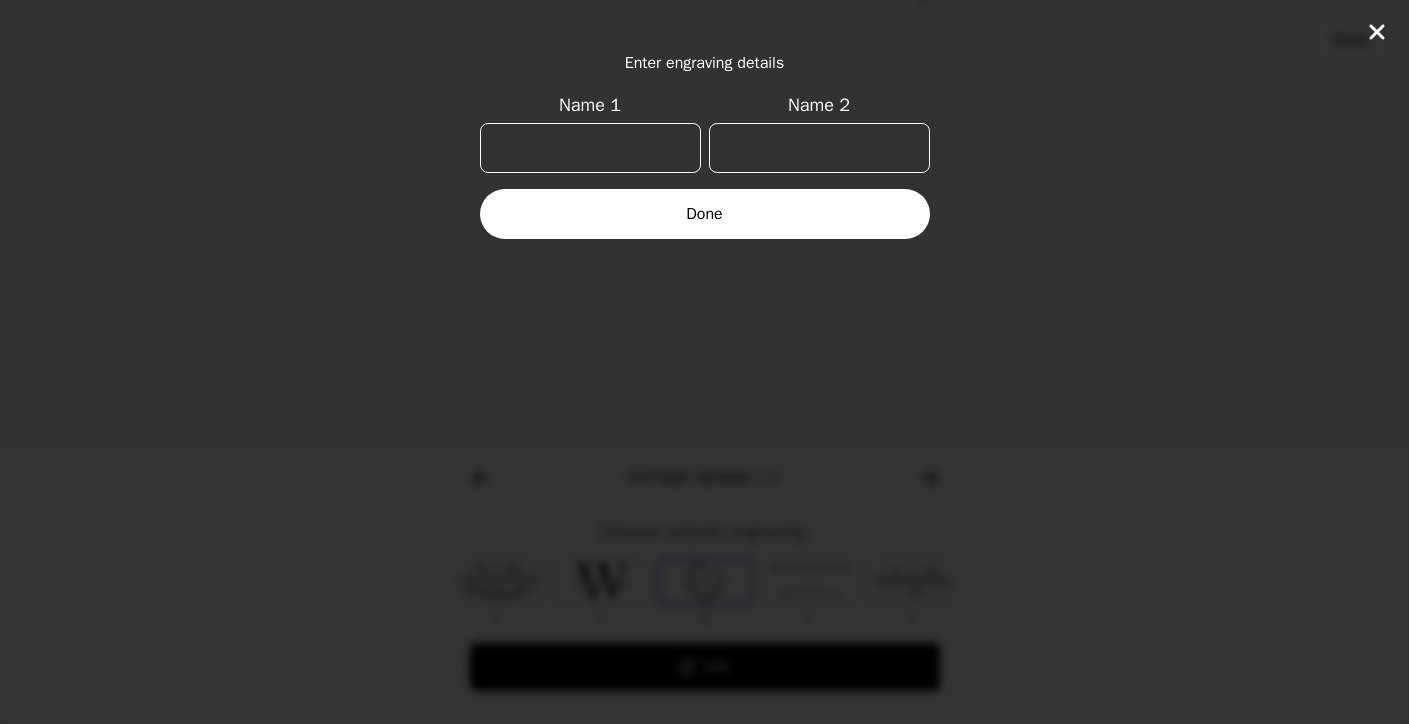 click on "Name 1" at bounding box center (590, 148) 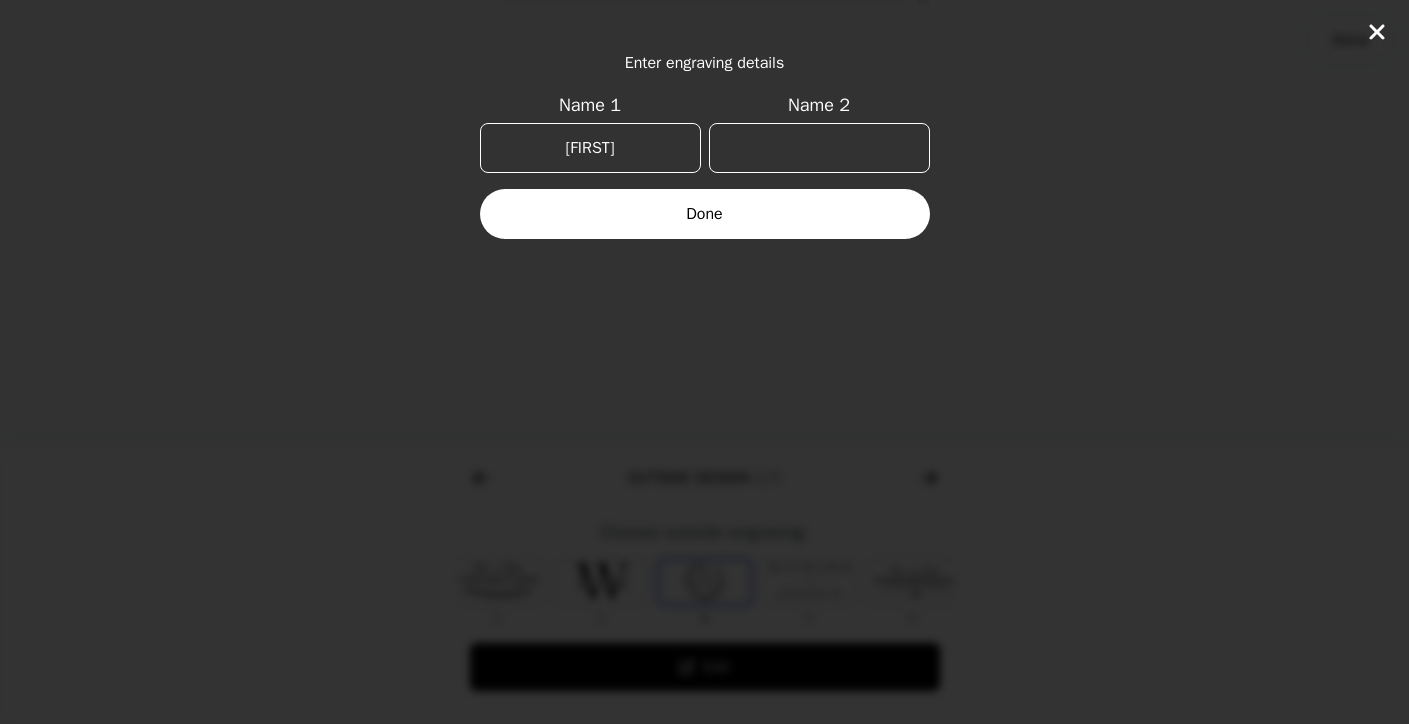 type on "[FIRST]" 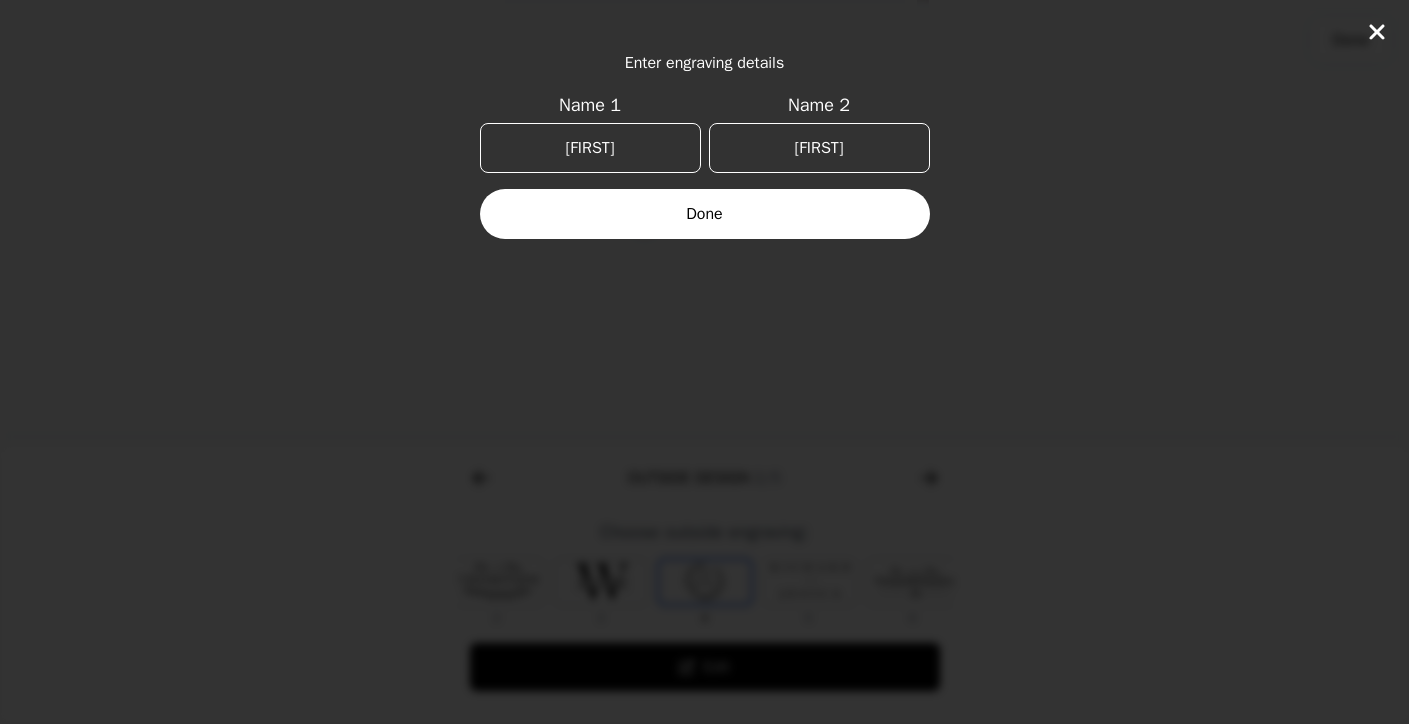 type on "[FIRST]" 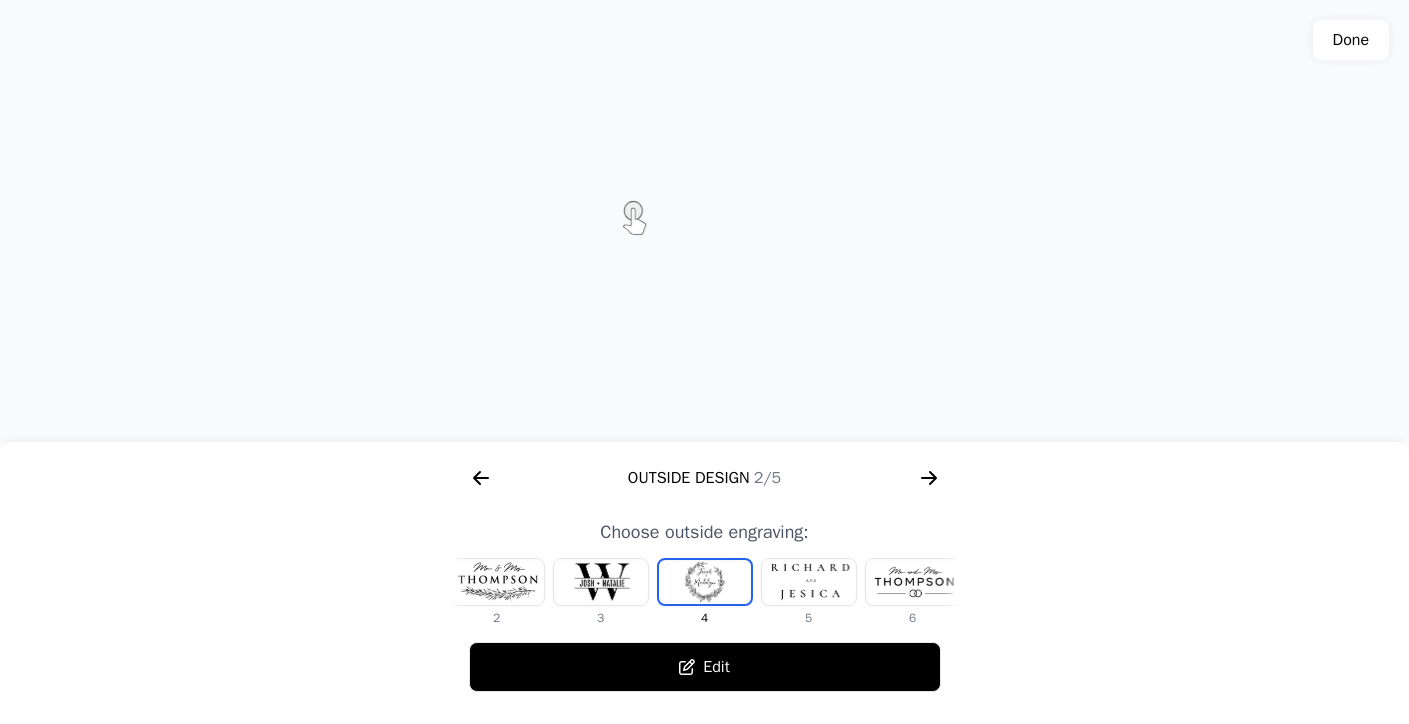 click at bounding box center [705, 582] 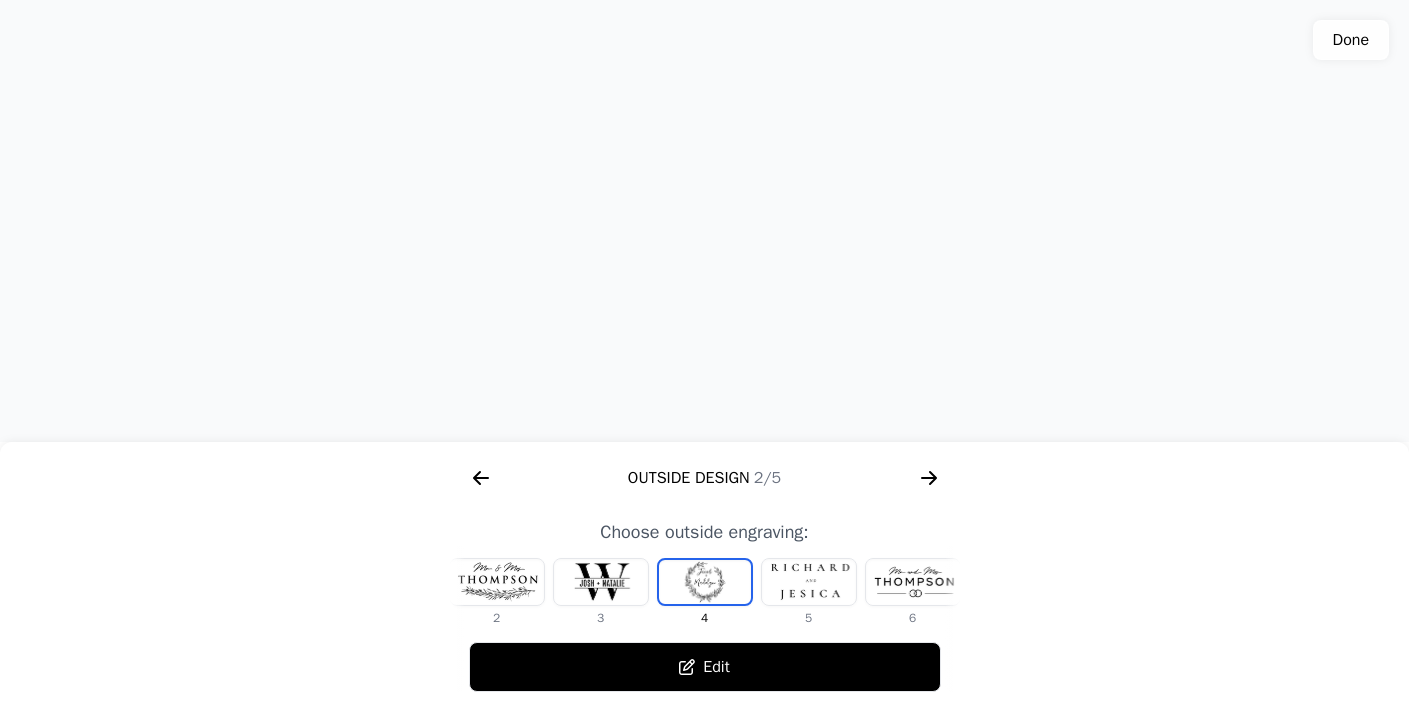 drag, startPoint x: 717, startPoint y: 209, endPoint x: 710, endPoint y: 324, distance: 115.212845 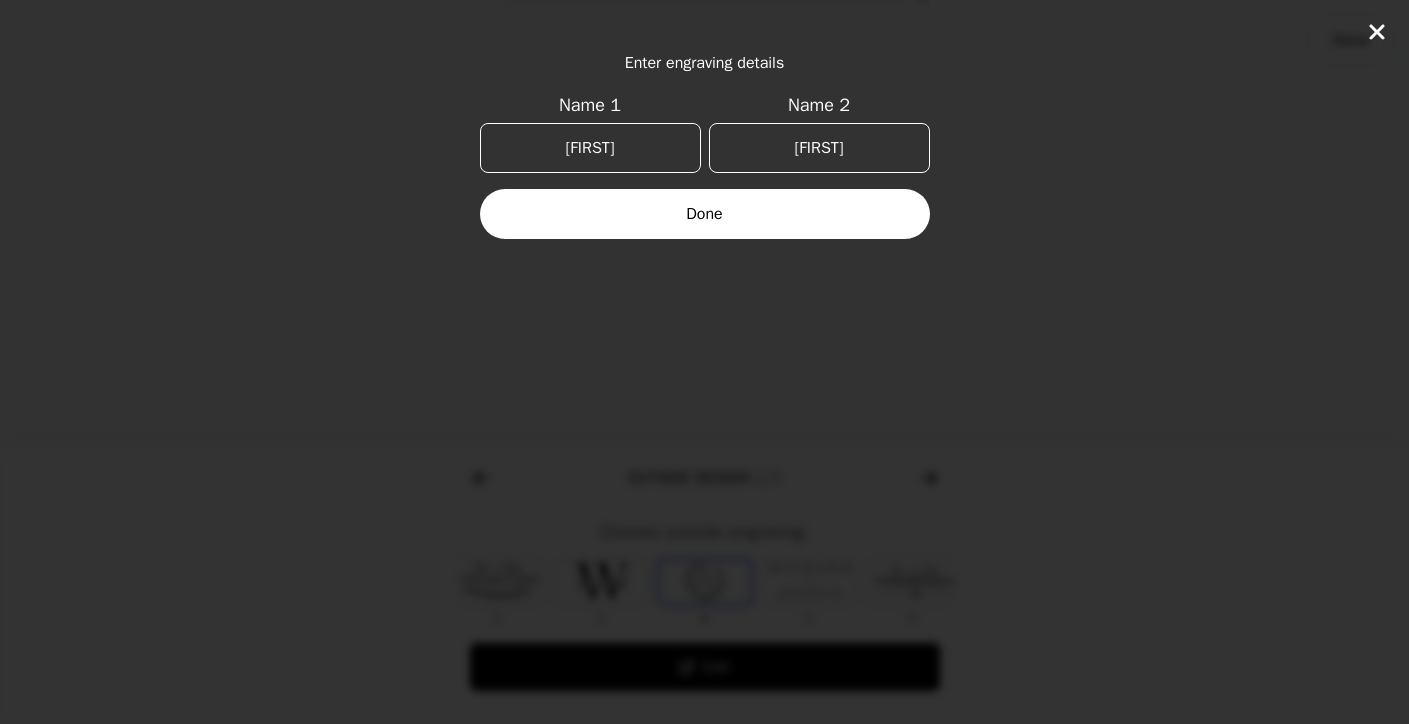 click on "[FIRST]" at bounding box center [590, 148] 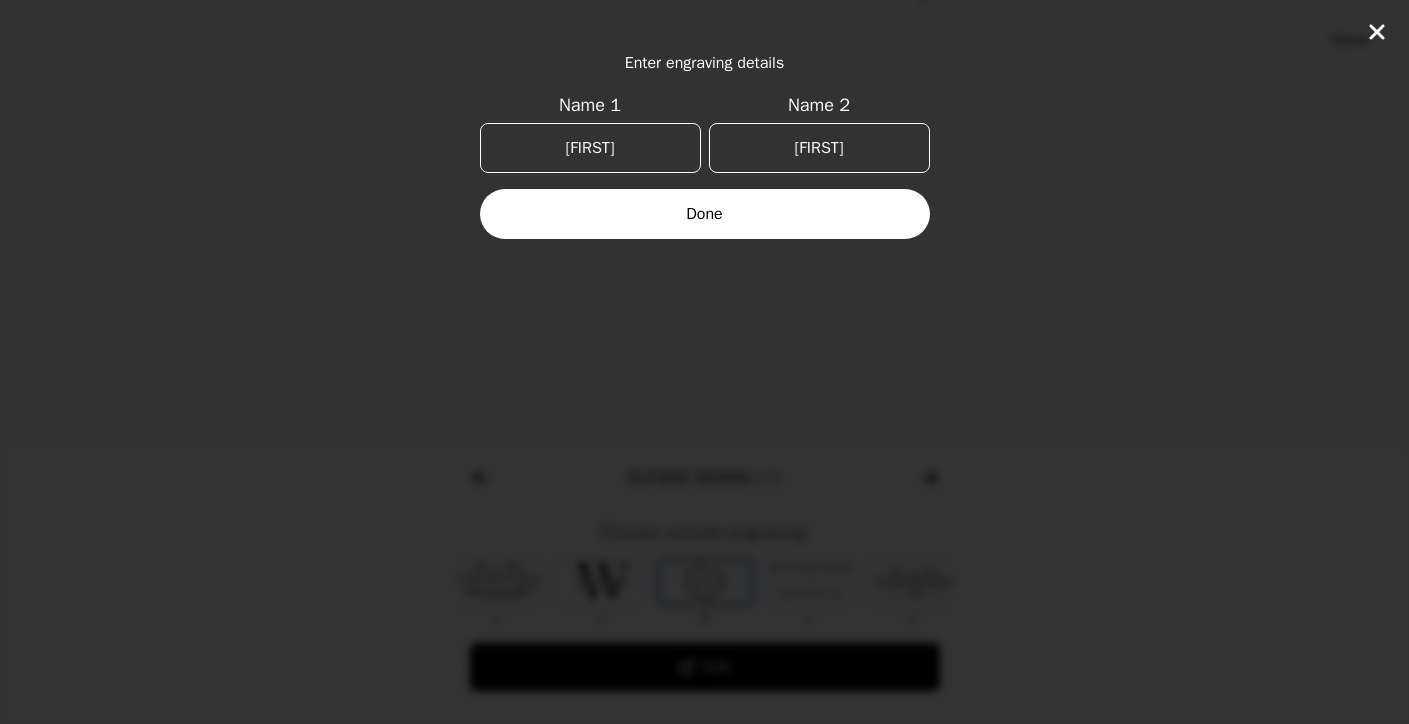 type on "[FIRST]" 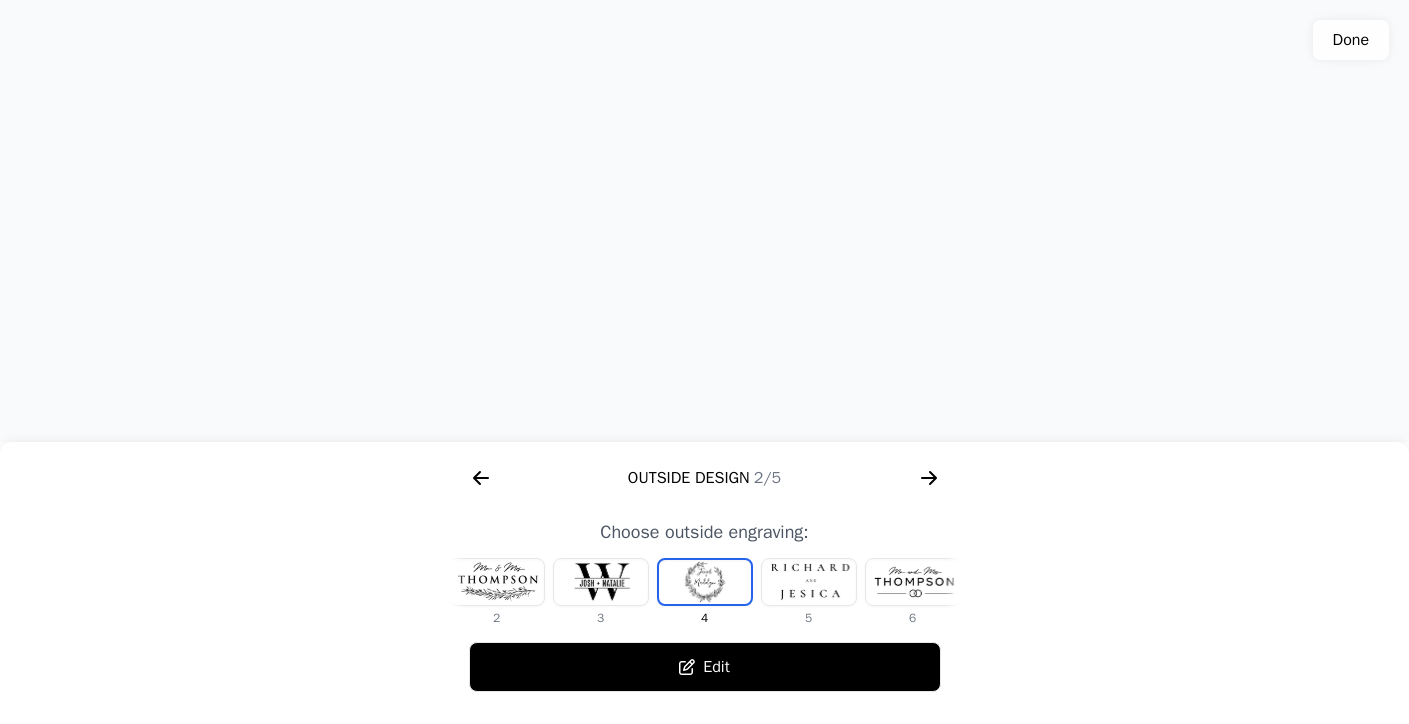 click on "Edit" at bounding box center [705, 667] 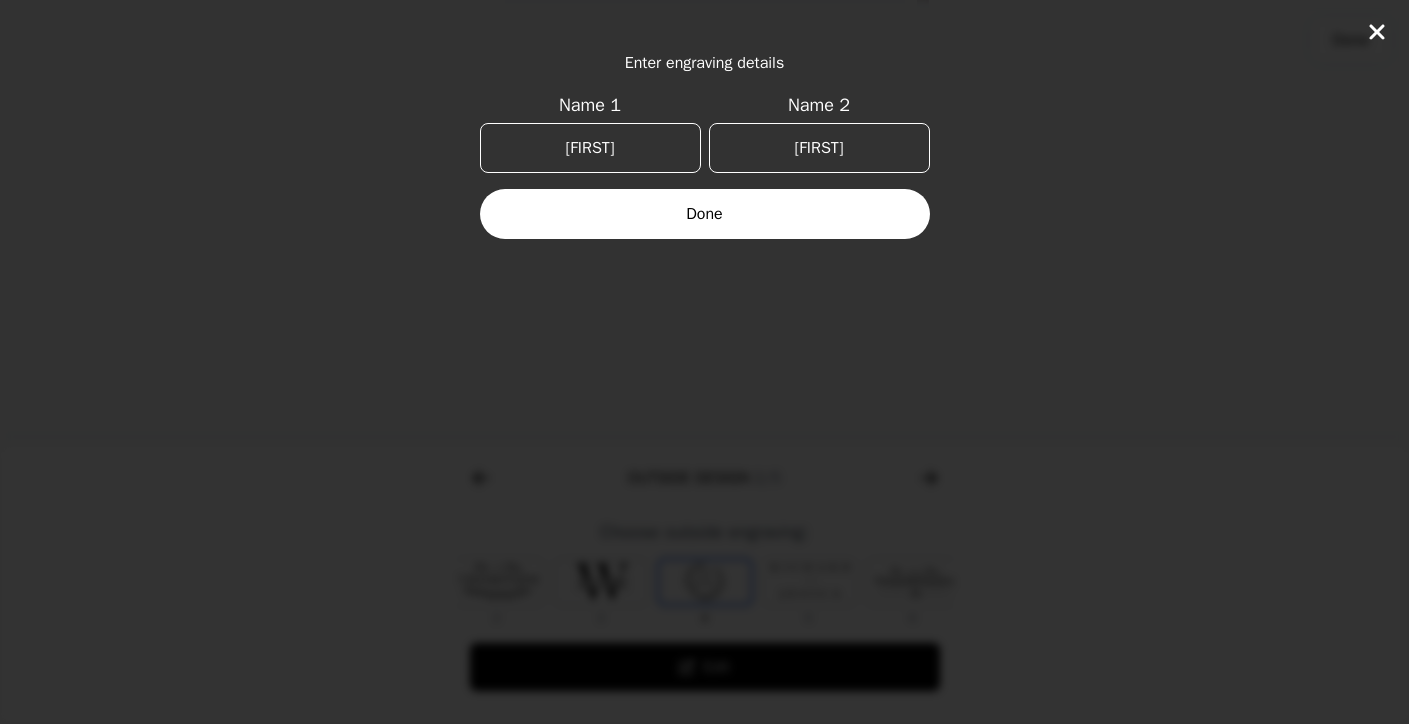 click on "[FIRST]" at bounding box center (590, 148) 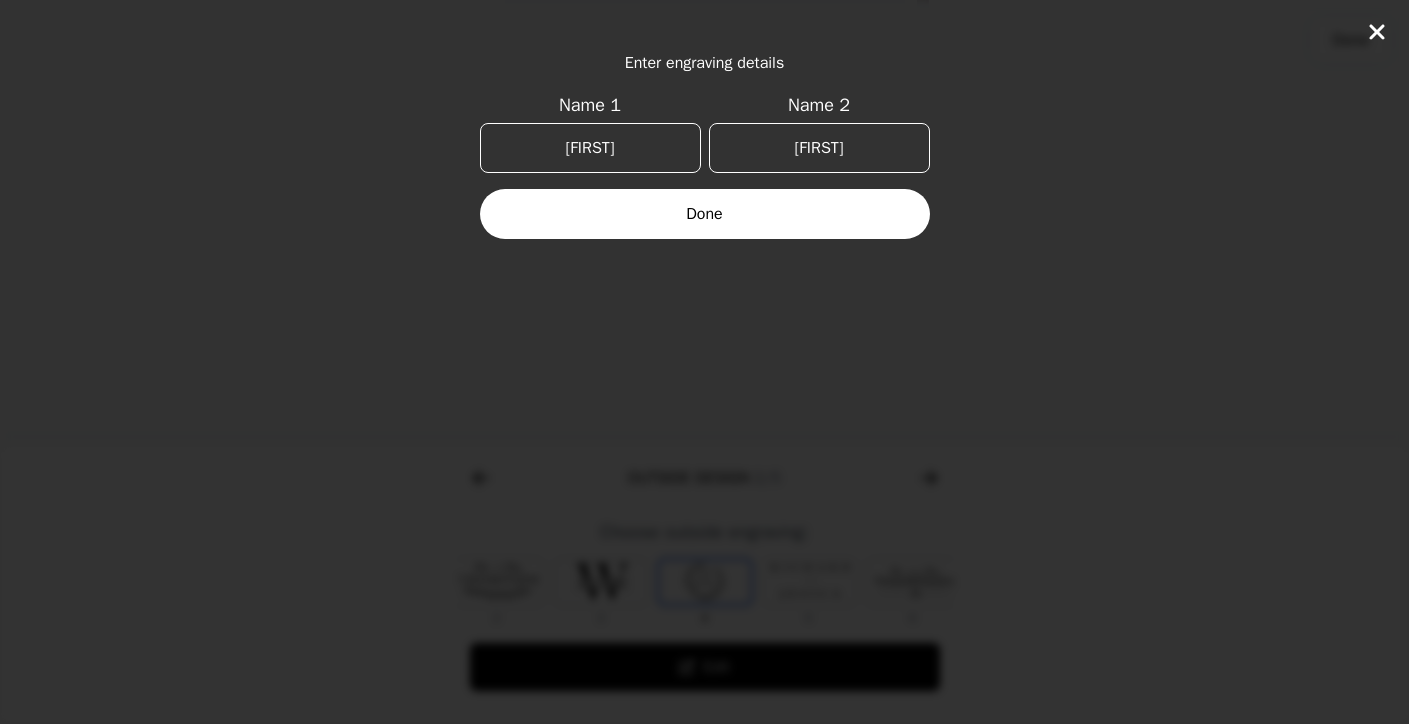 type on "[FIRST]" 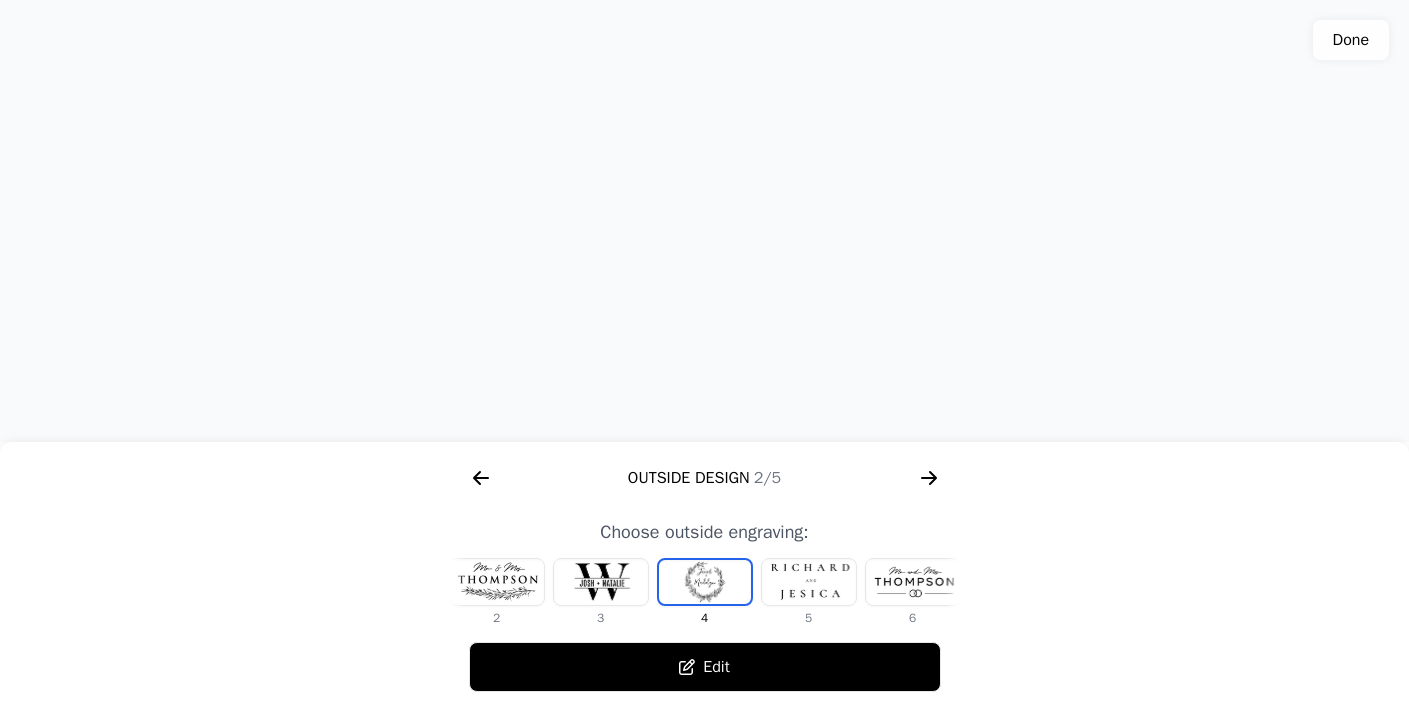 click at bounding box center [913, 582] 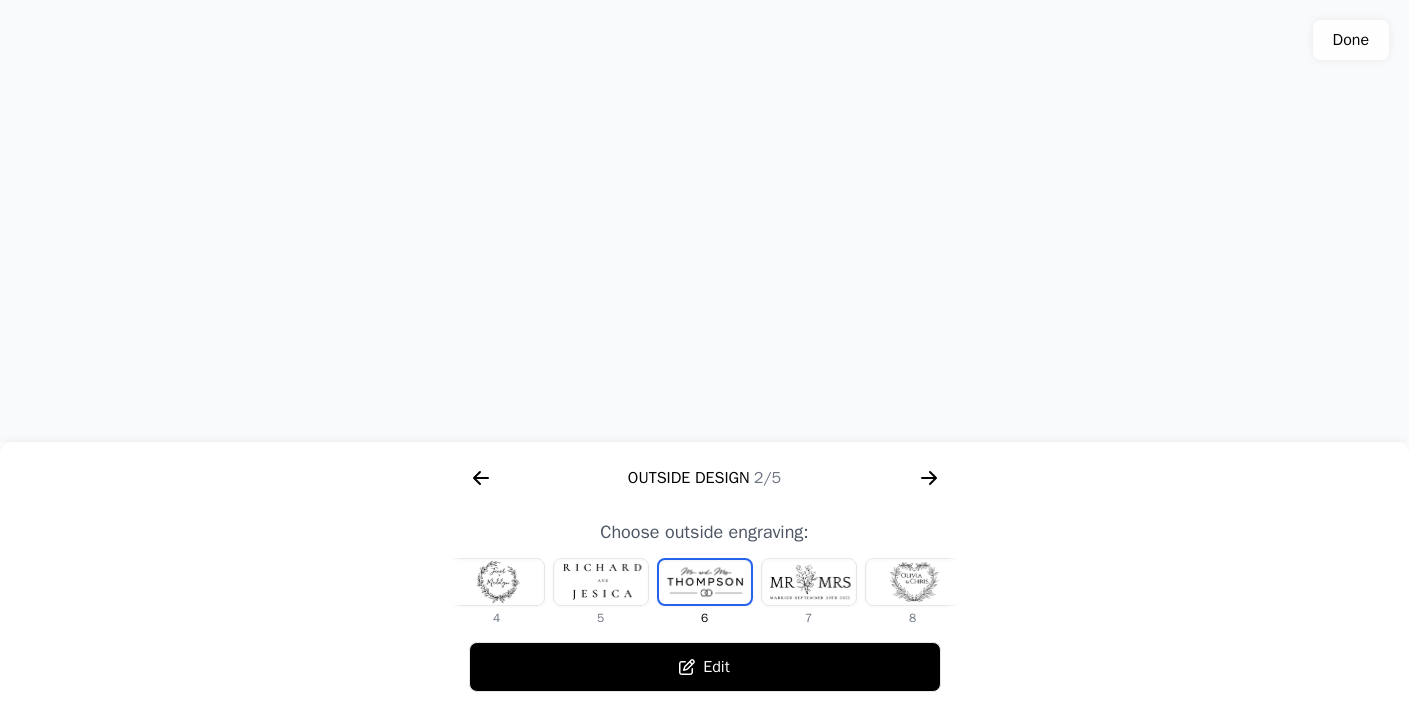 click at bounding box center [913, 582] 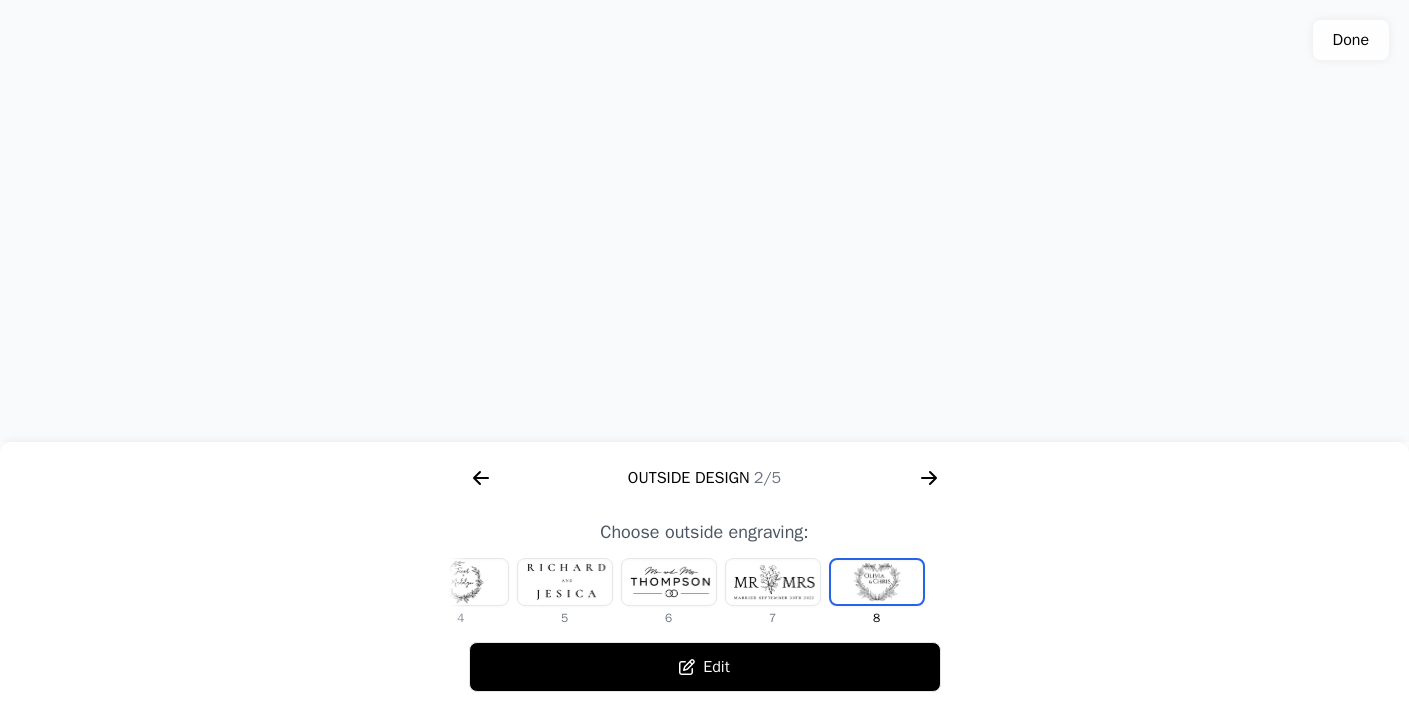 click 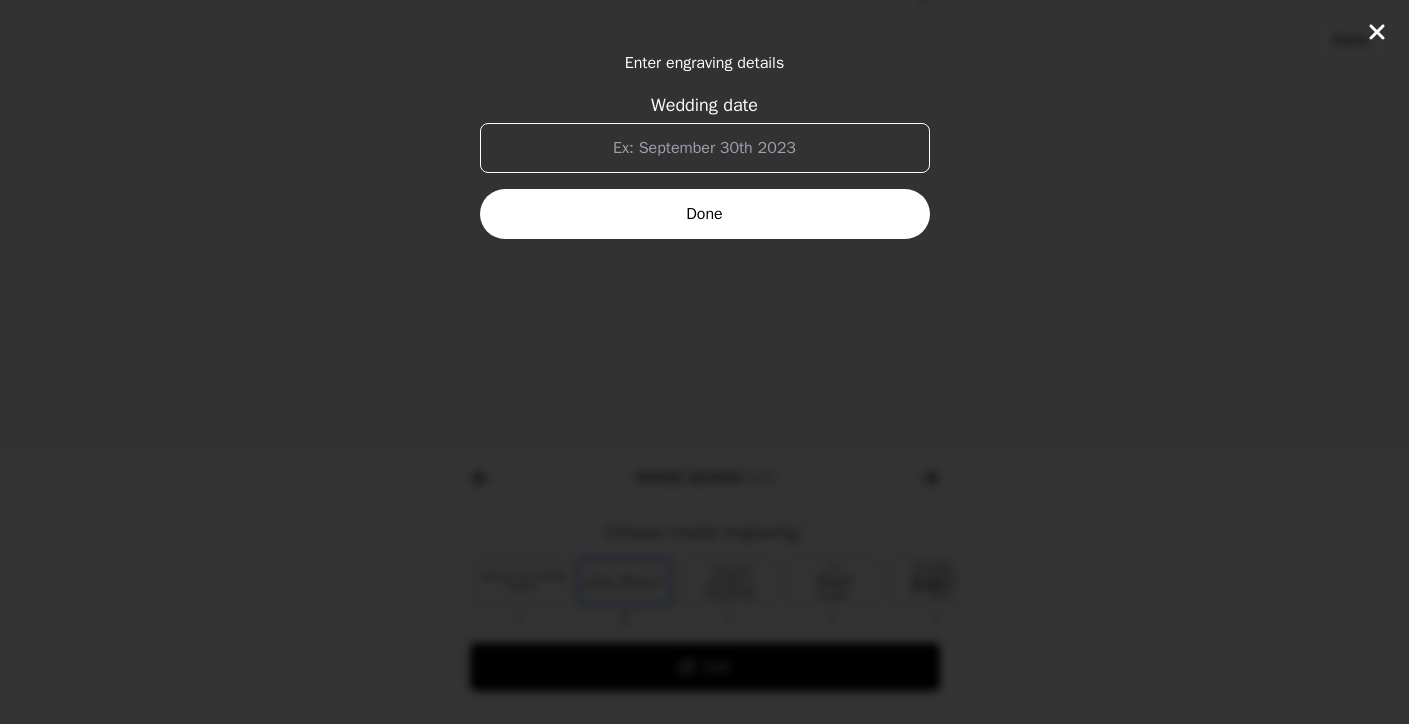 click 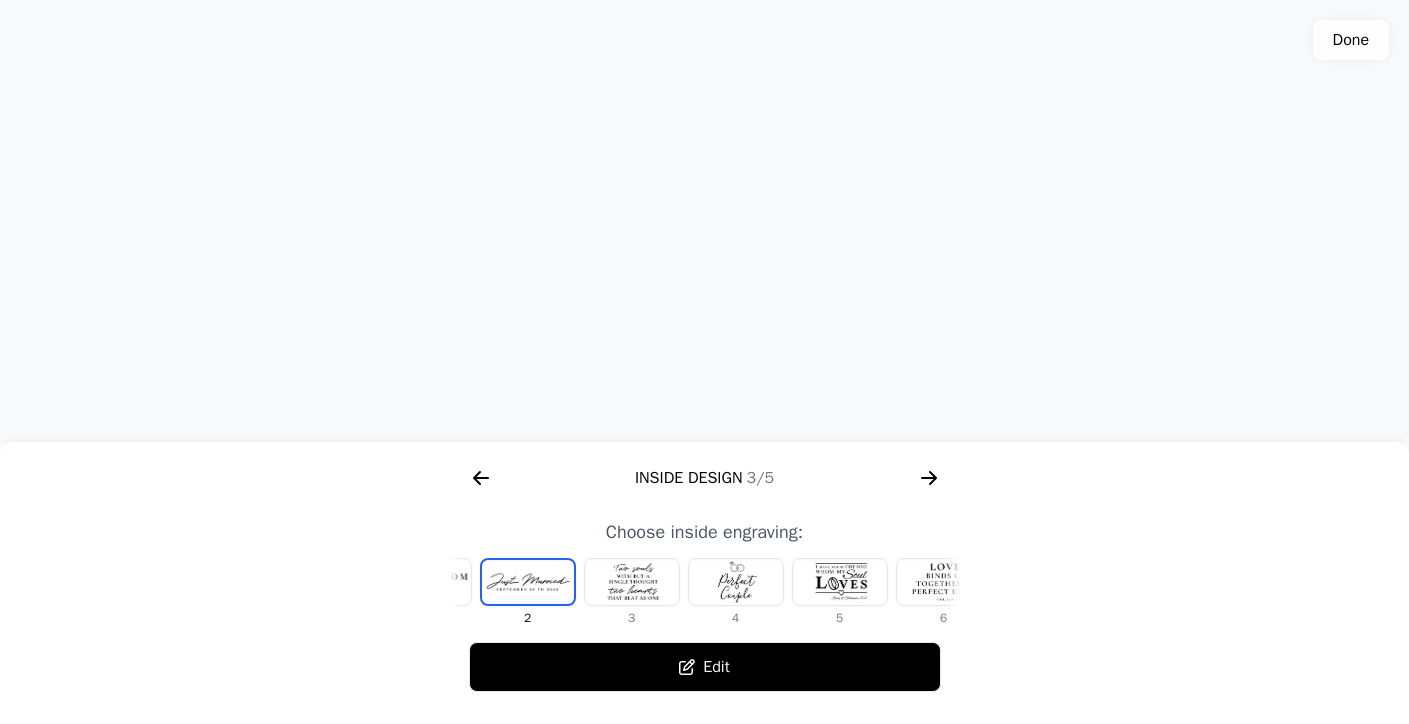 scroll, scrollTop: 0, scrollLeft: 104, axis: horizontal 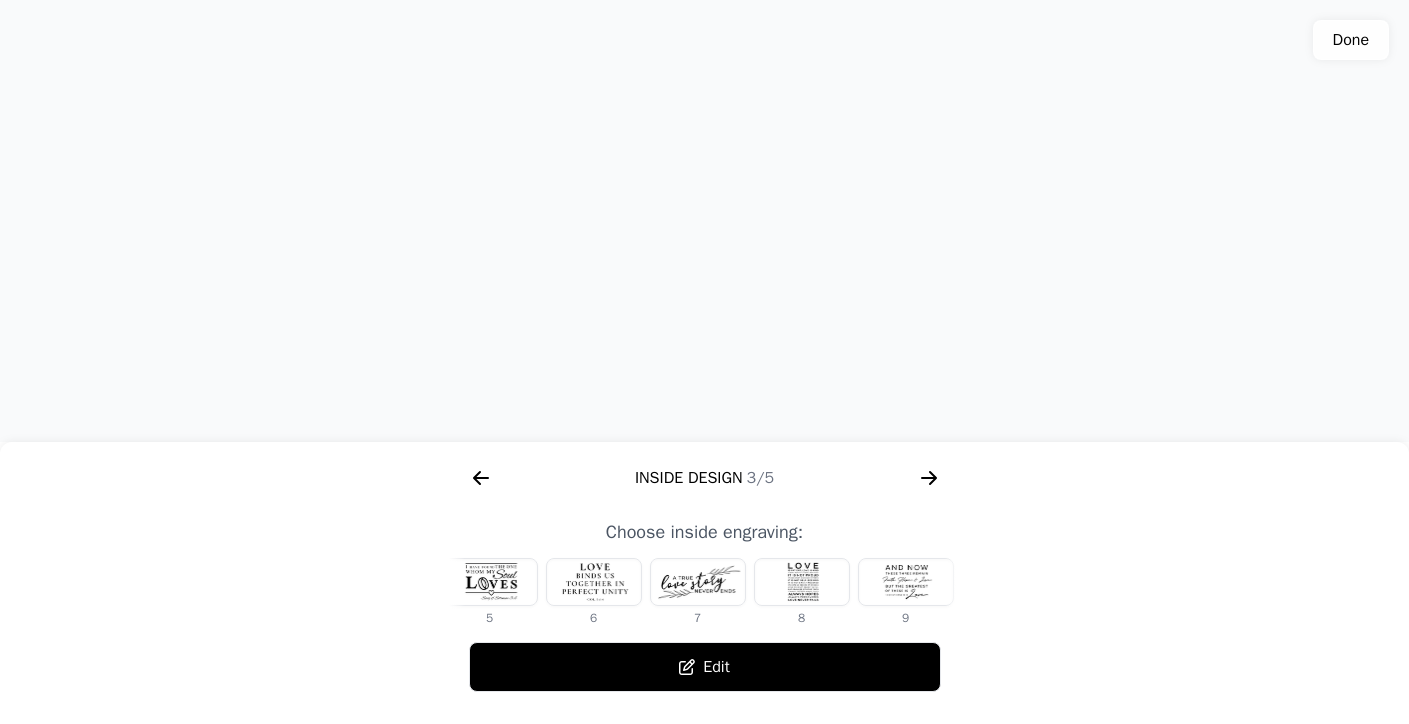 click at bounding box center [698, 582] 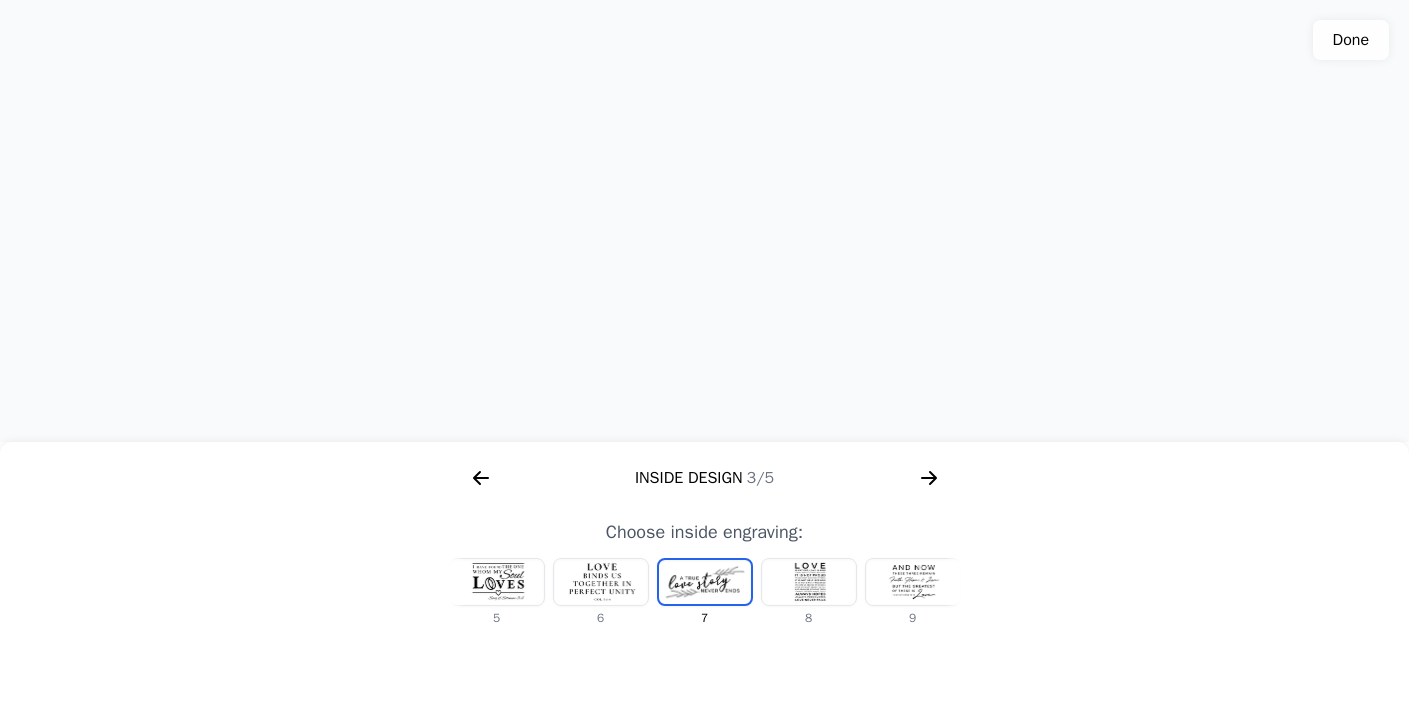 click at bounding box center [913, 582] 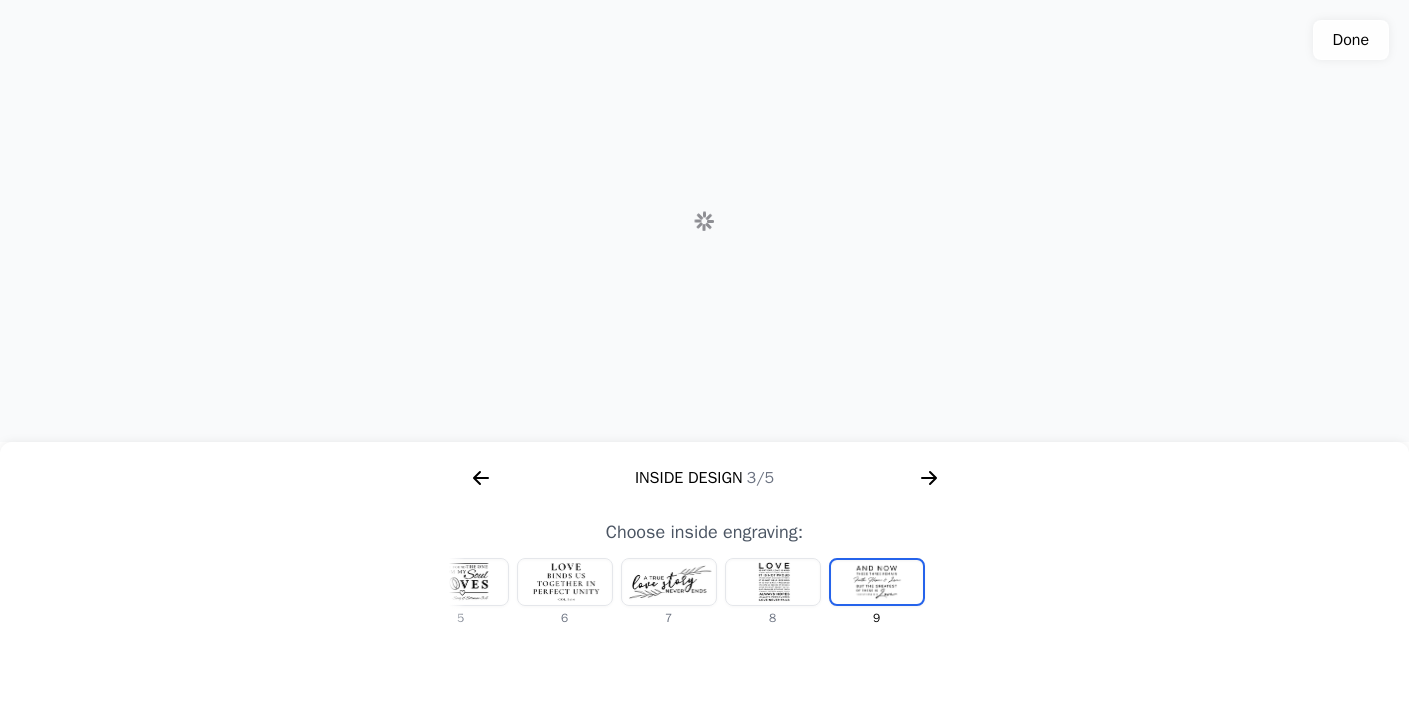 scroll, scrollTop: 481, scrollLeft: 0, axis: vertical 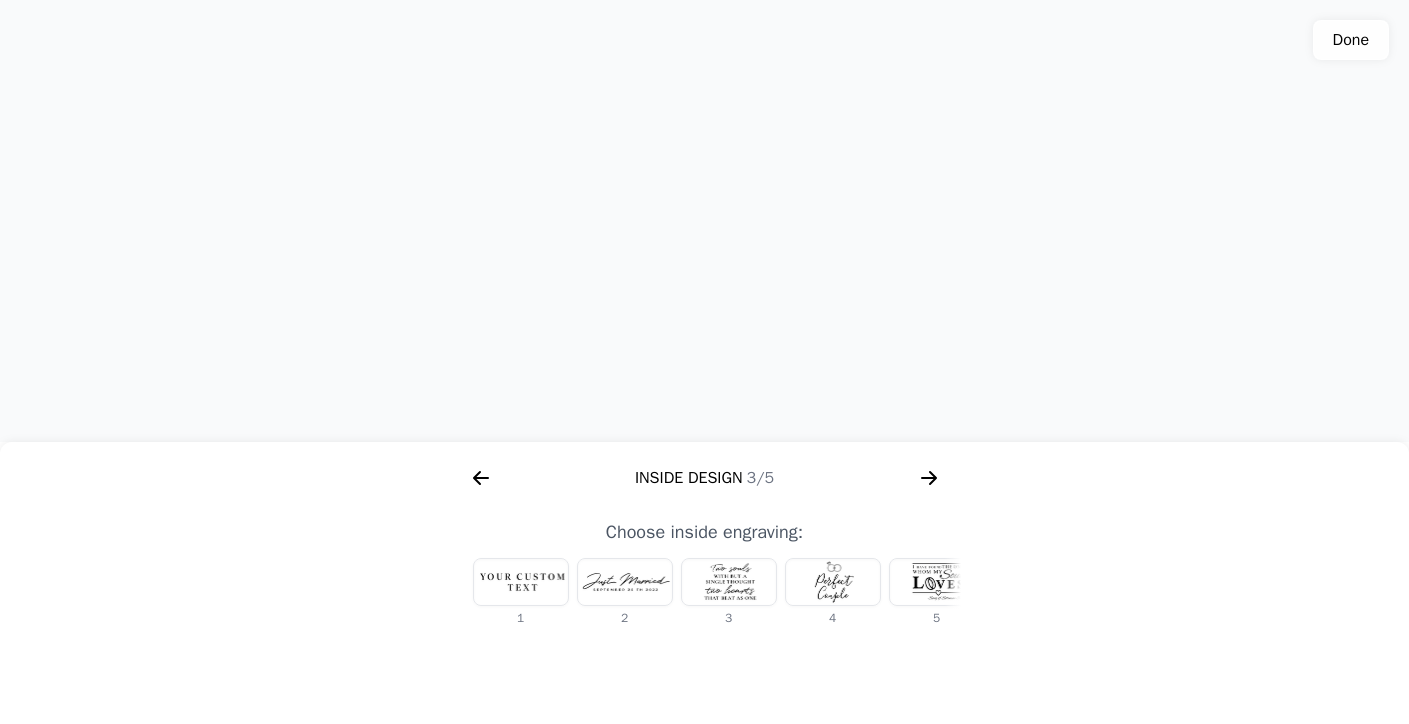 click 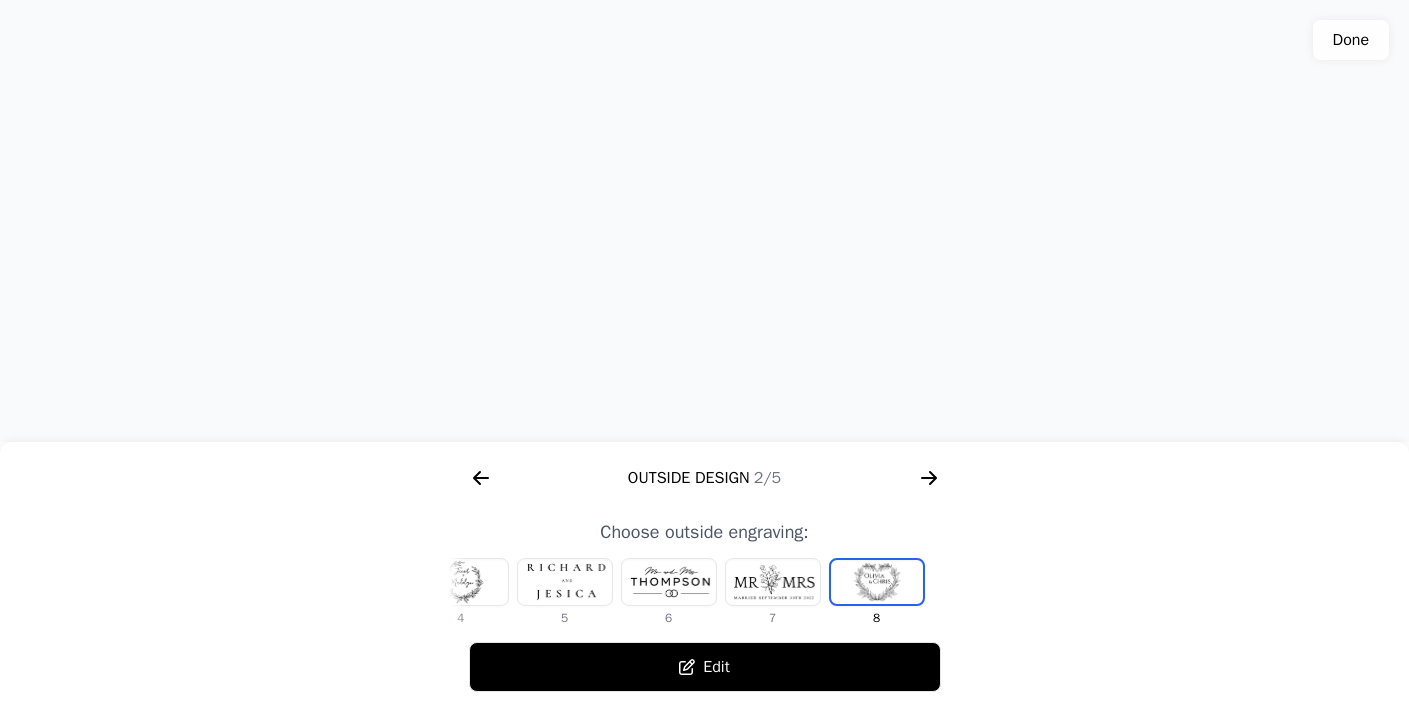 scroll, scrollTop: 489, scrollLeft: 0, axis: vertical 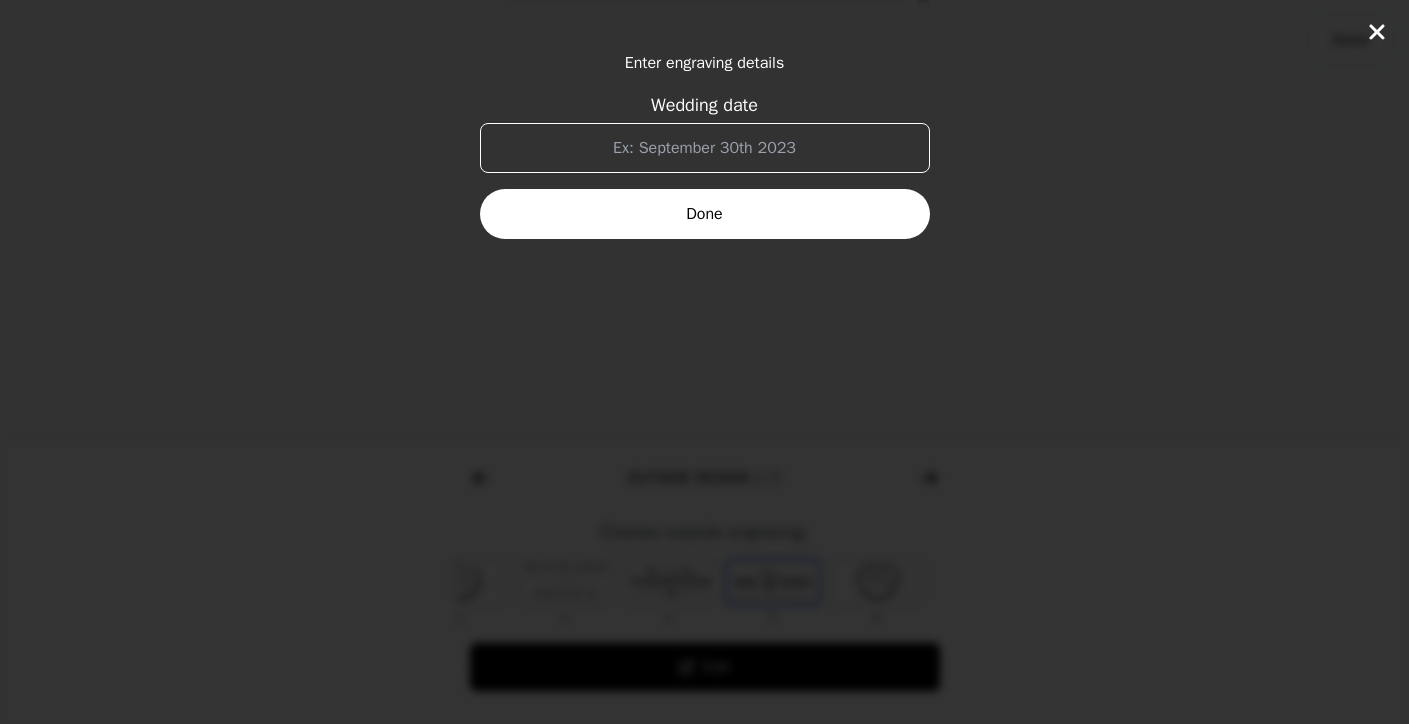 click on "Enter engraving details Wedding date Done" 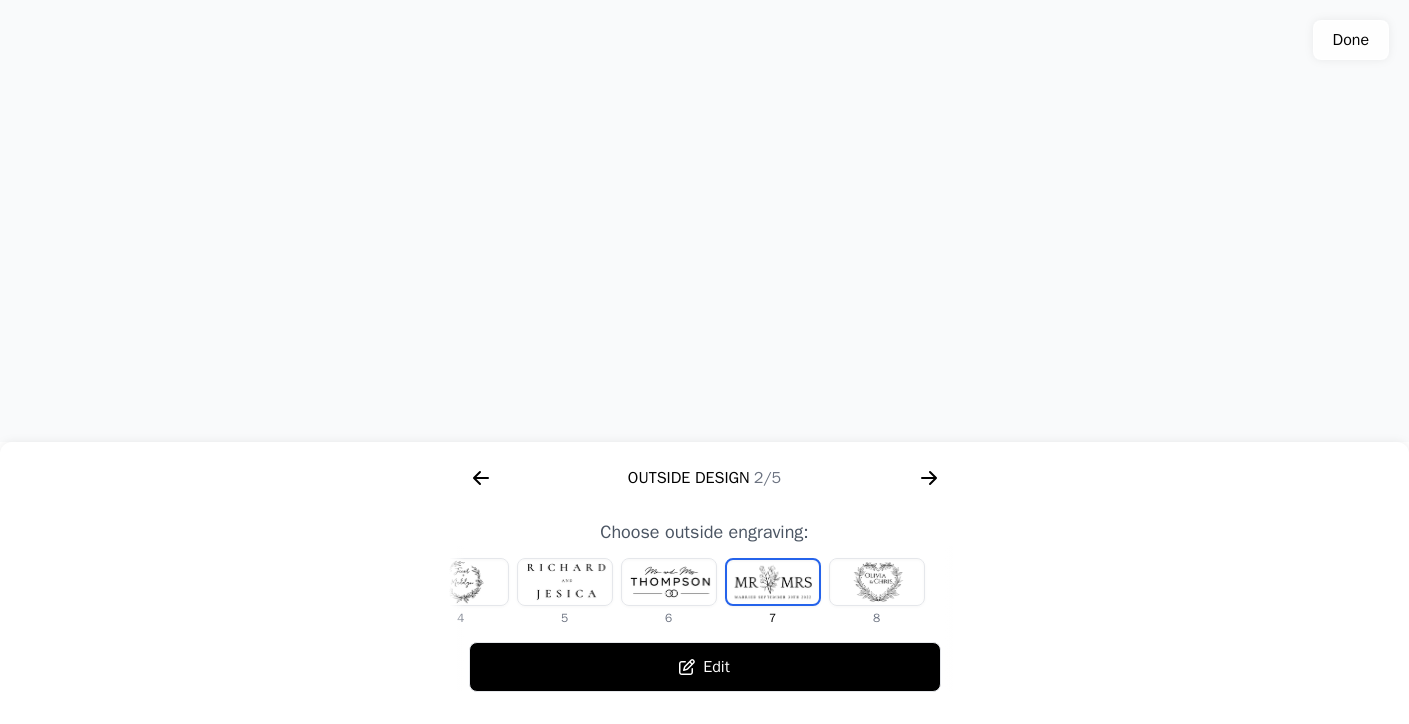 click at bounding box center [461, 582] 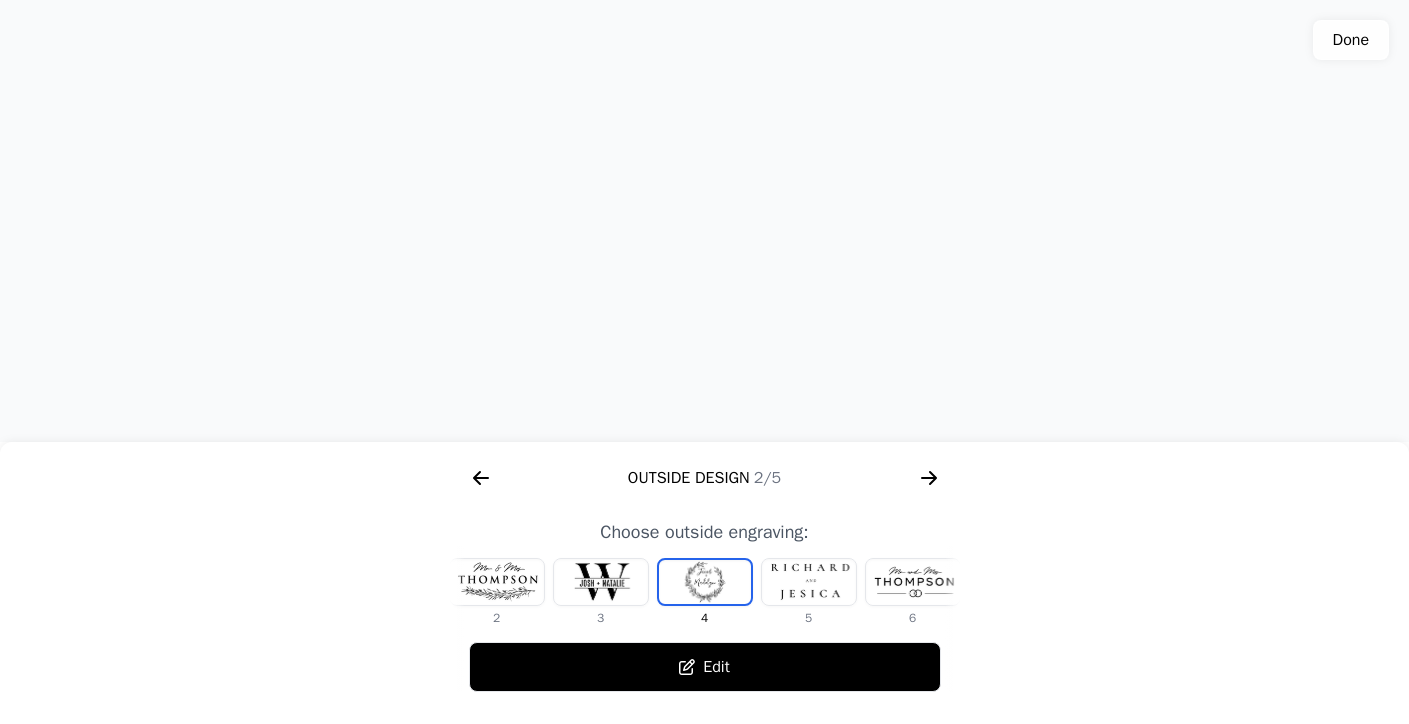 click at bounding box center [497, 582] 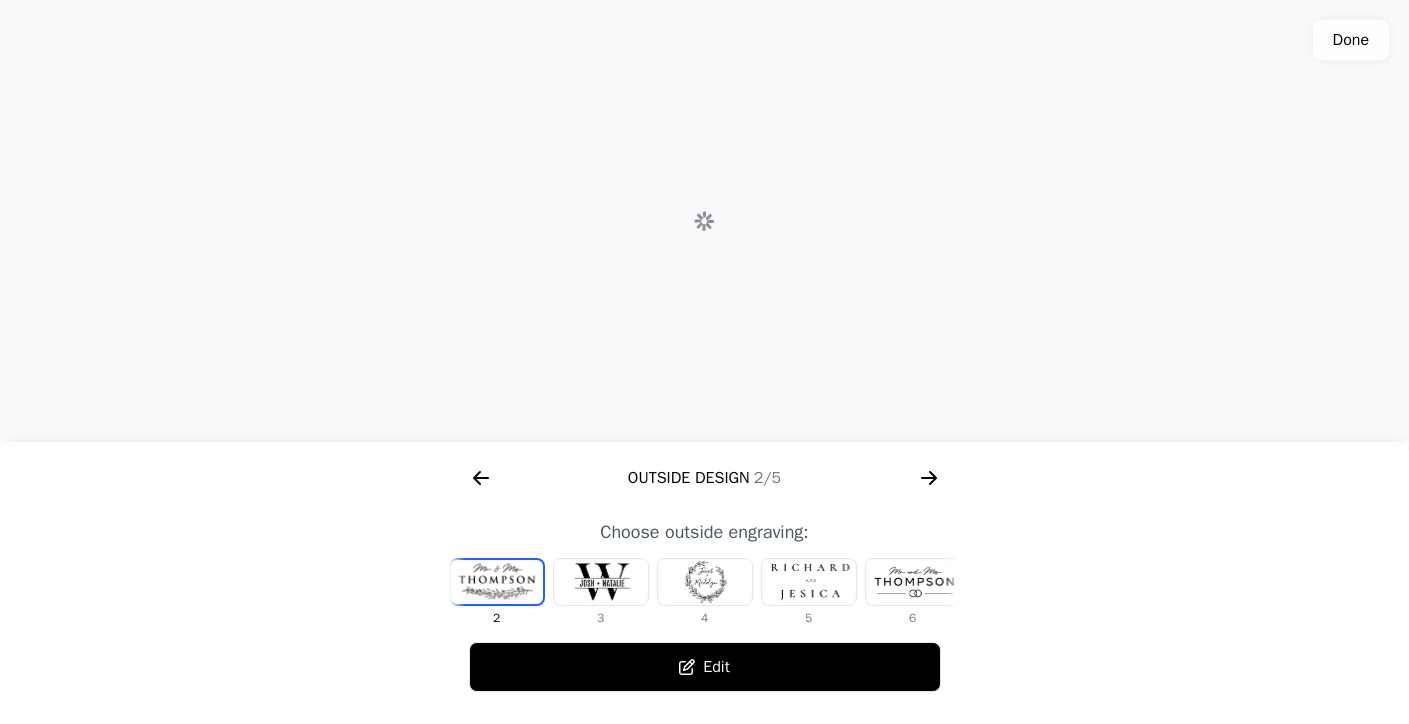 scroll, scrollTop: 0, scrollLeft: 0, axis: both 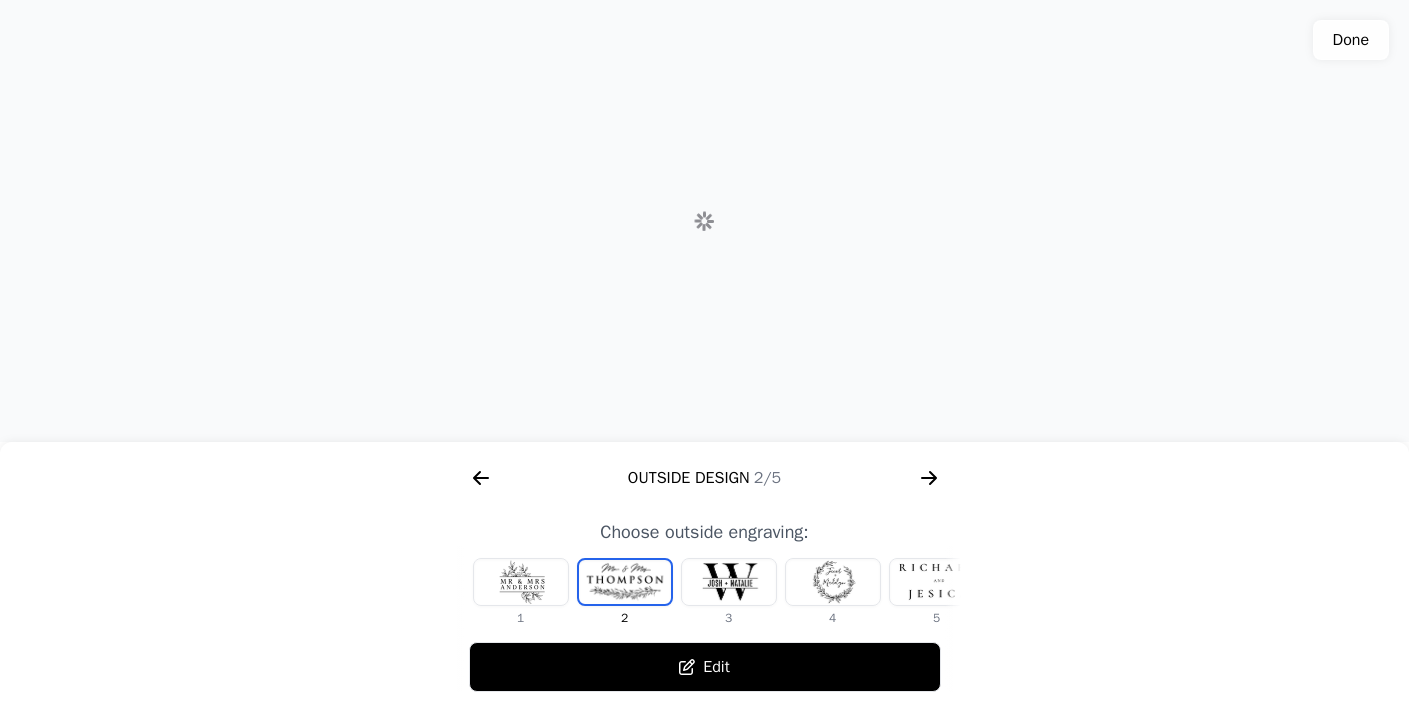 click at bounding box center (521, 582) 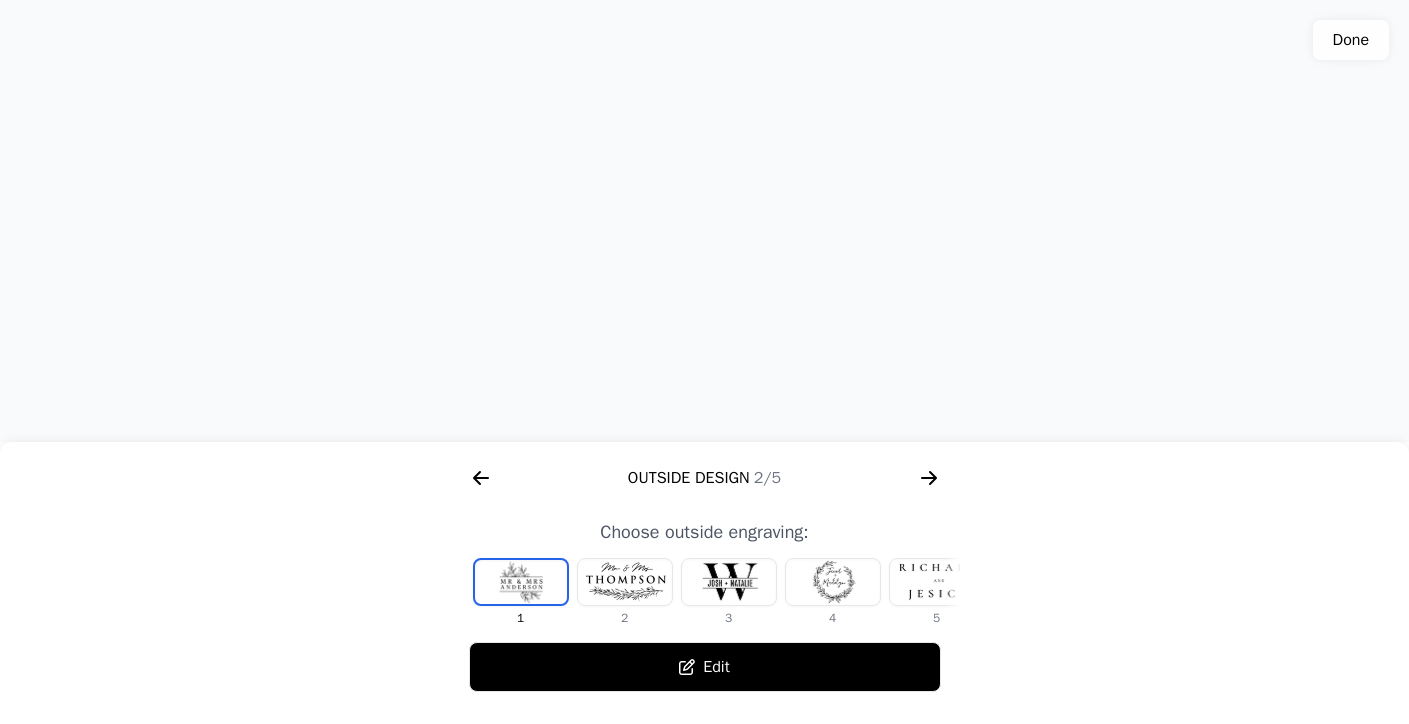 click at bounding box center (625, 582) 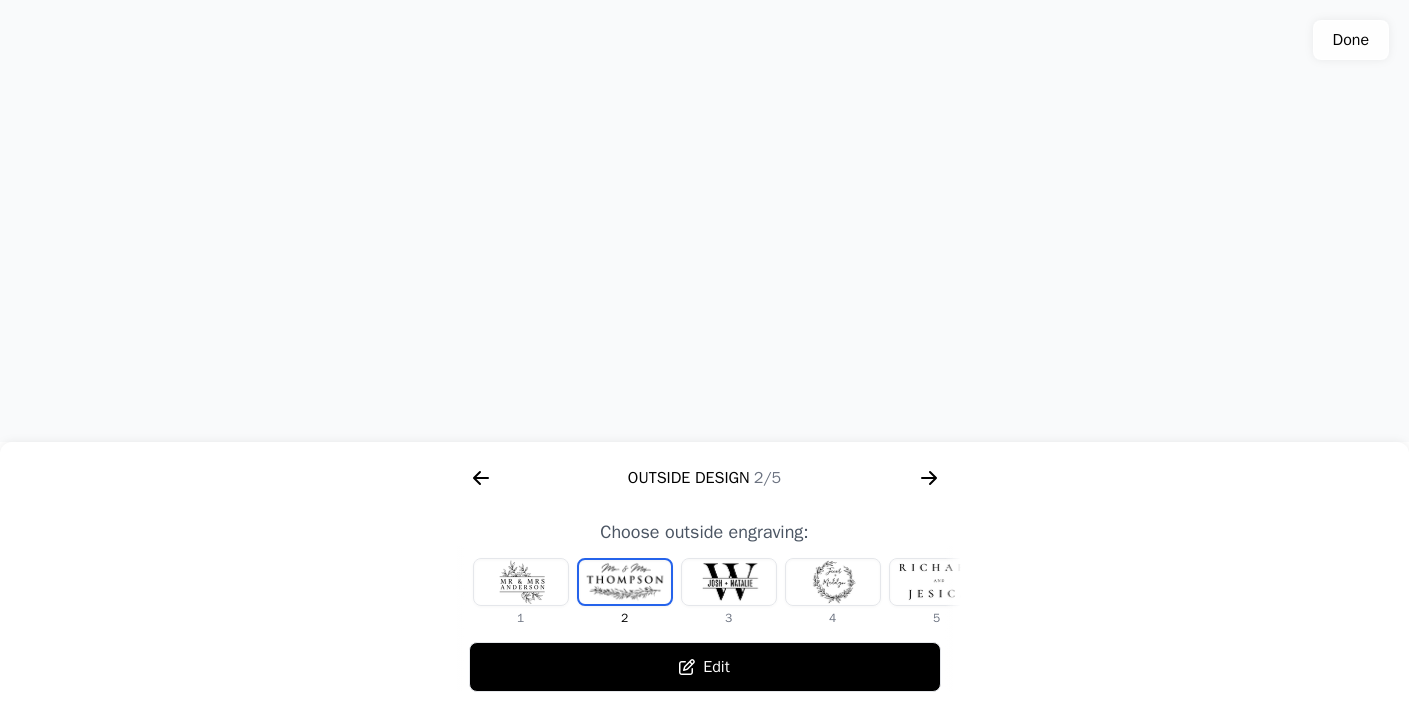 click at bounding box center [729, 582] 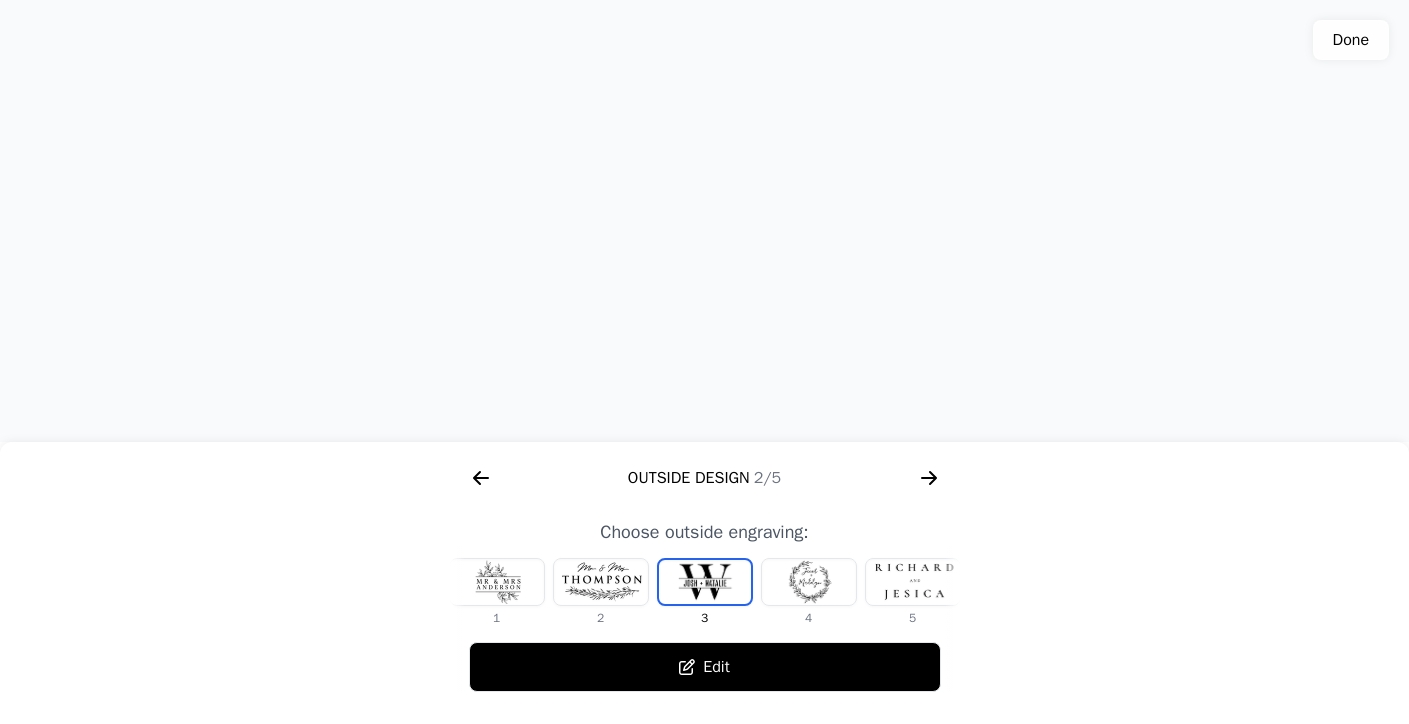 click at bounding box center [809, 582] 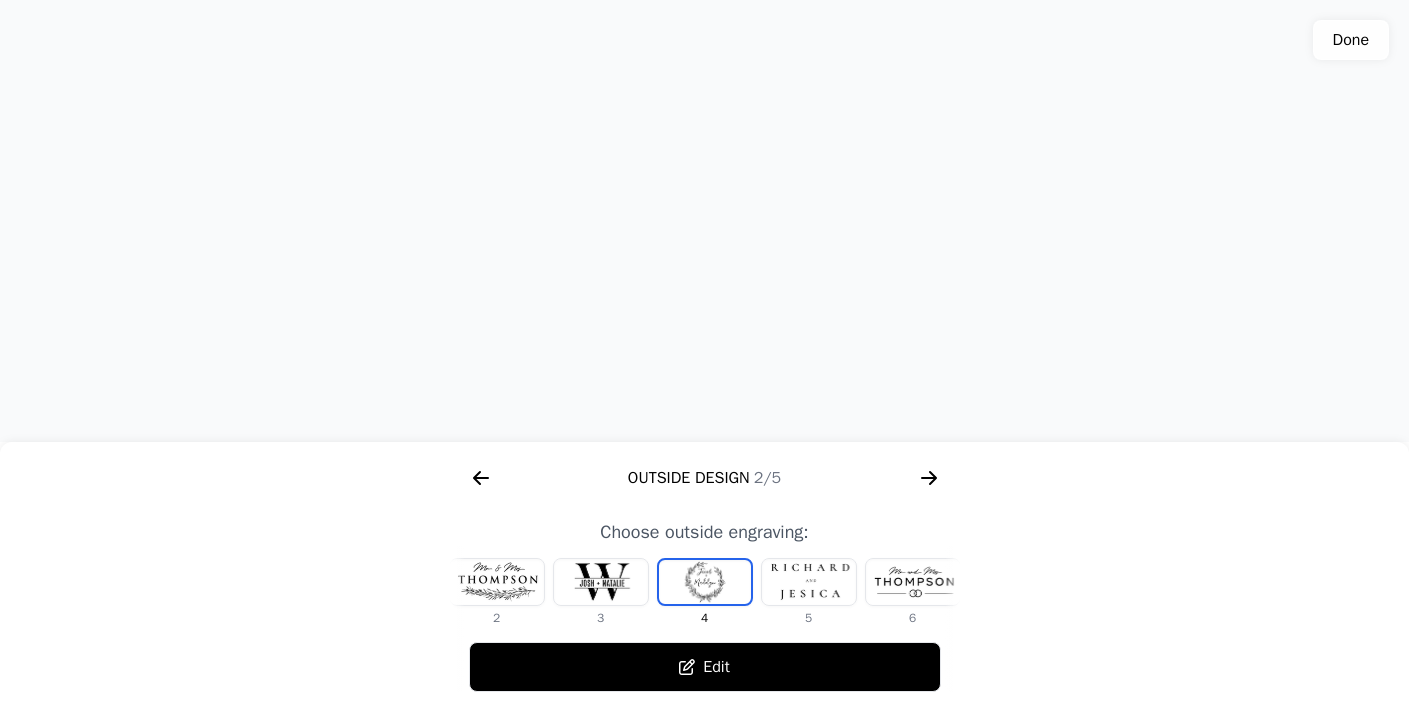 click on "Edit" at bounding box center [705, 667] 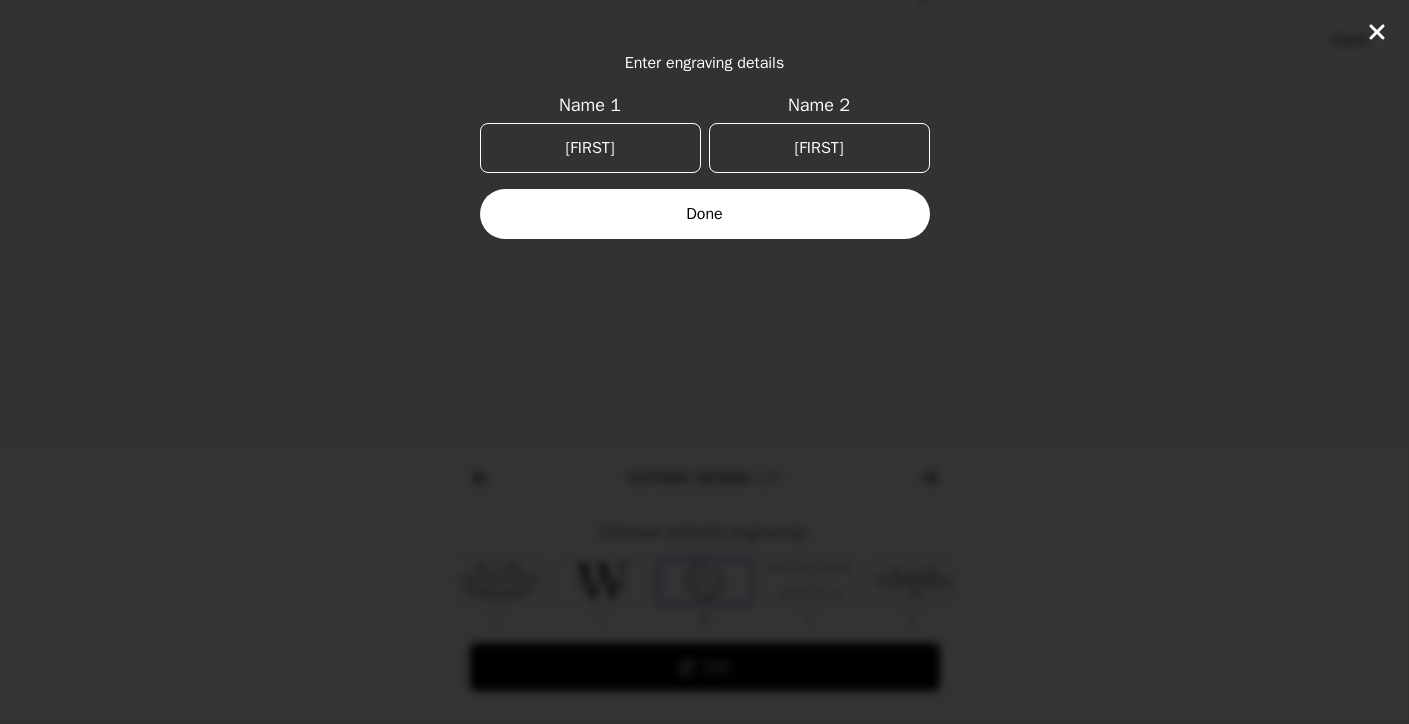 click on "[FIRST]" at bounding box center [590, 148] 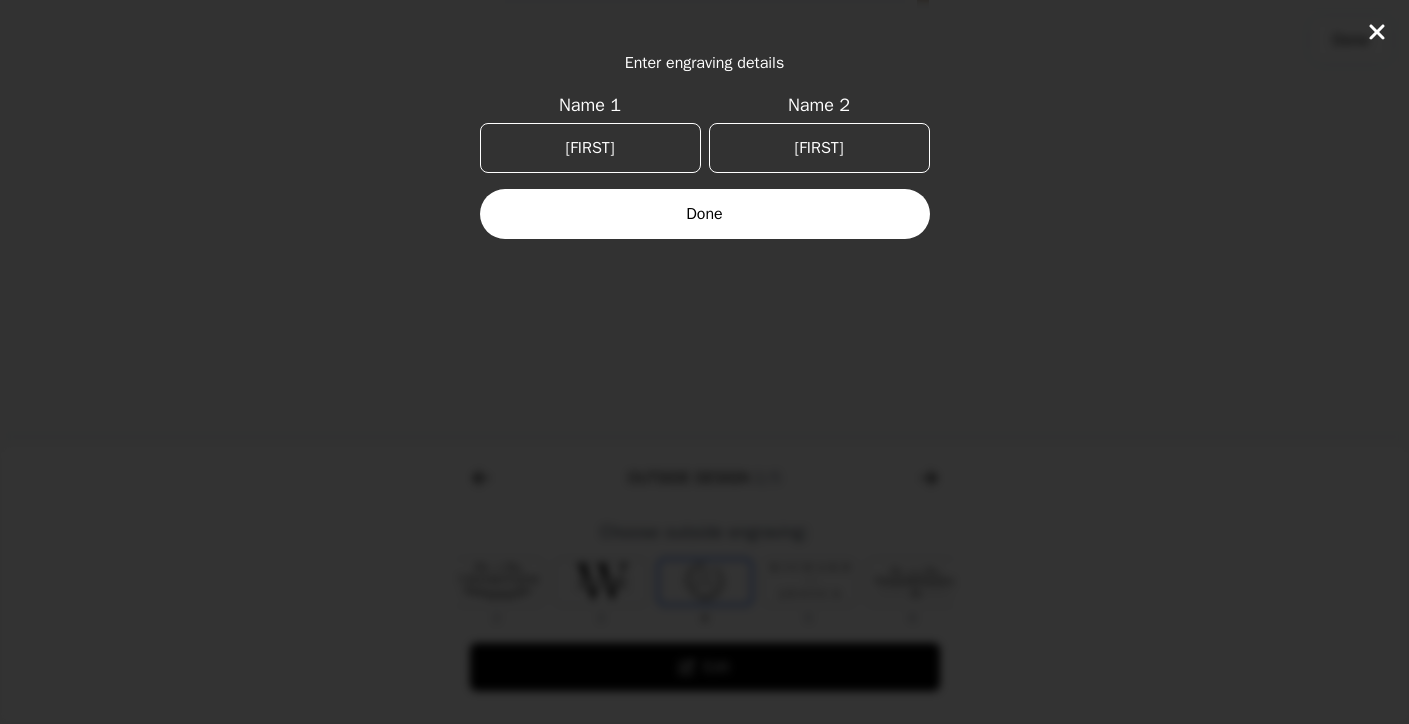 type on "<" 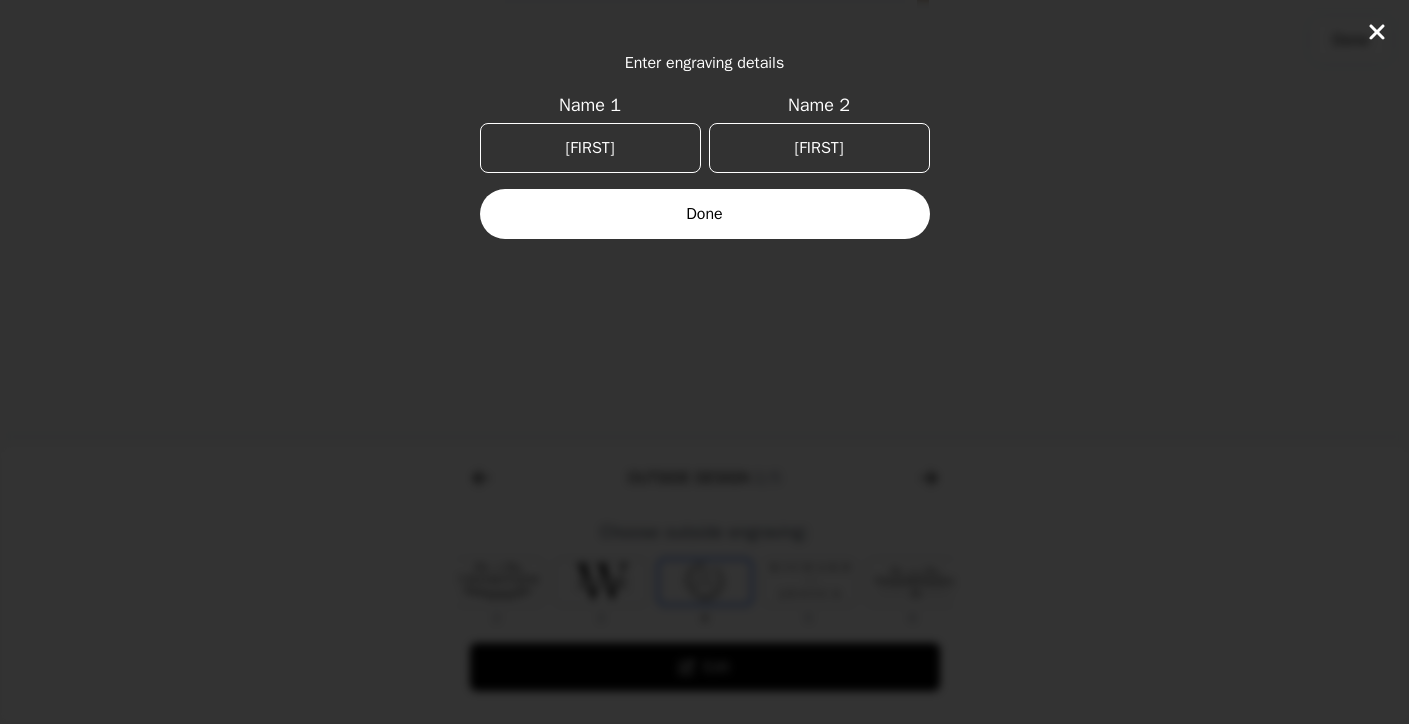 type on "[FIRST]" 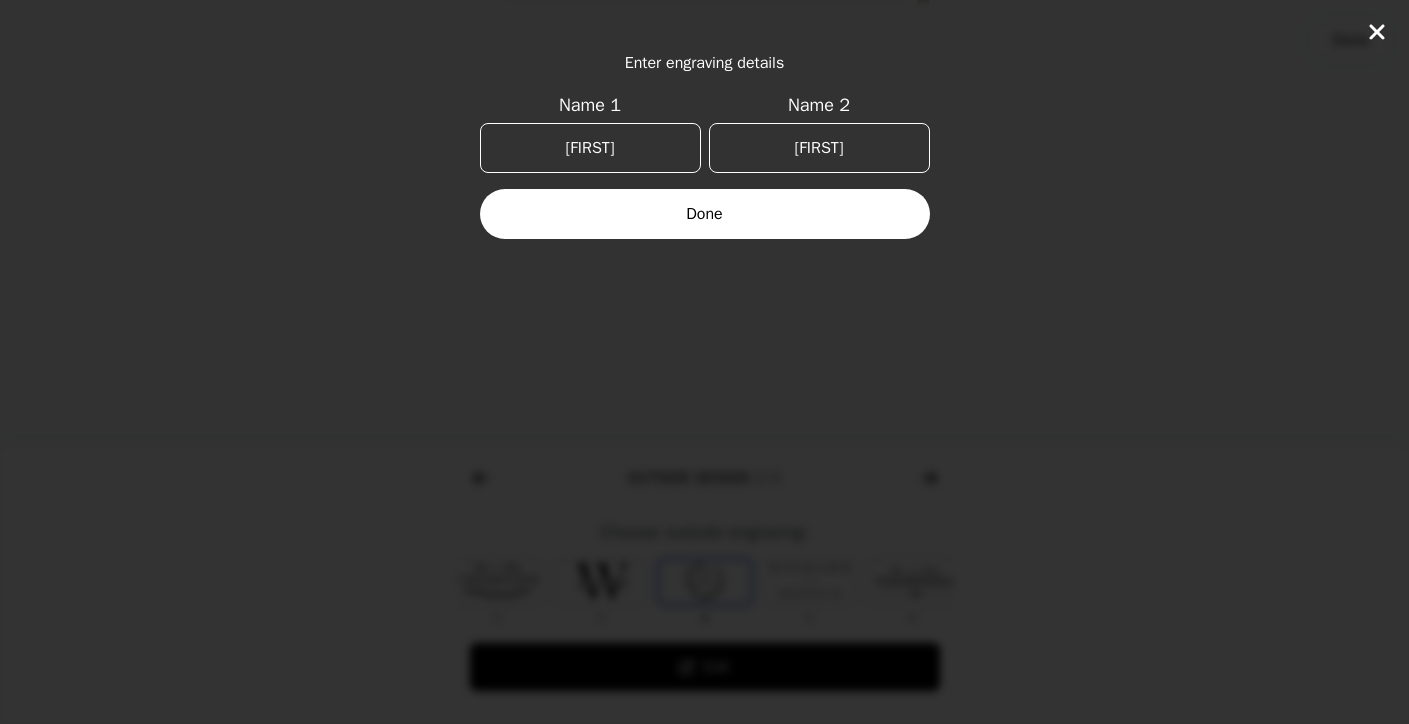 type on "[FIRST]" 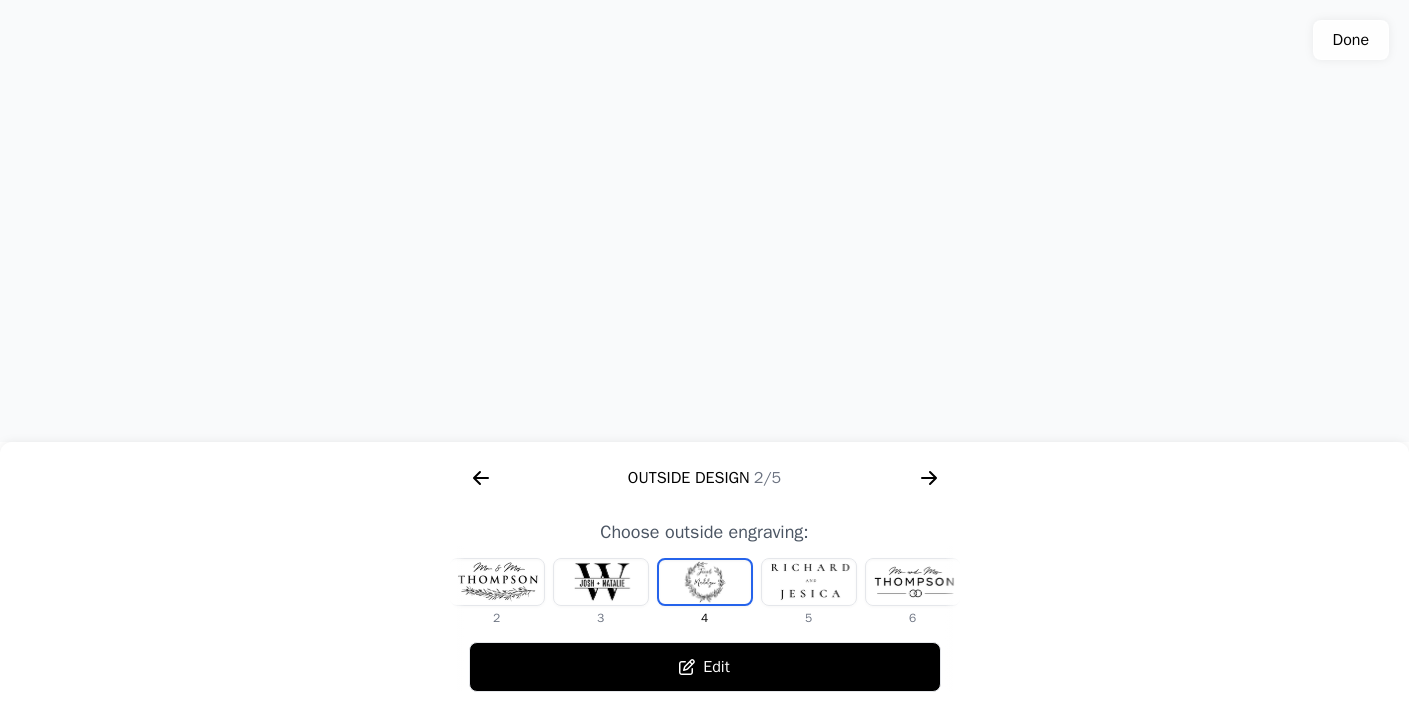 click on "Edit" at bounding box center (705, 667) 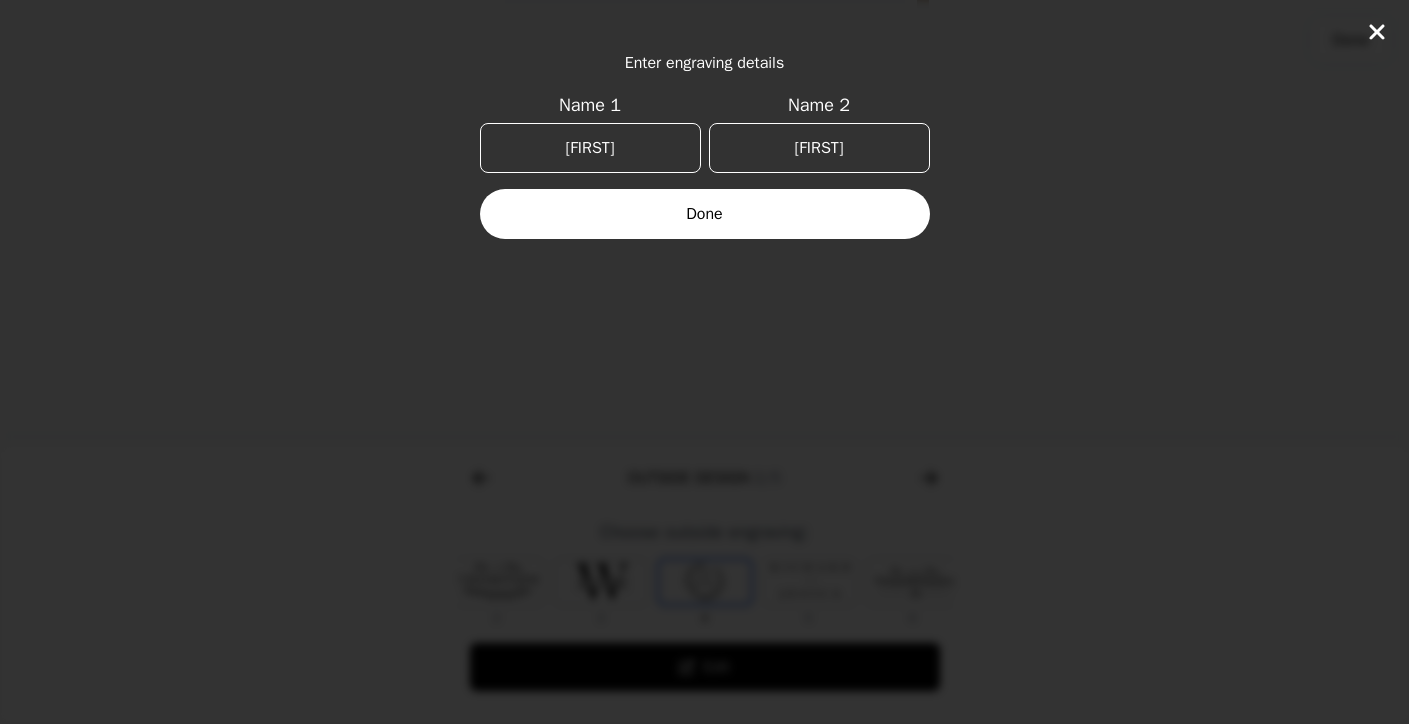 click on "[FIRST]" at bounding box center [590, 148] 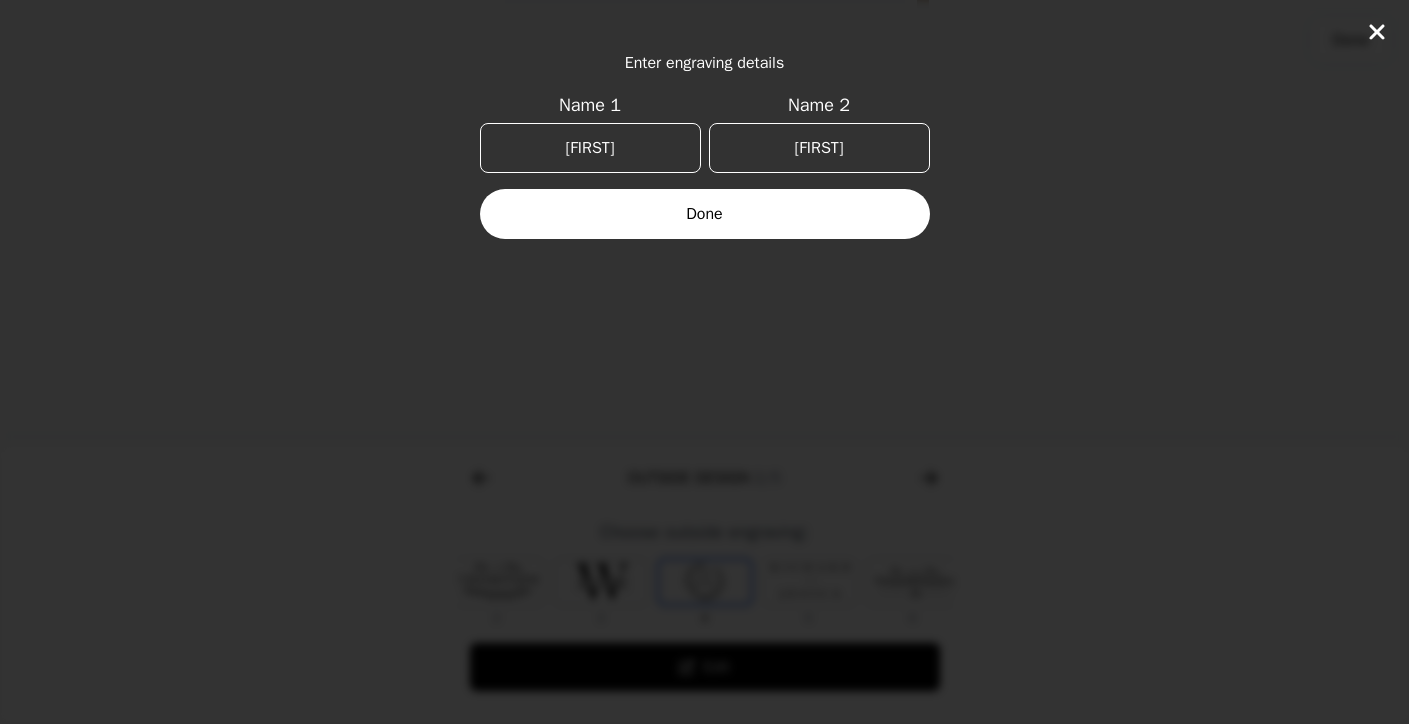 type on "[FIRST]" 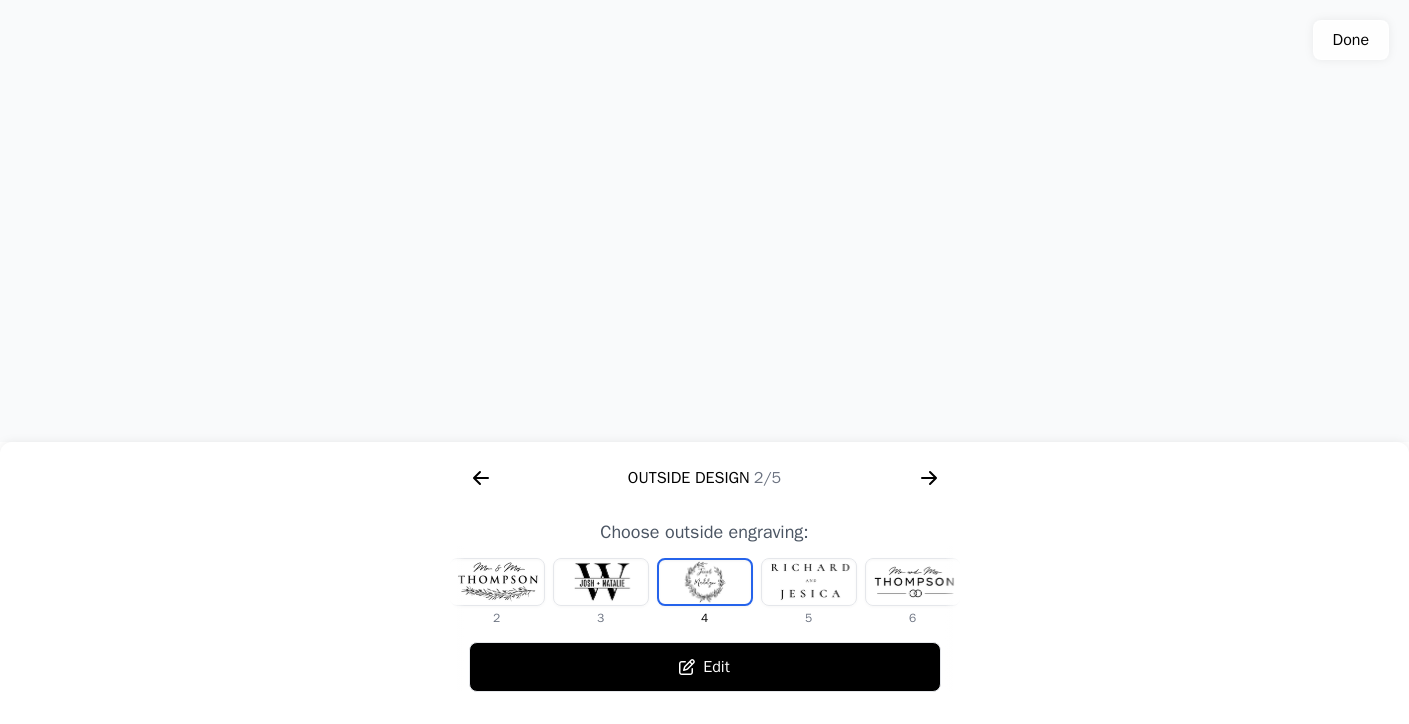 click on "Edit" at bounding box center [705, 667] 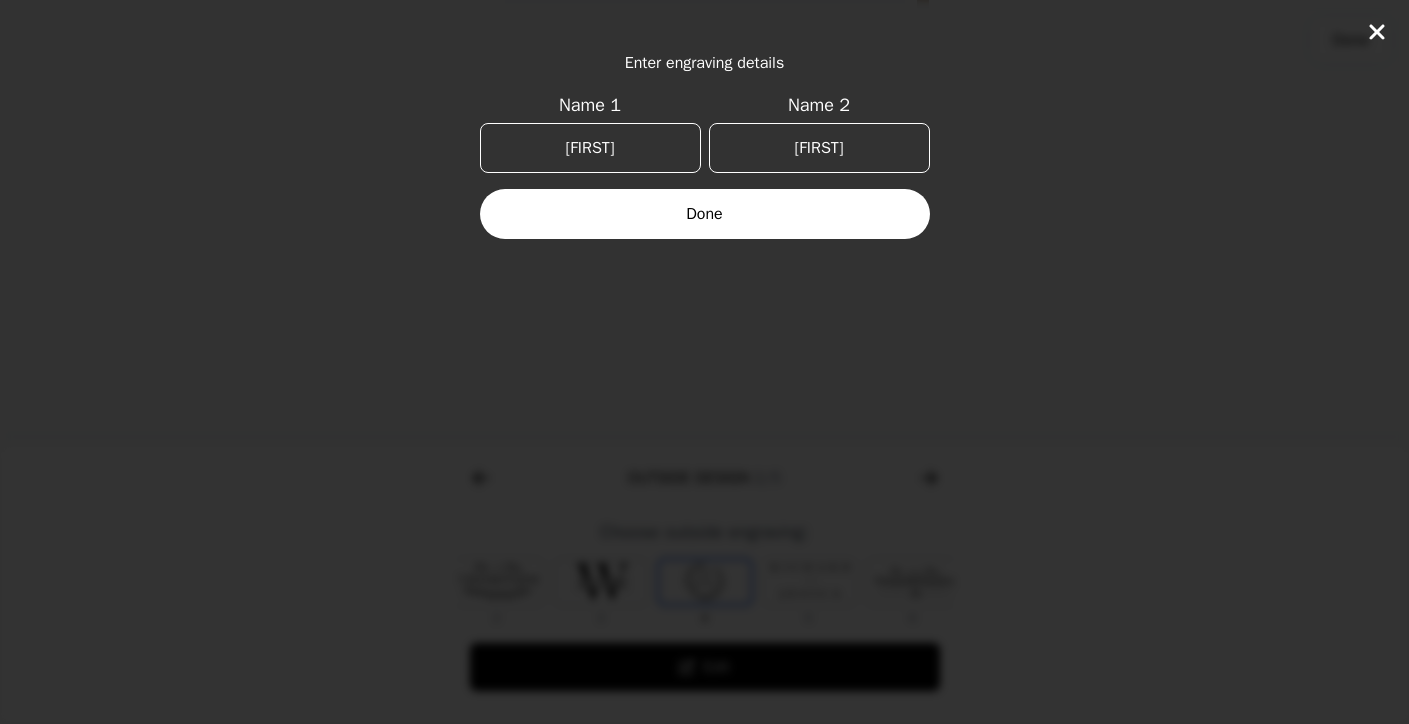 click on "[FIRST]" at bounding box center (590, 148) 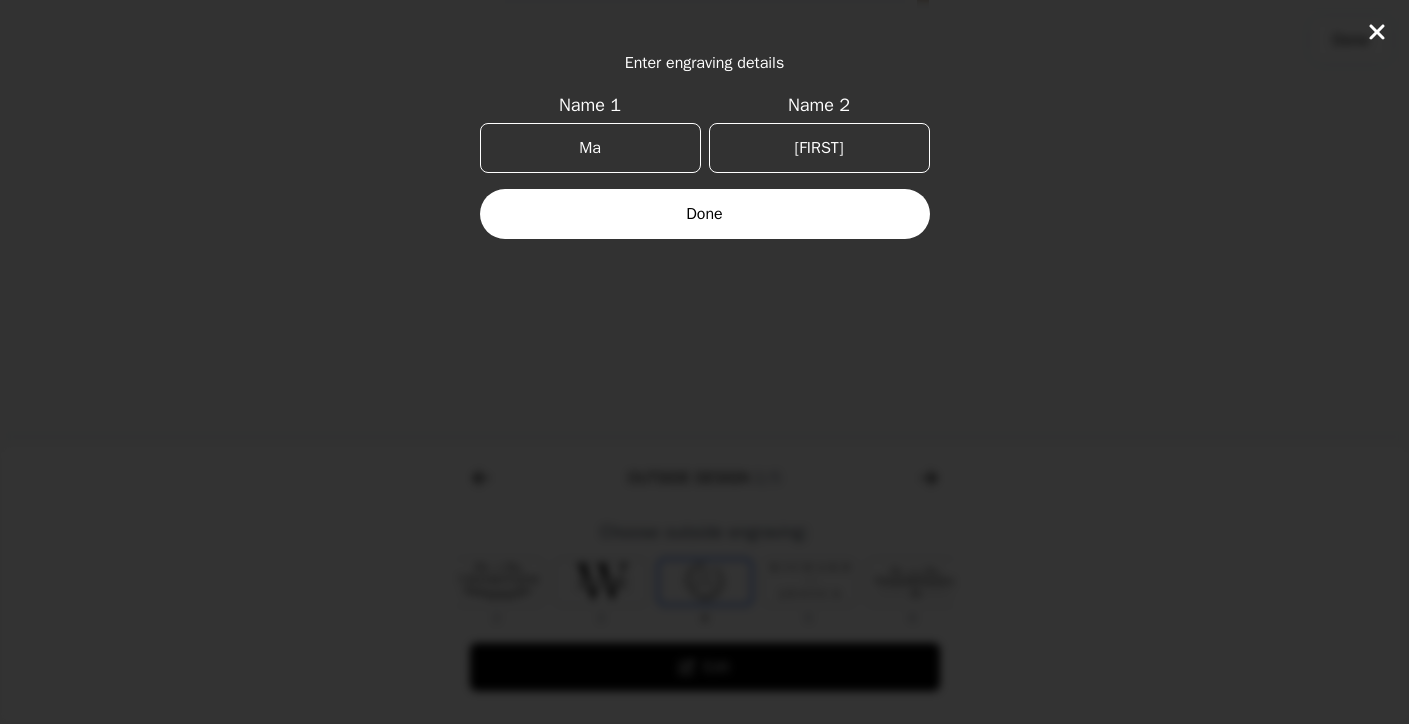type on "M" 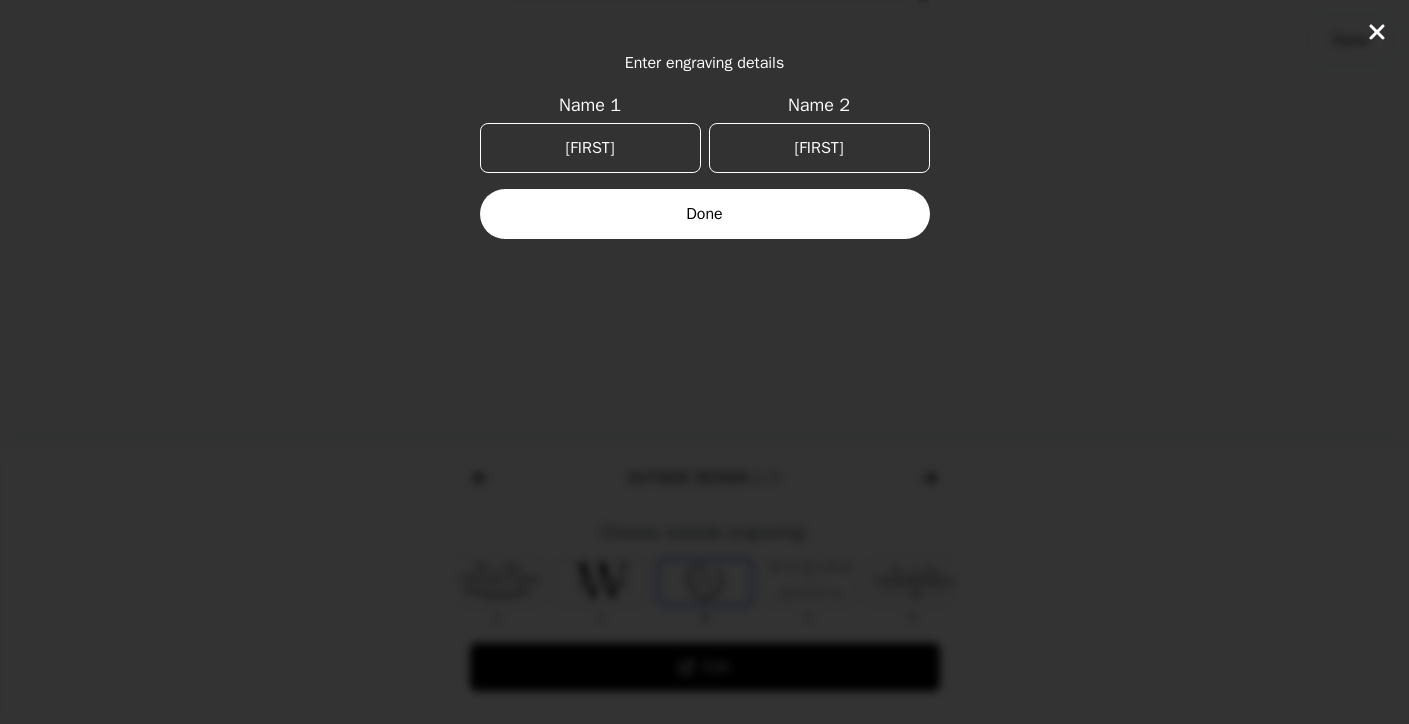 type on "[FIRST]" 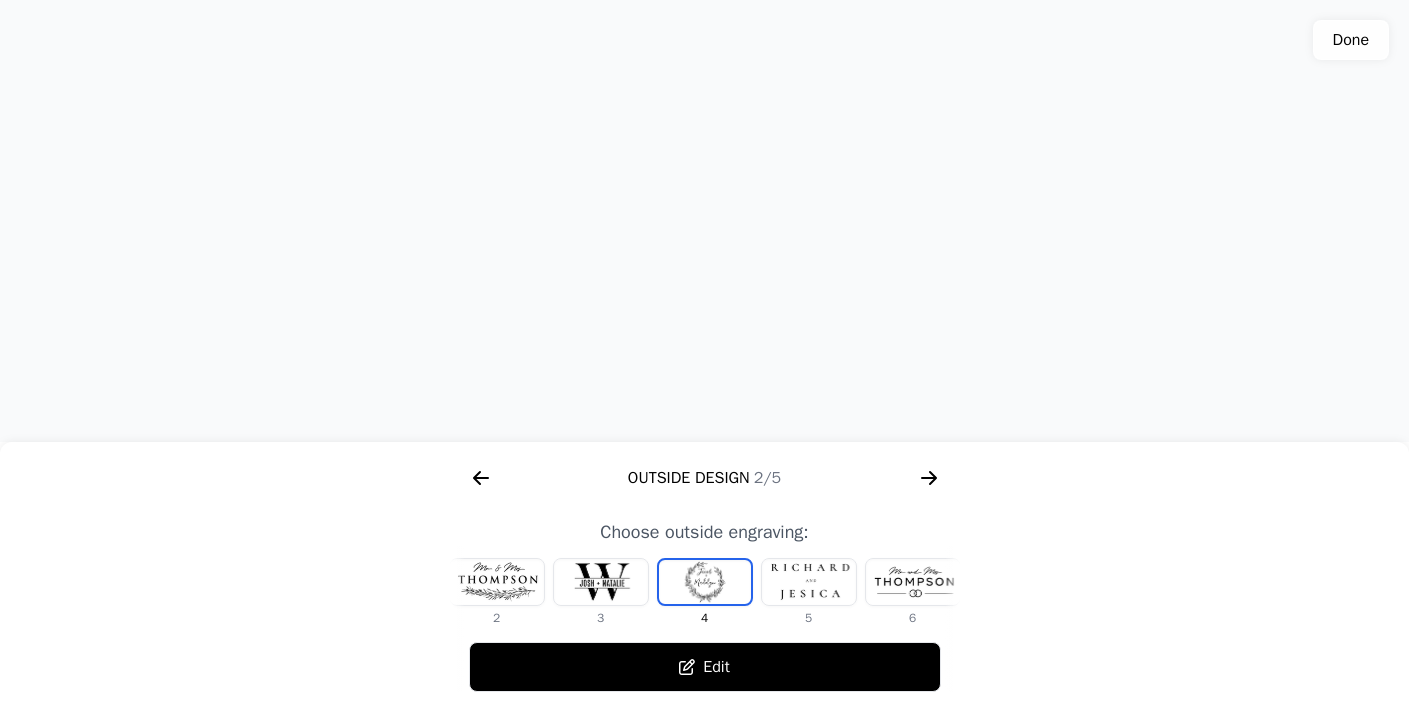 click at bounding box center [809, 582] 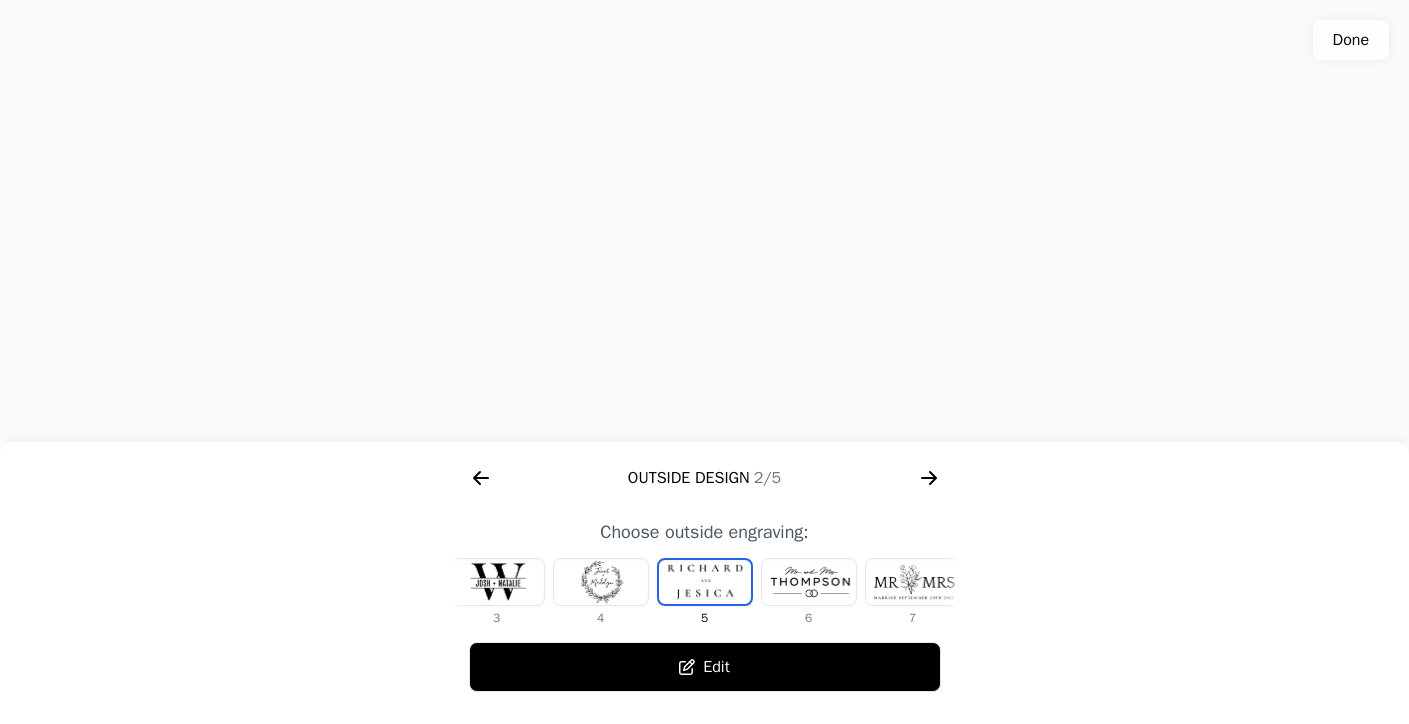 click at bounding box center [809, 582] 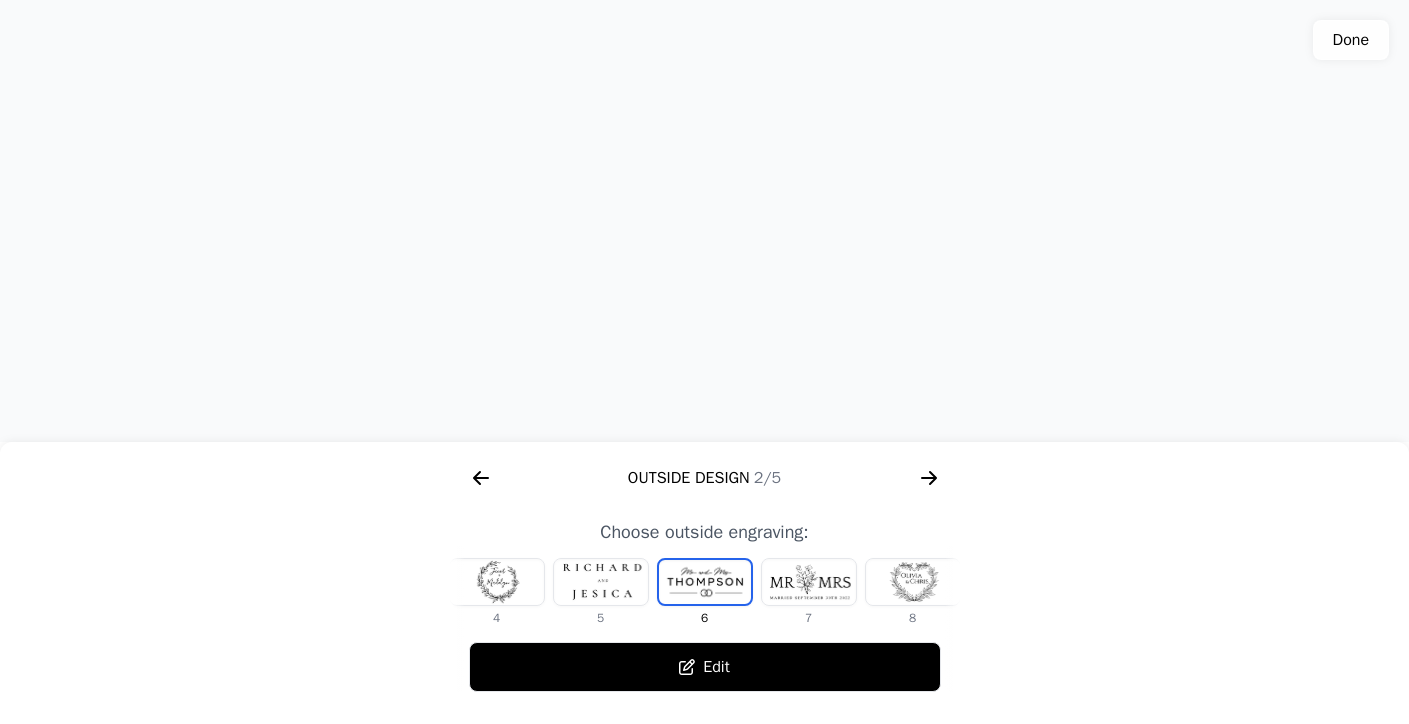 click at bounding box center [913, 582] 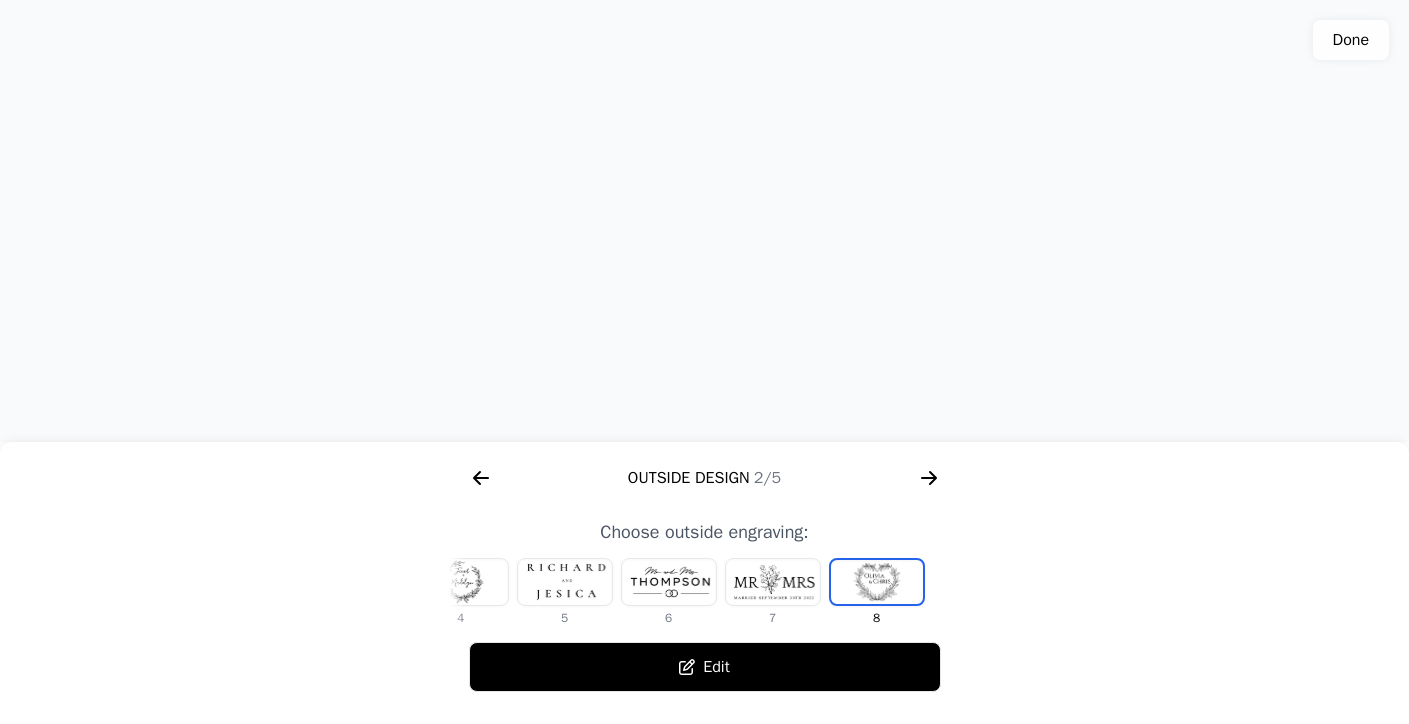 click at bounding box center [461, 582] 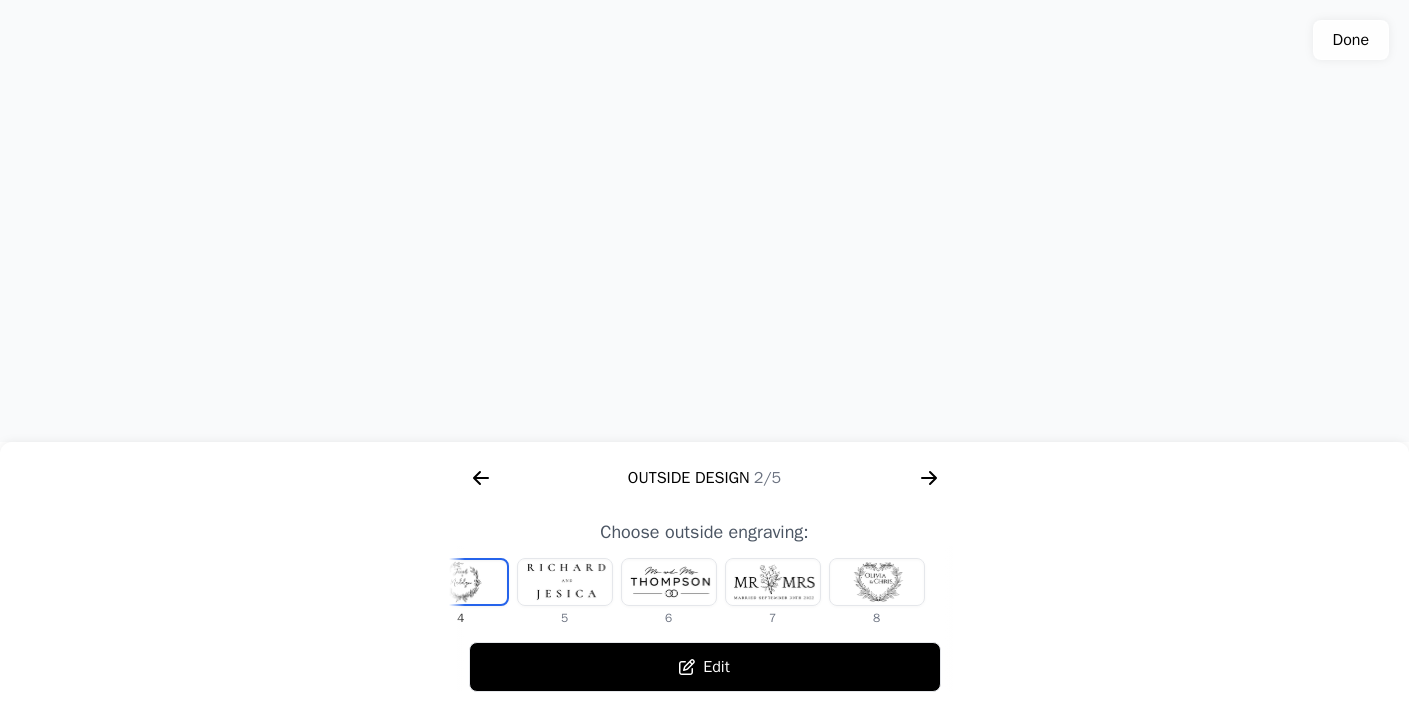 scroll, scrollTop: 0, scrollLeft: 372, axis: horizontal 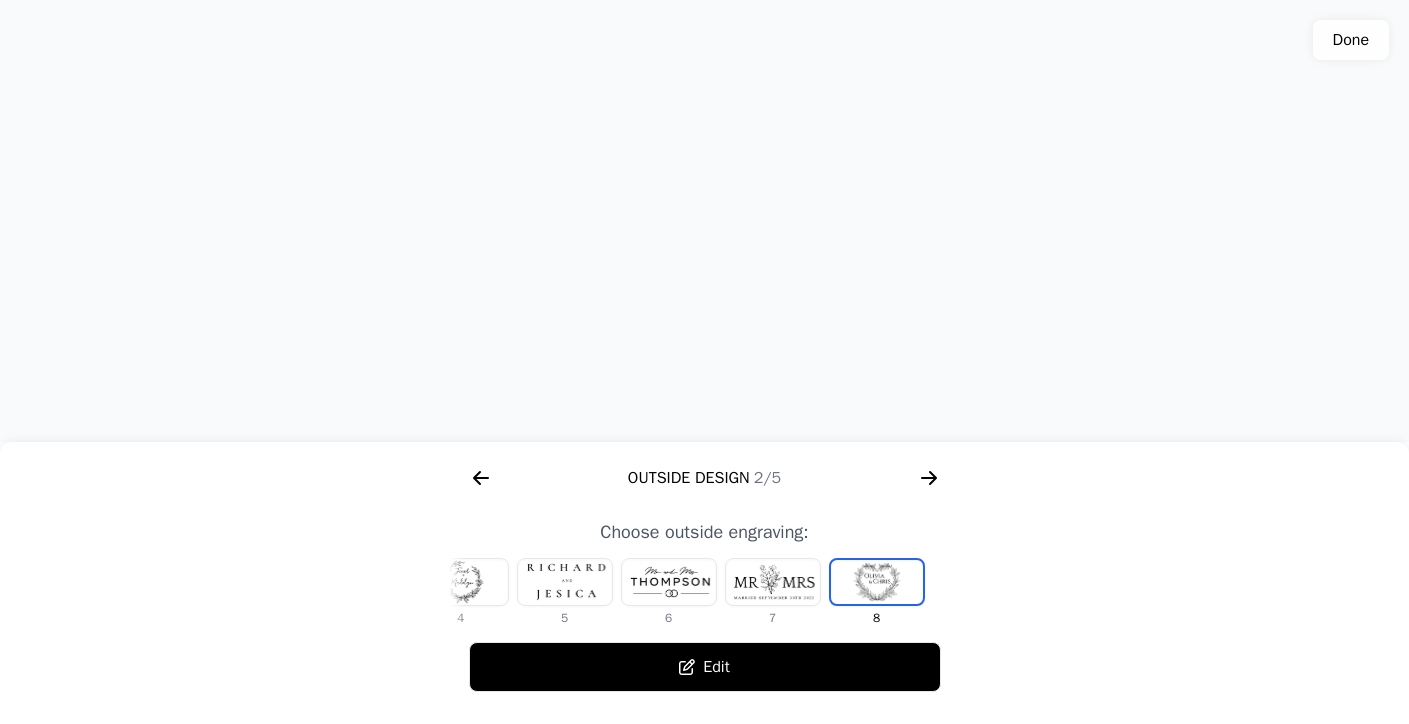 click at bounding box center (461, 582) 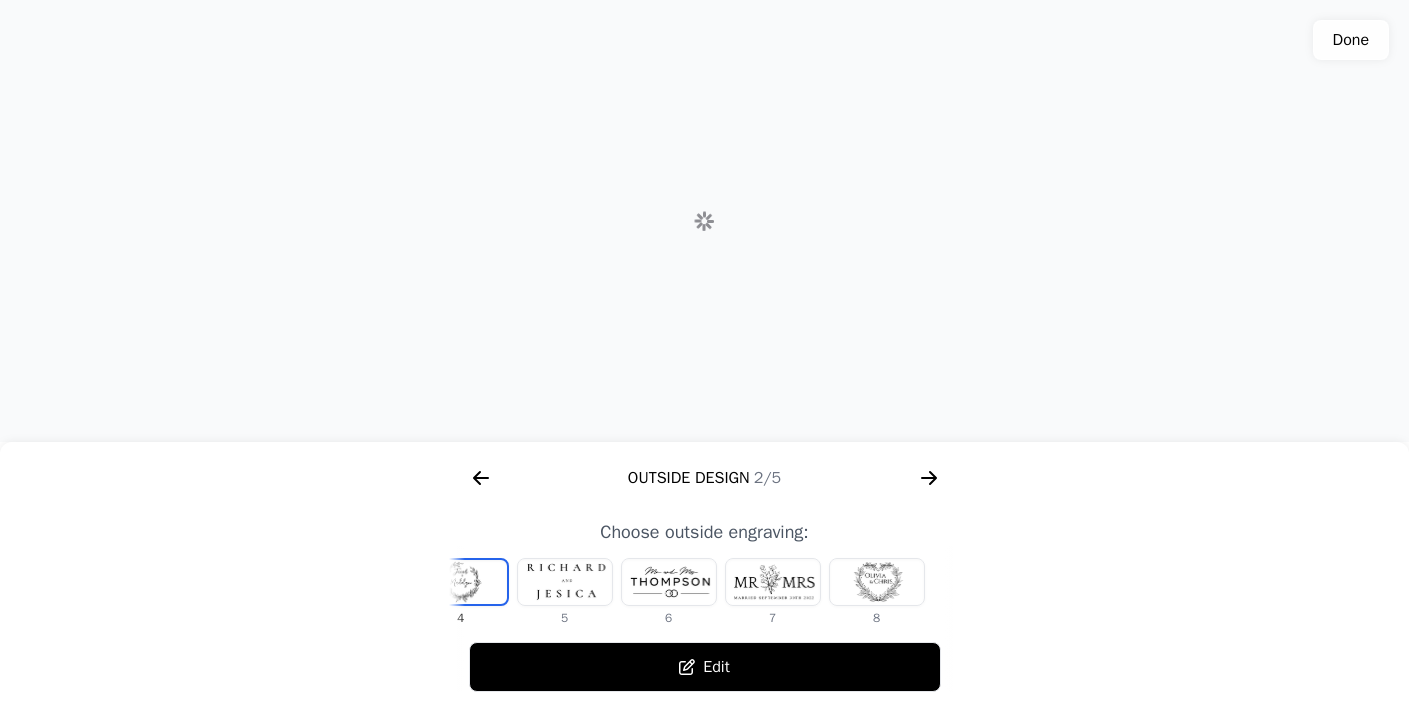 scroll, scrollTop: 0, scrollLeft: 128, axis: horizontal 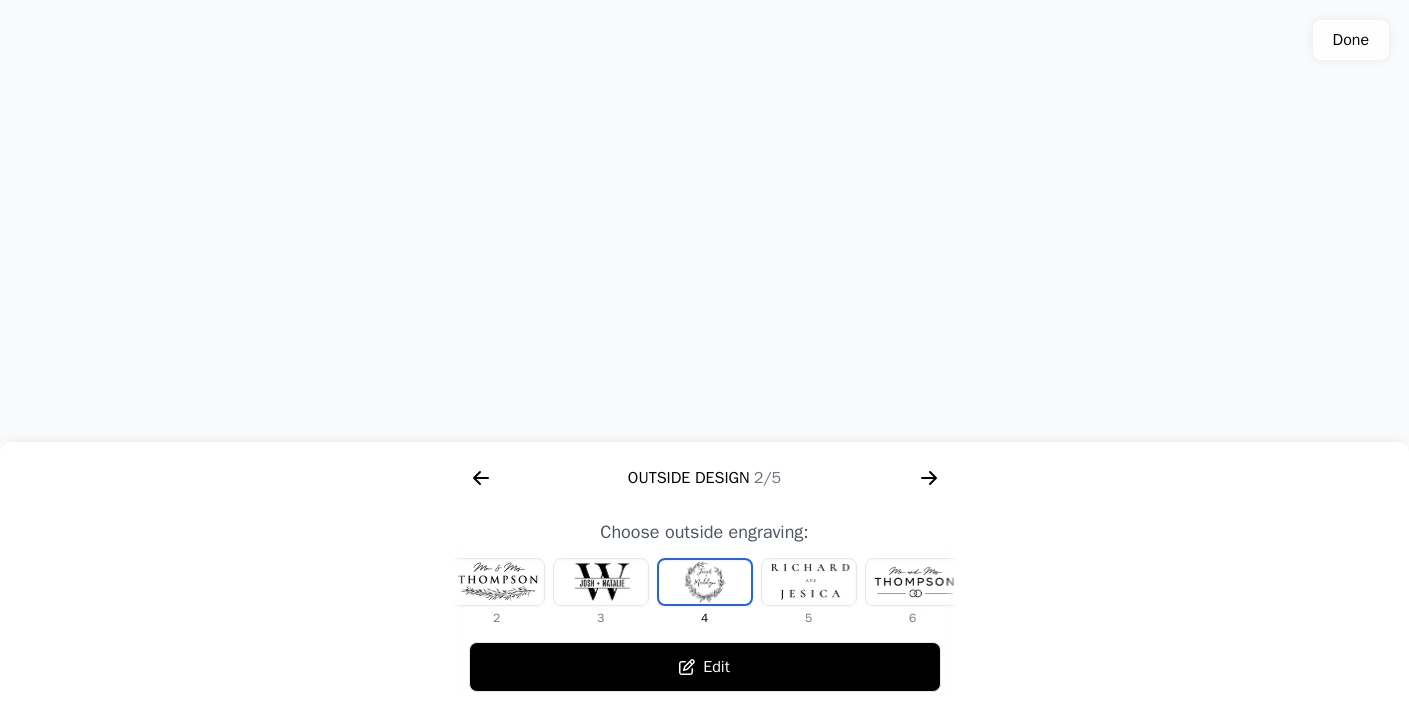 click on "Edit" at bounding box center (705, 667) 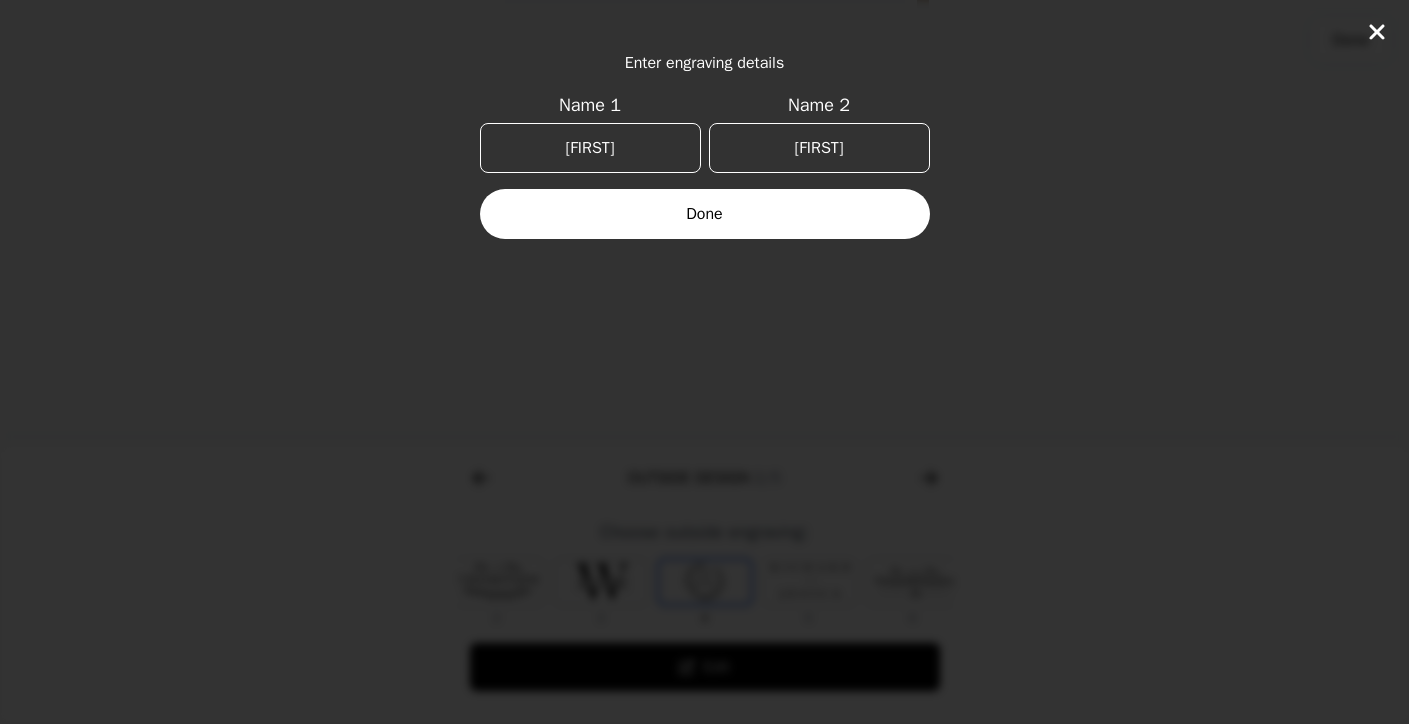 click on "Done" at bounding box center [705, 214] 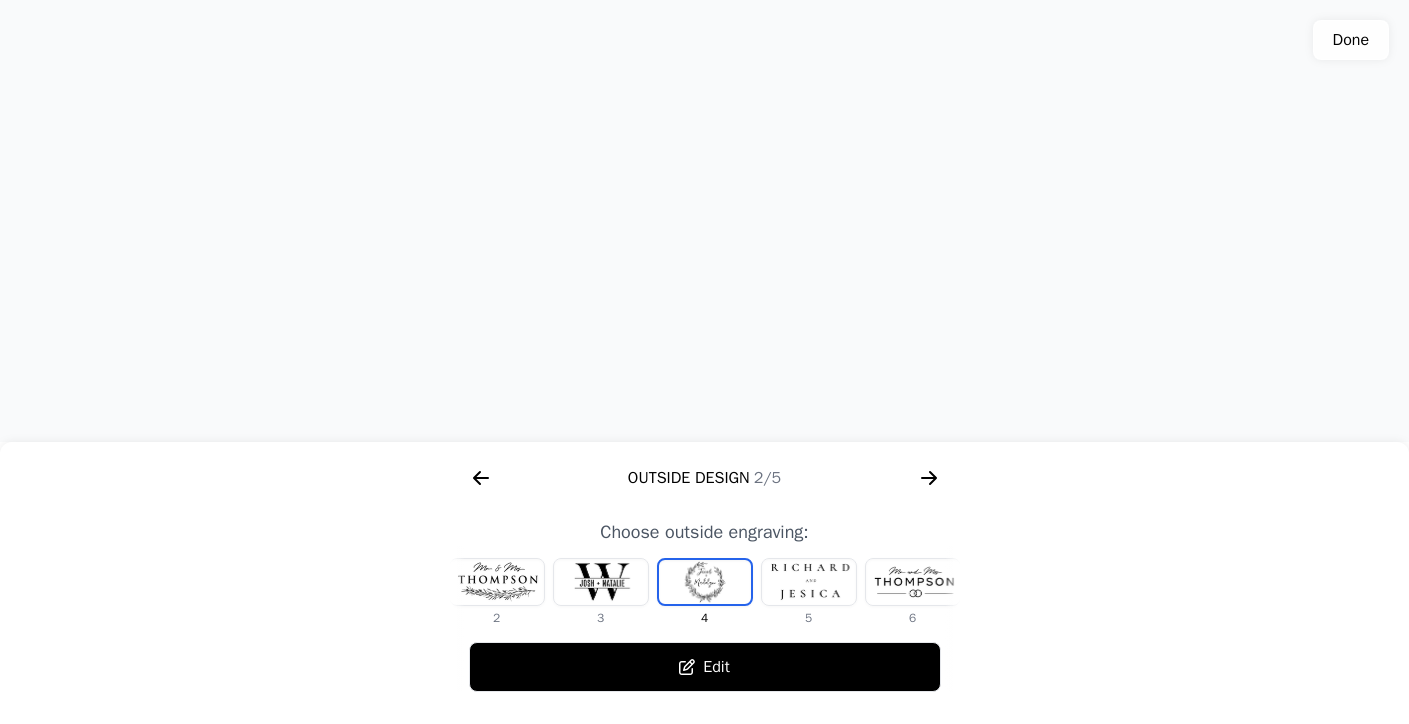 click 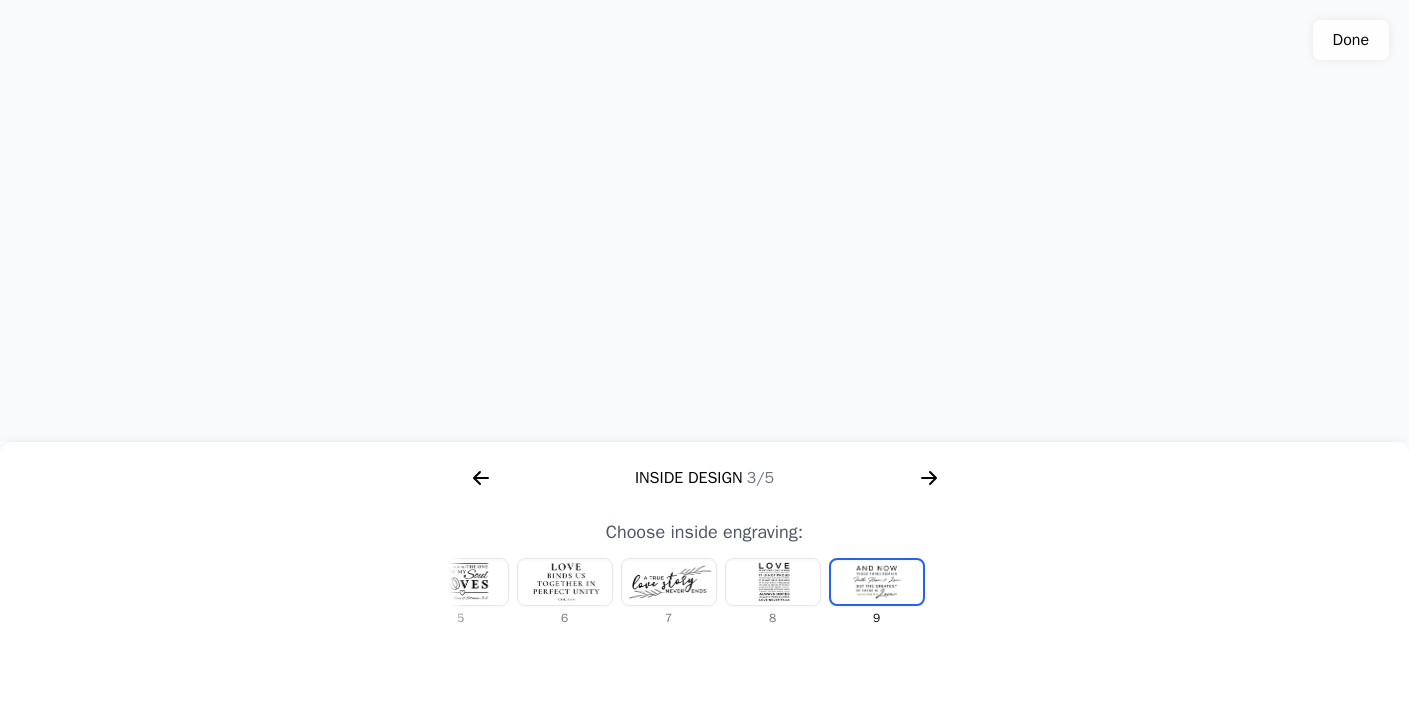 scroll, scrollTop: 0, scrollLeft: 476, axis: horizontal 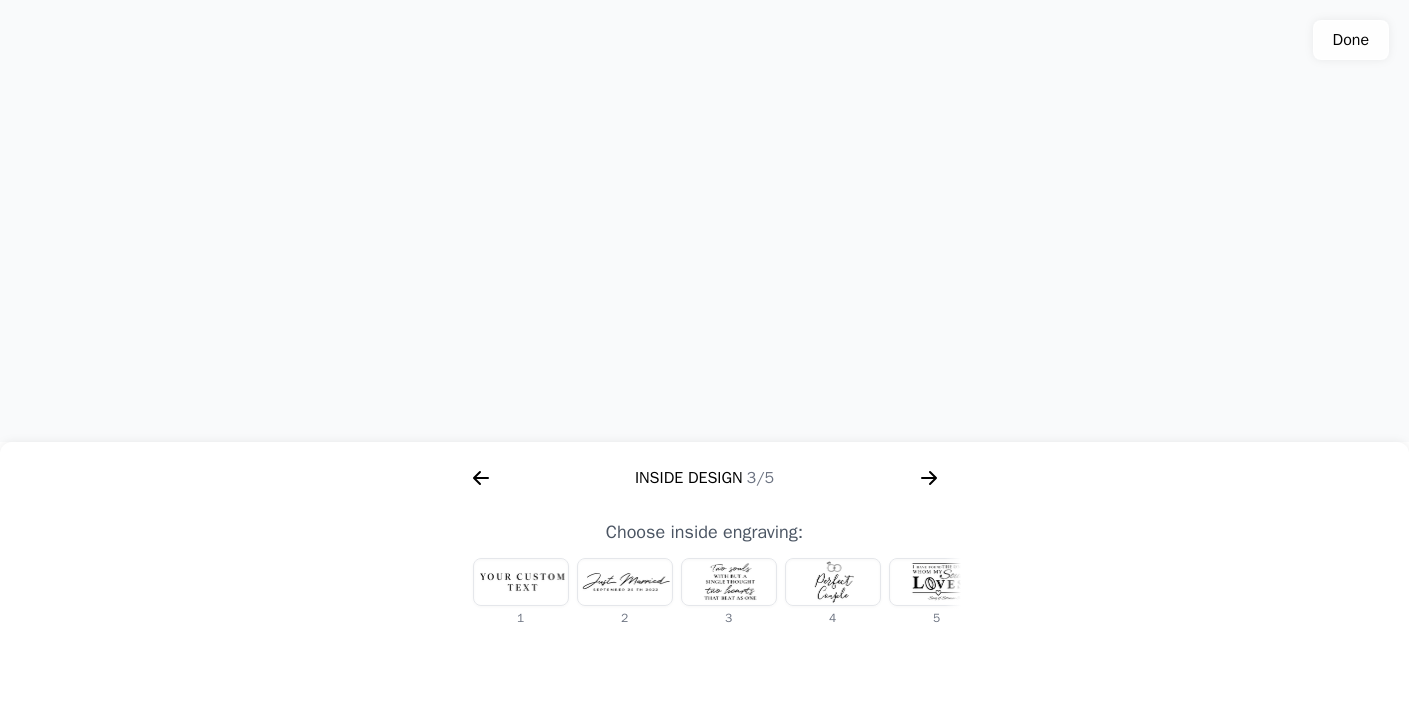 click at bounding box center [521, 582] 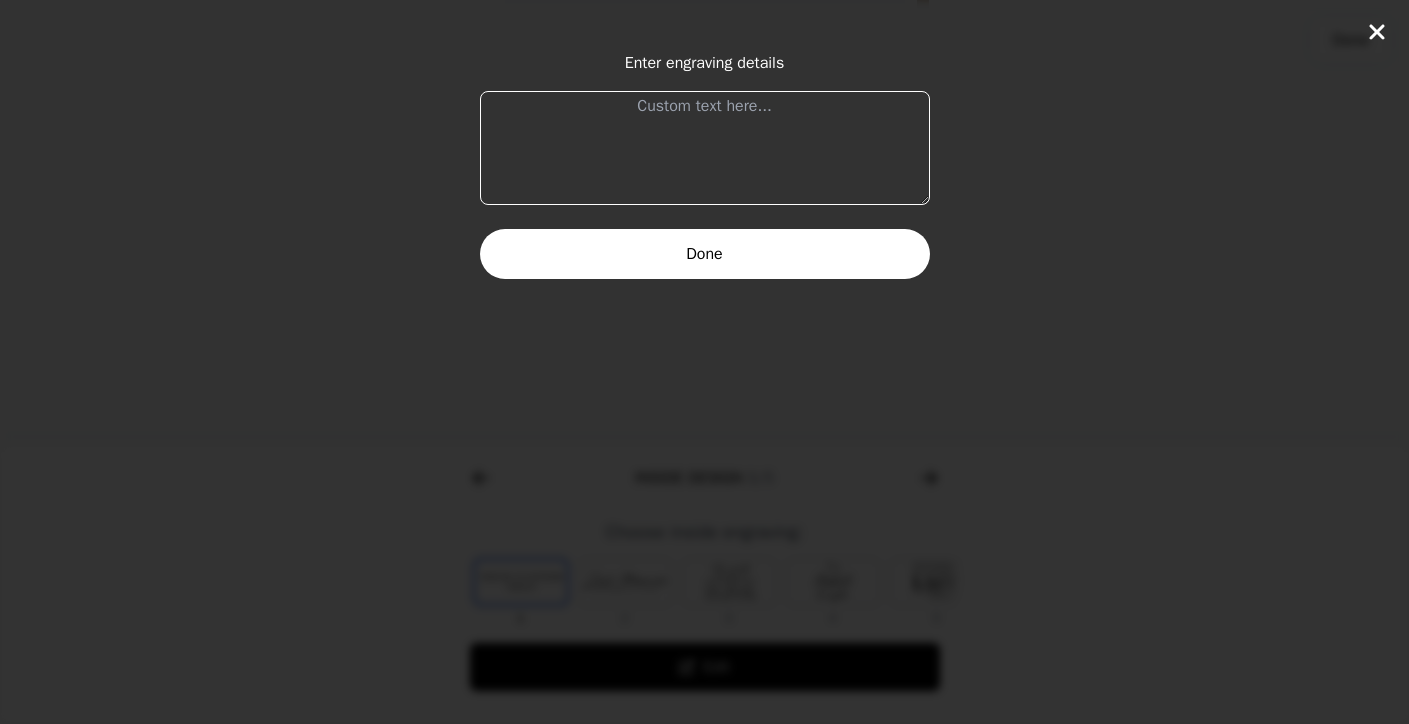 click at bounding box center [705, 148] 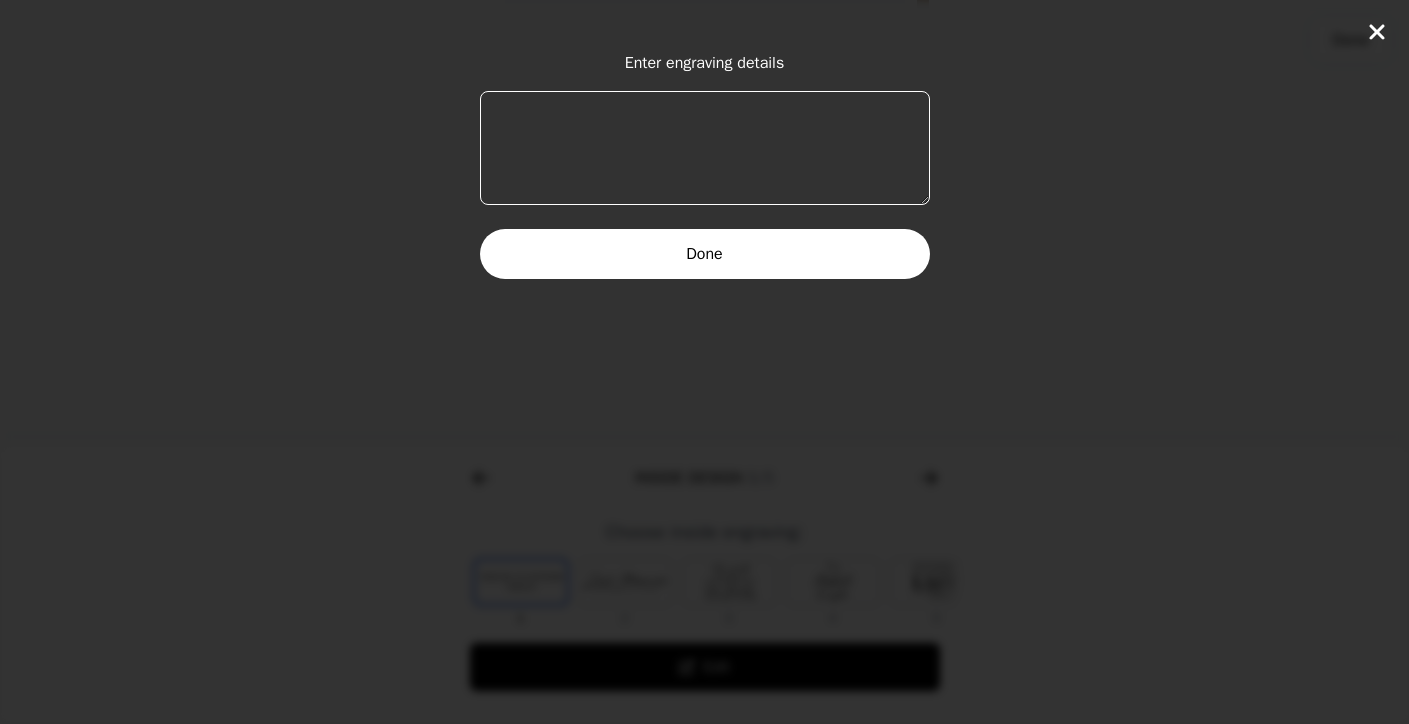 type 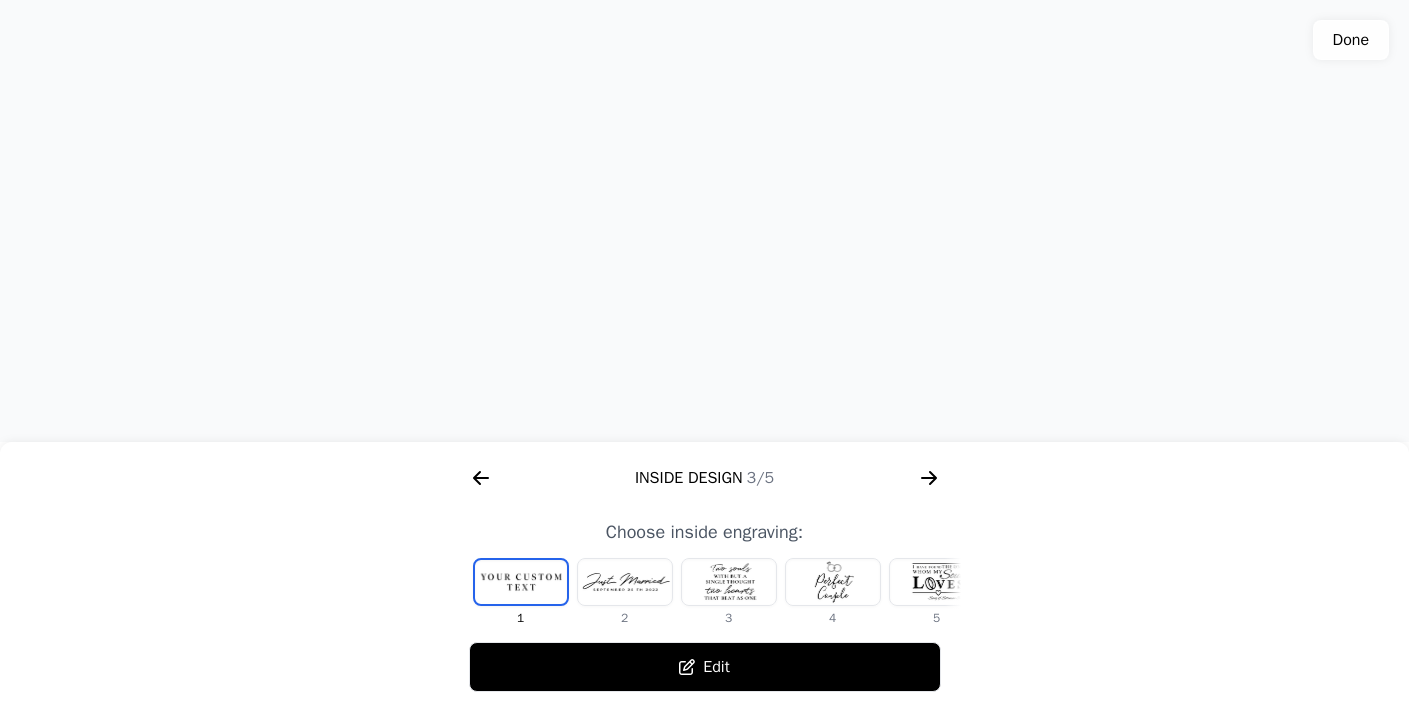click 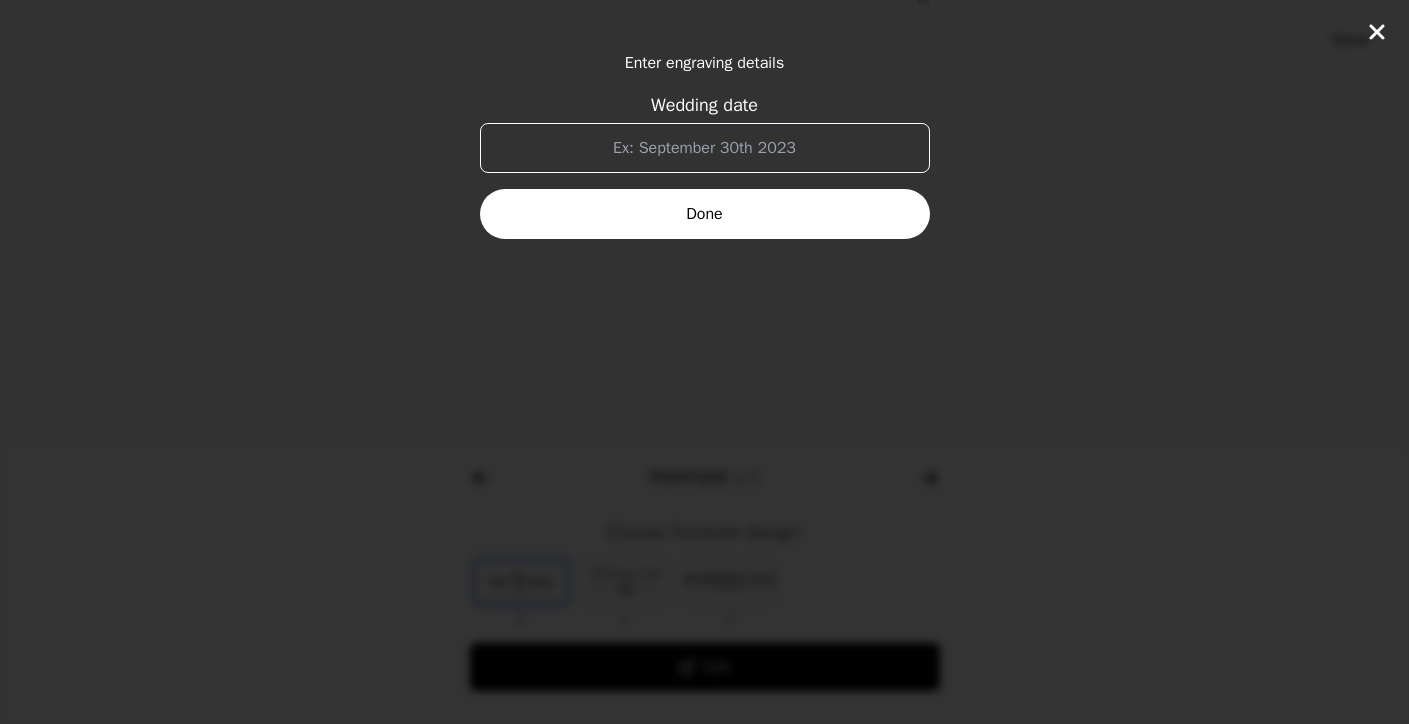click on "Wedding date" at bounding box center (705, 148) 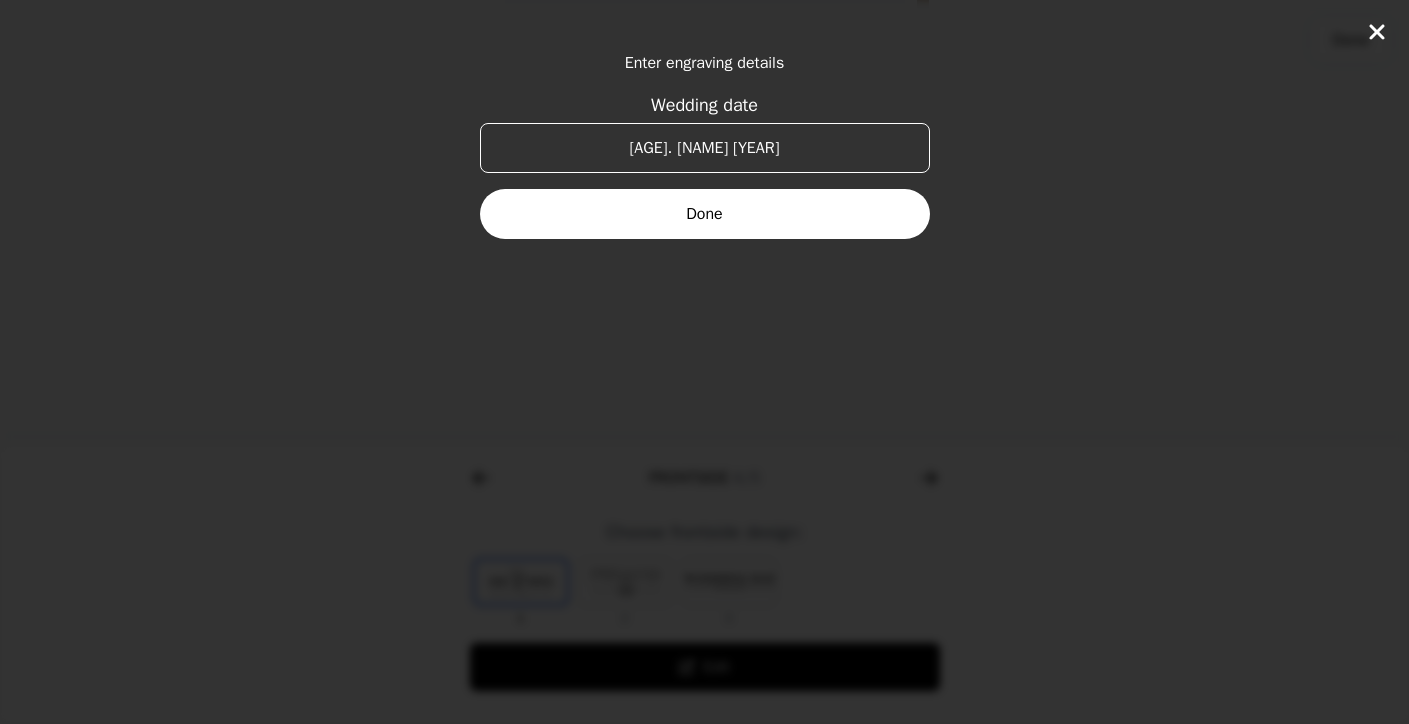 type on "[AGE]. [NAME] [YEAR]" 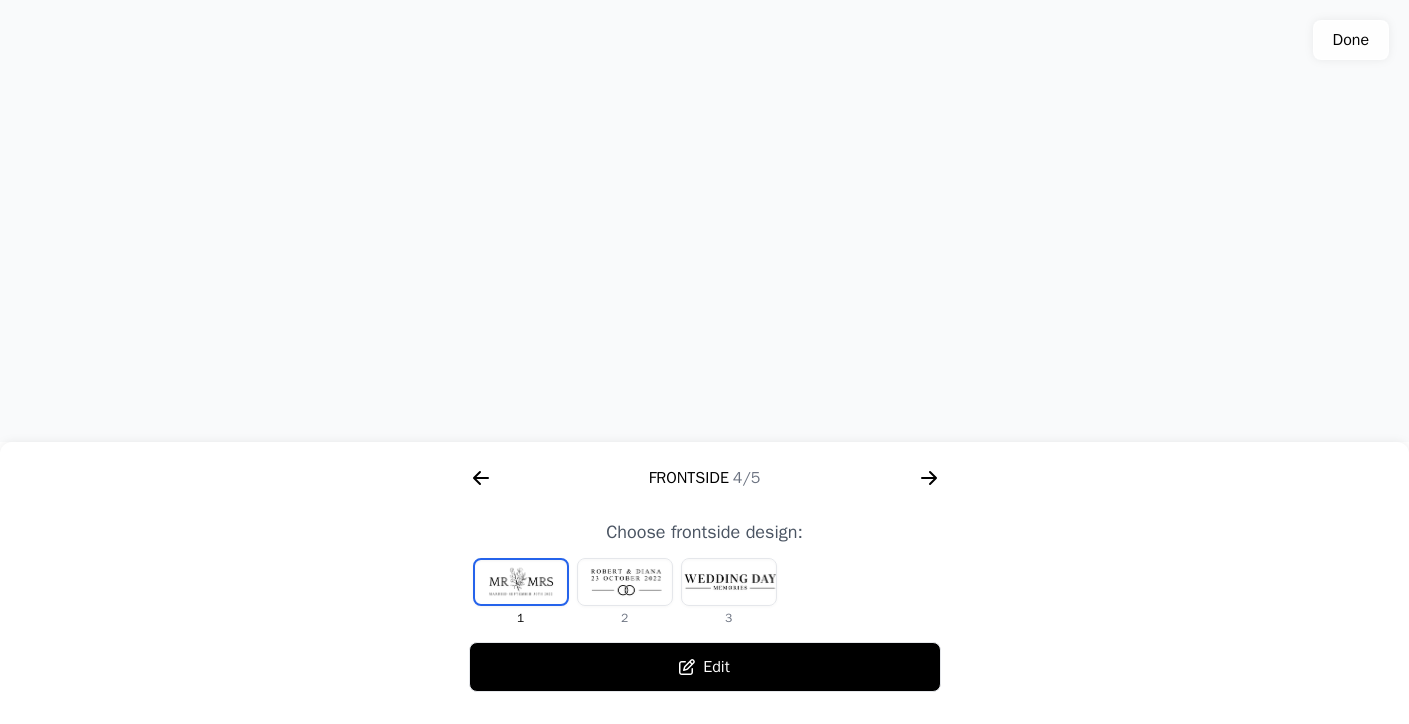 click 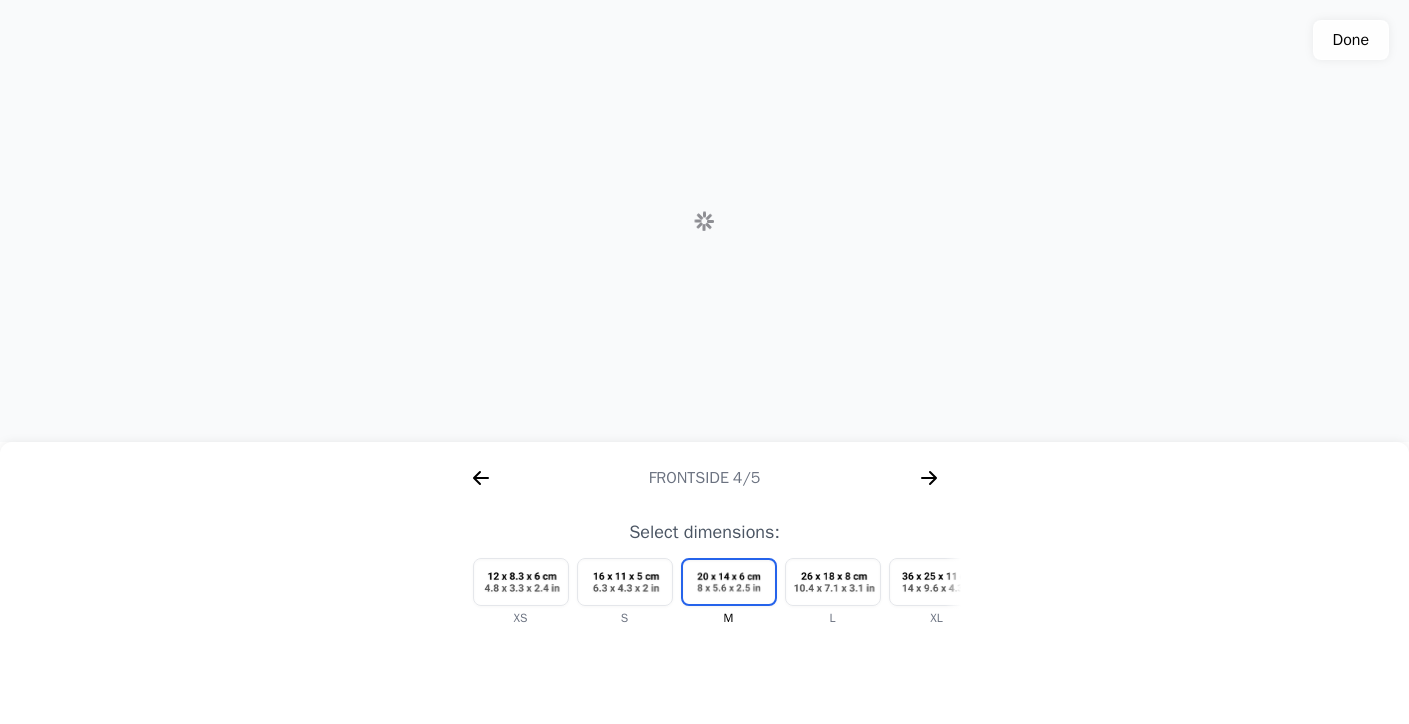 scroll, scrollTop: 0, scrollLeft: 2304, axis: horizontal 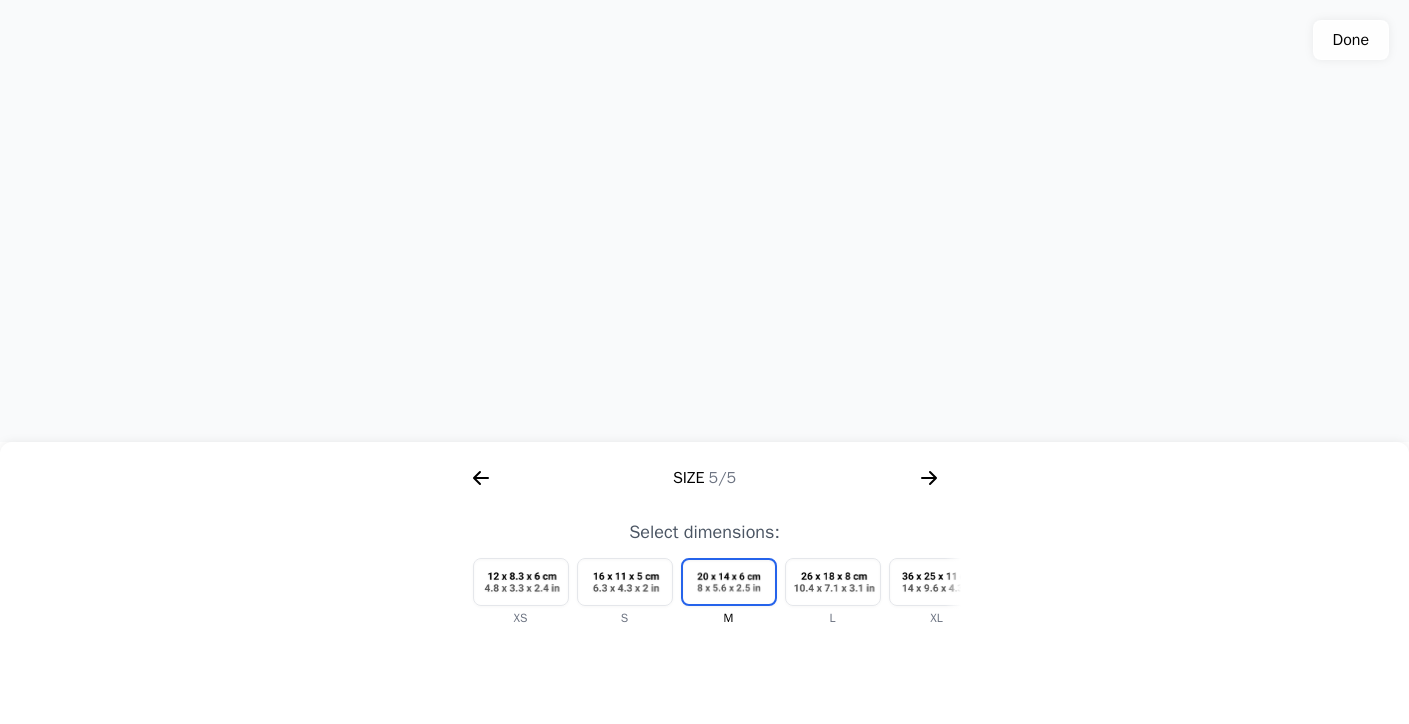 click 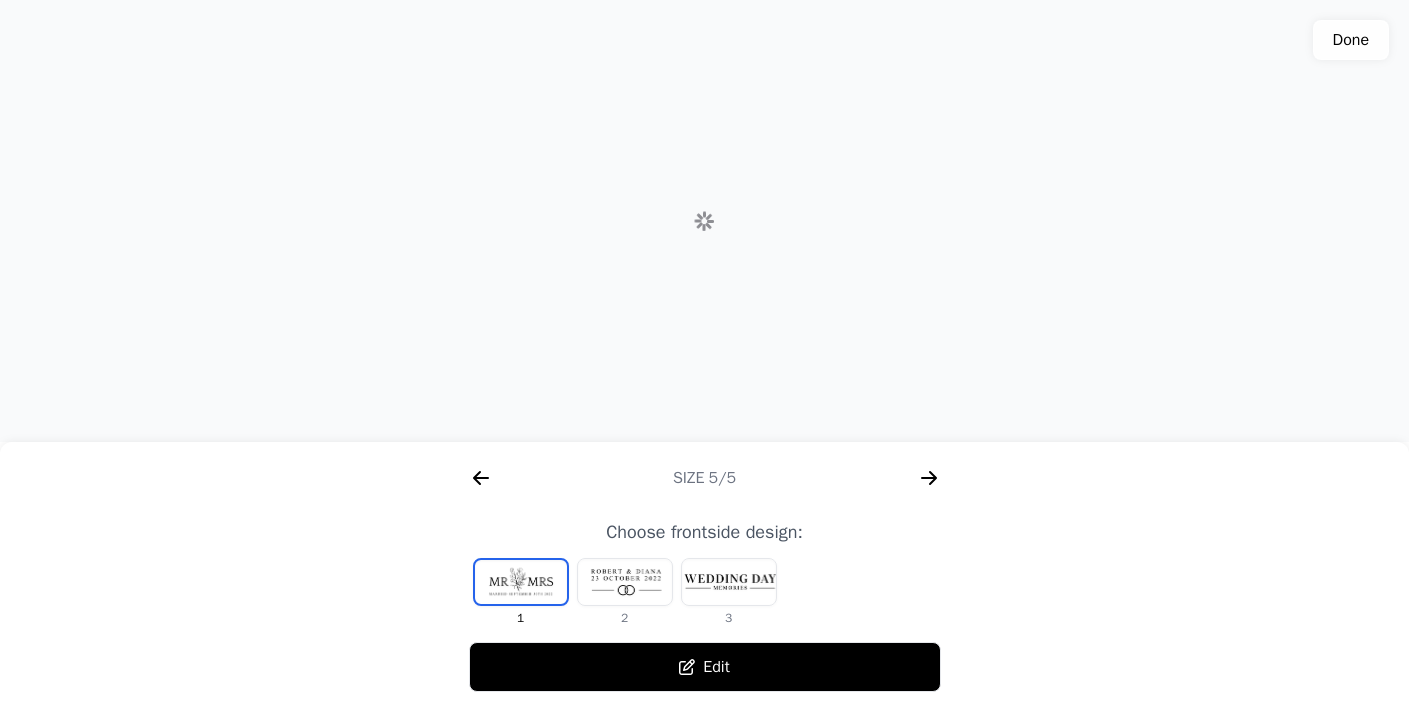 scroll, scrollTop: 0, scrollLeft: 1792, axis: horizontal 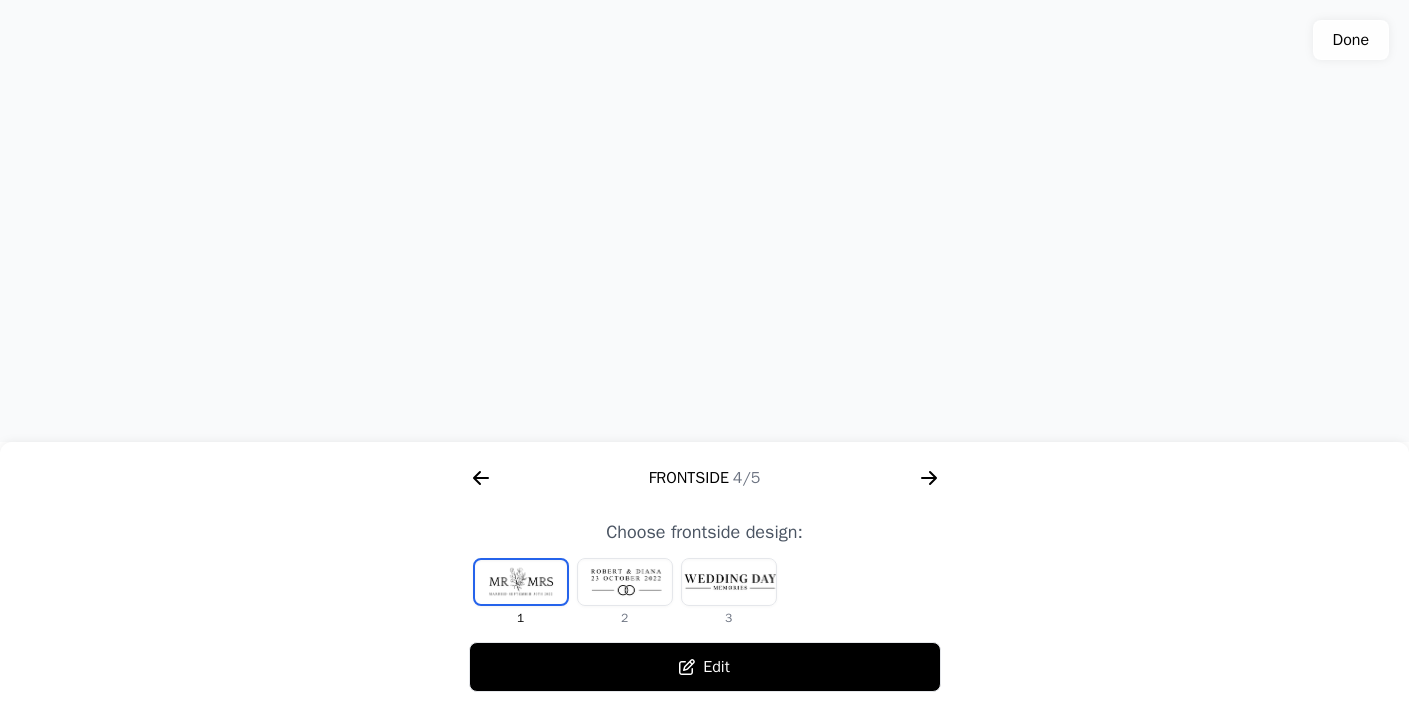 click at bounding box center (729, 582) 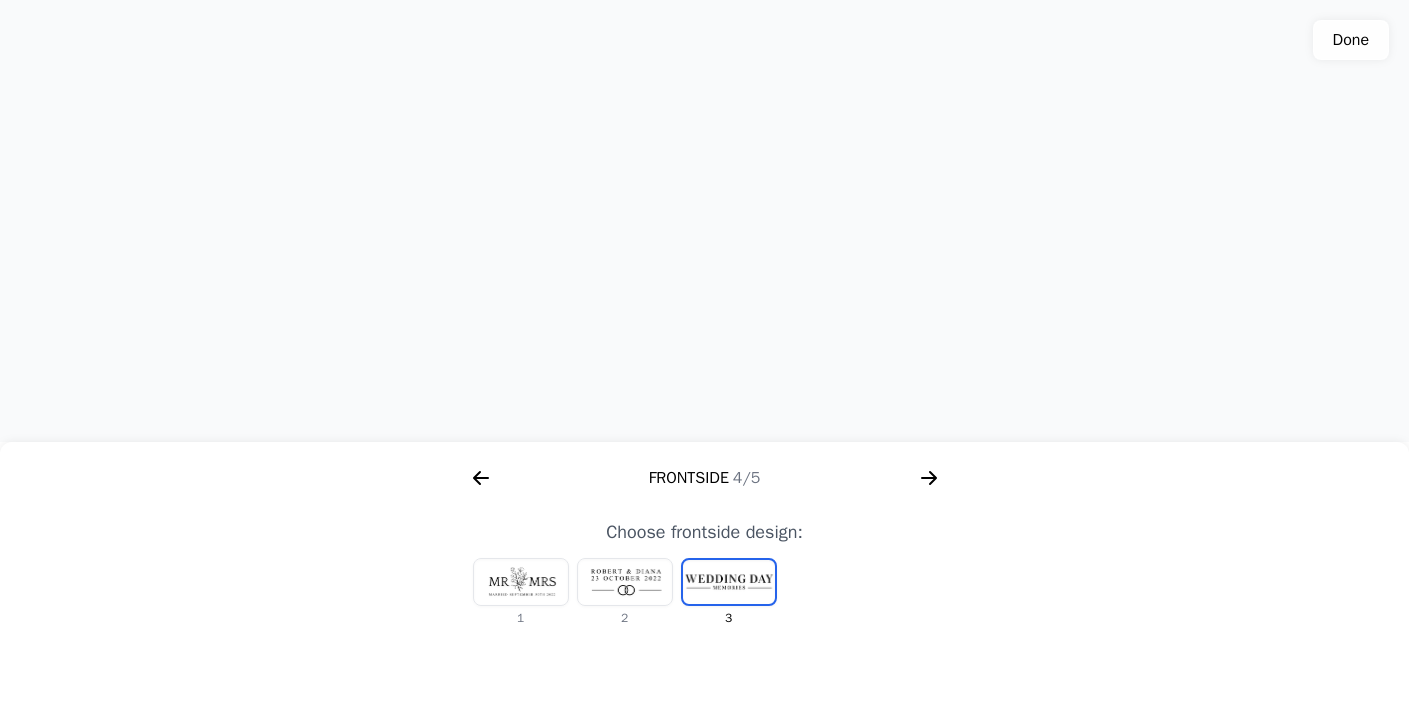 click at bounding box center (625, 582) 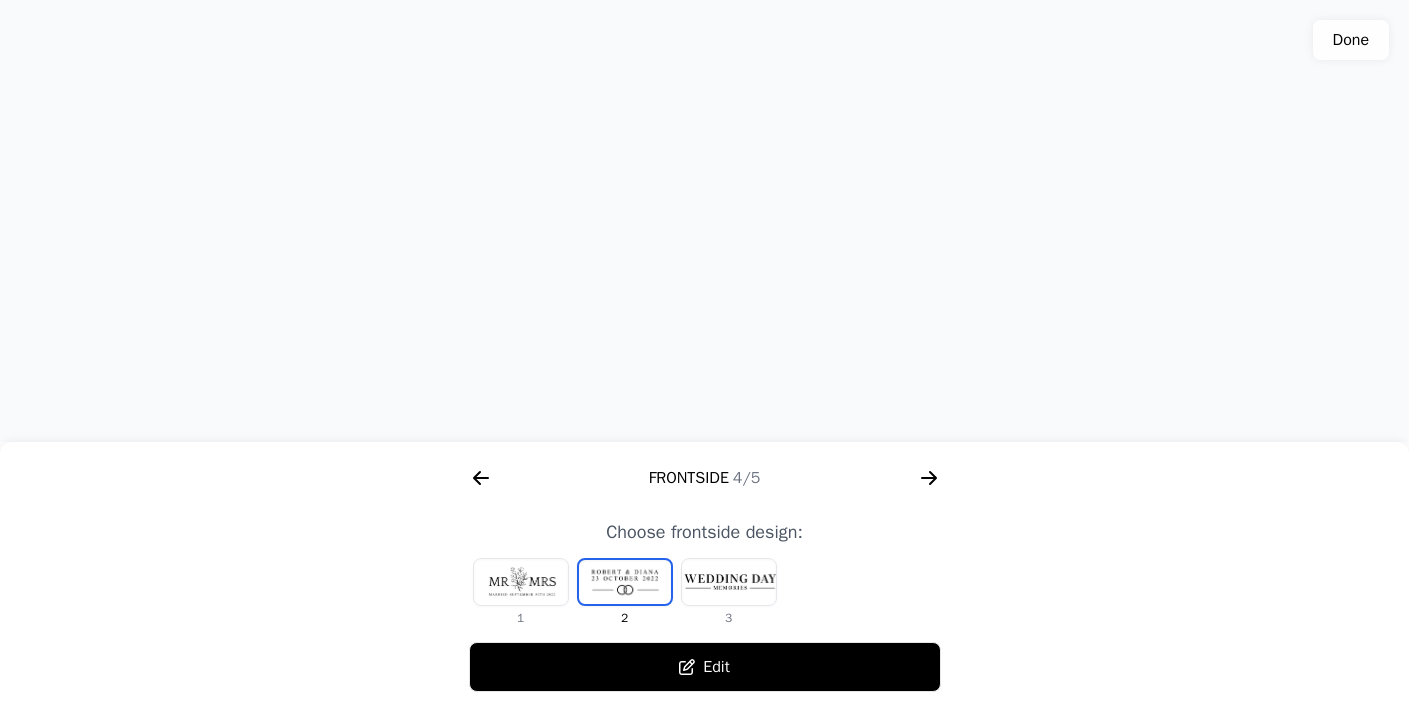click on "Edit" at bounding box center (705, 667) 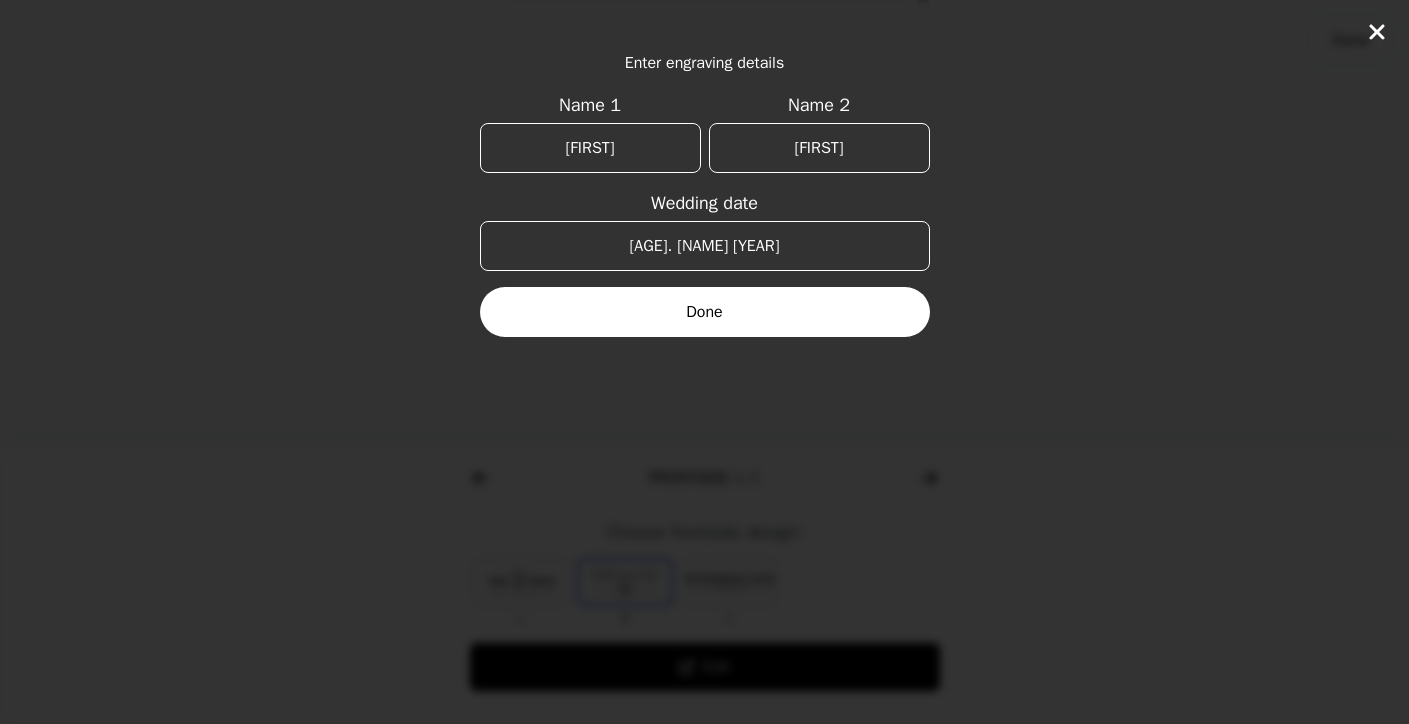 click on "[FIRST]" at bounding box center (590, 148) 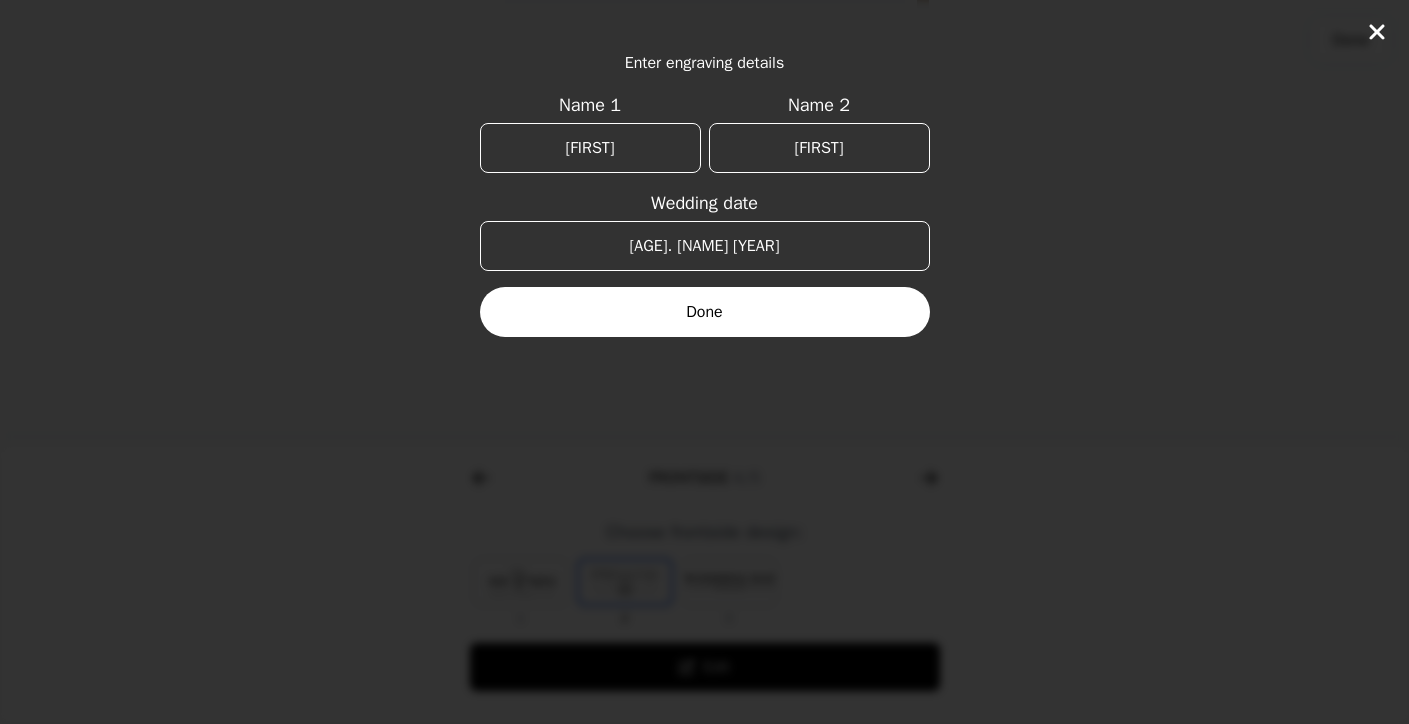 type on "[FIRST]" 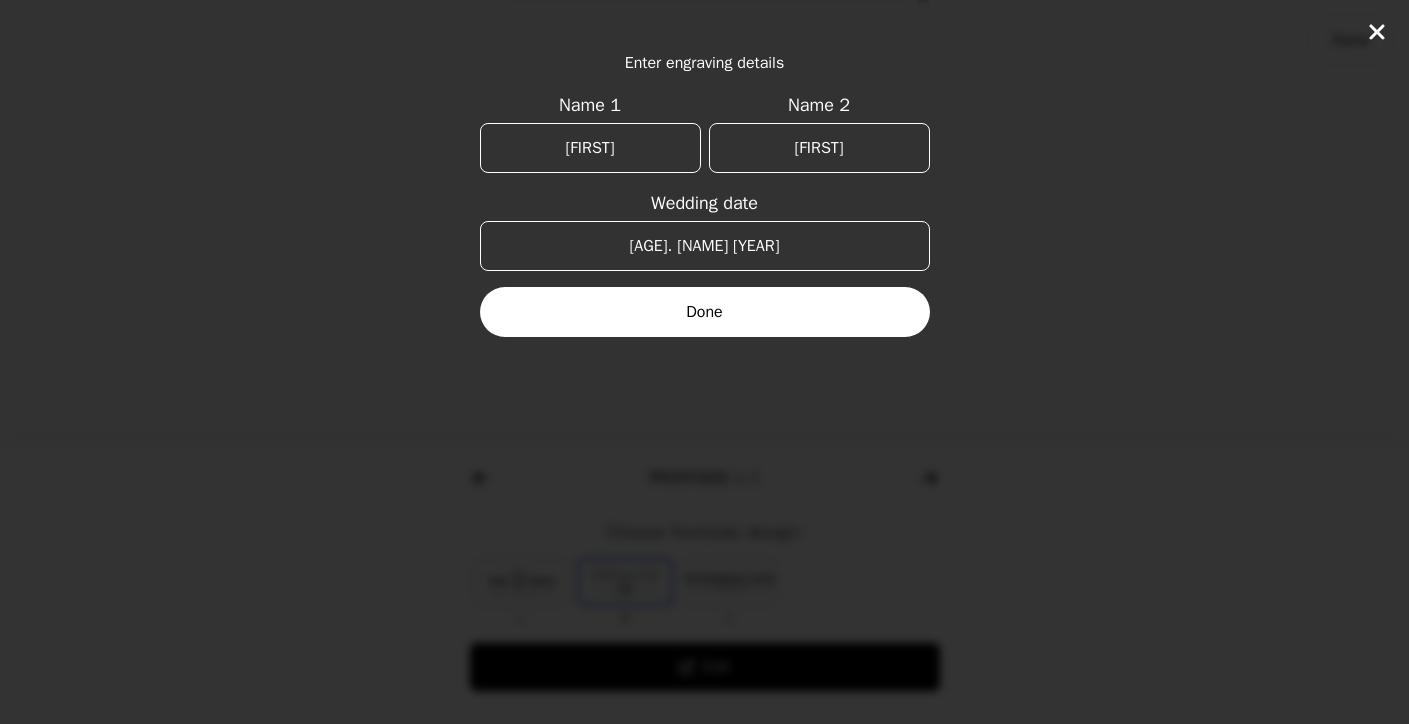 type on "[FIRST]" 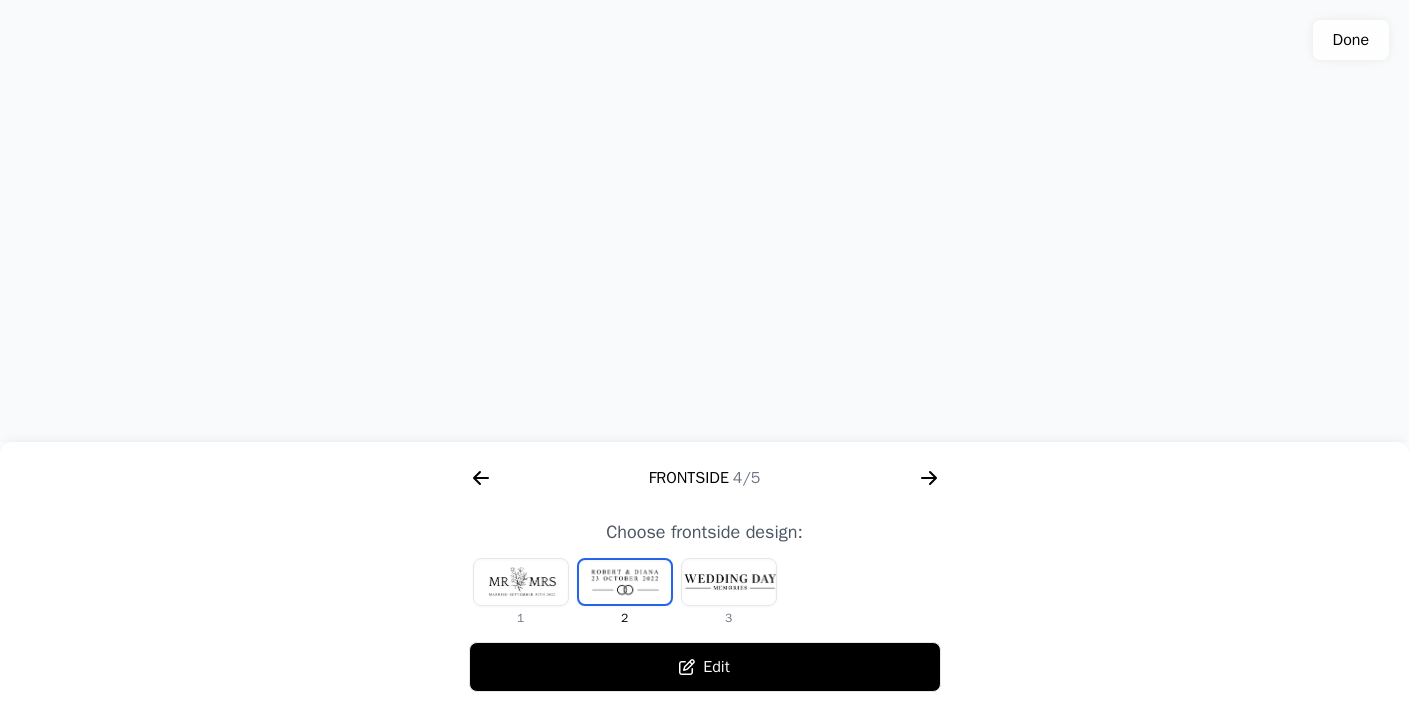 click 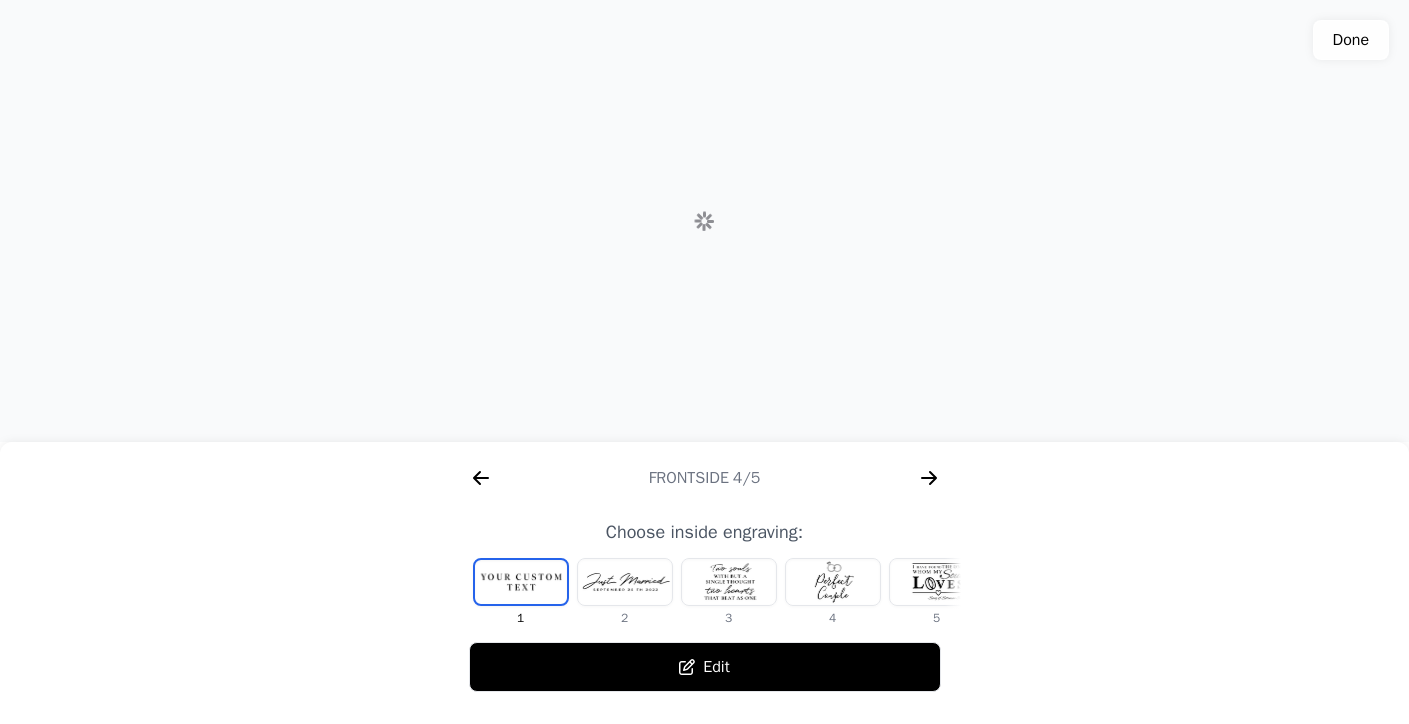 scroll, scrollTop: 0, scrollLeft: 1280, axis: horizontal 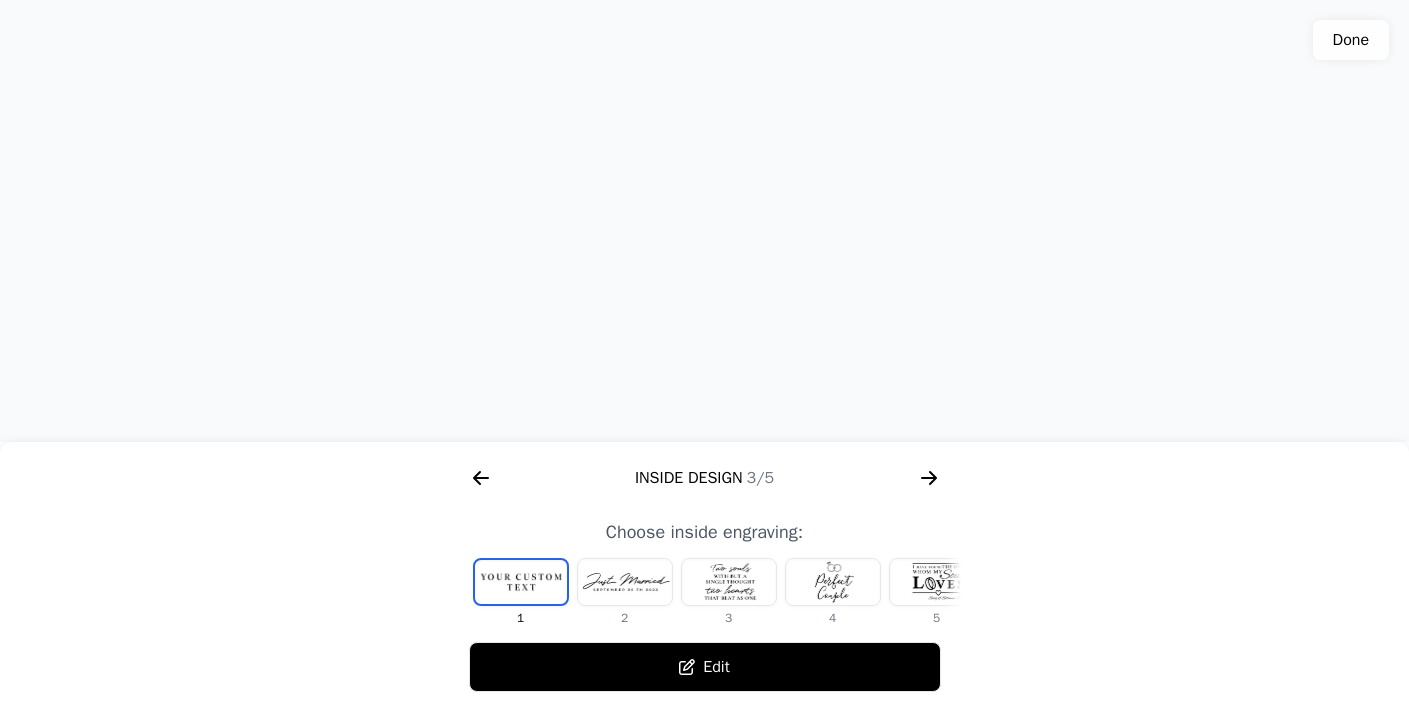 click 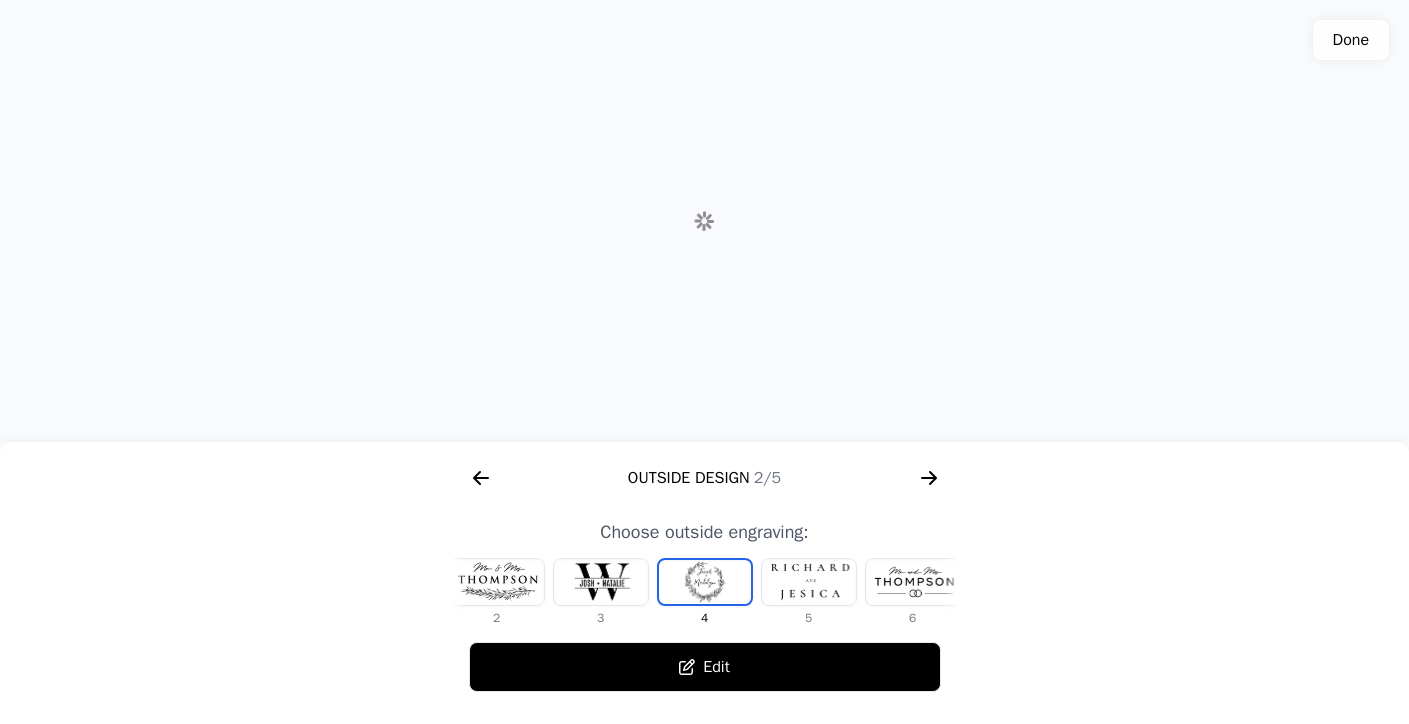 click 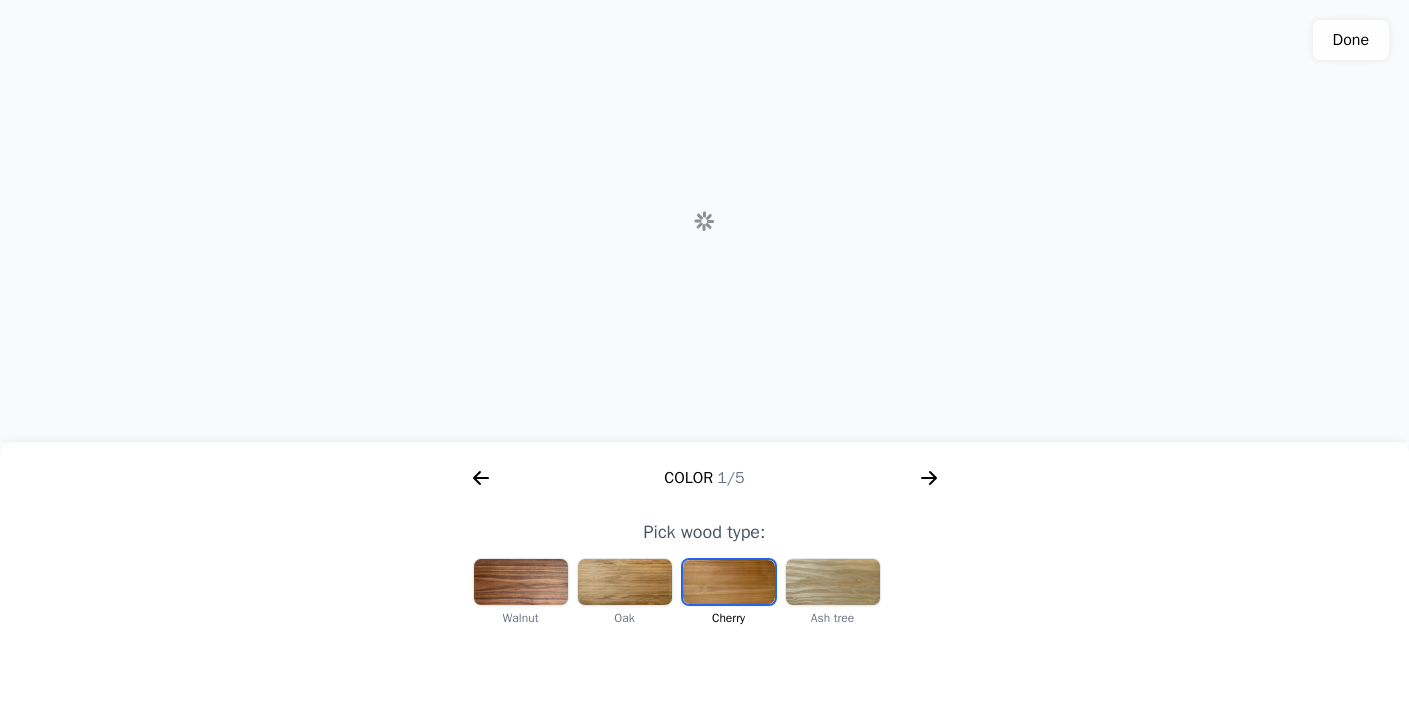 click 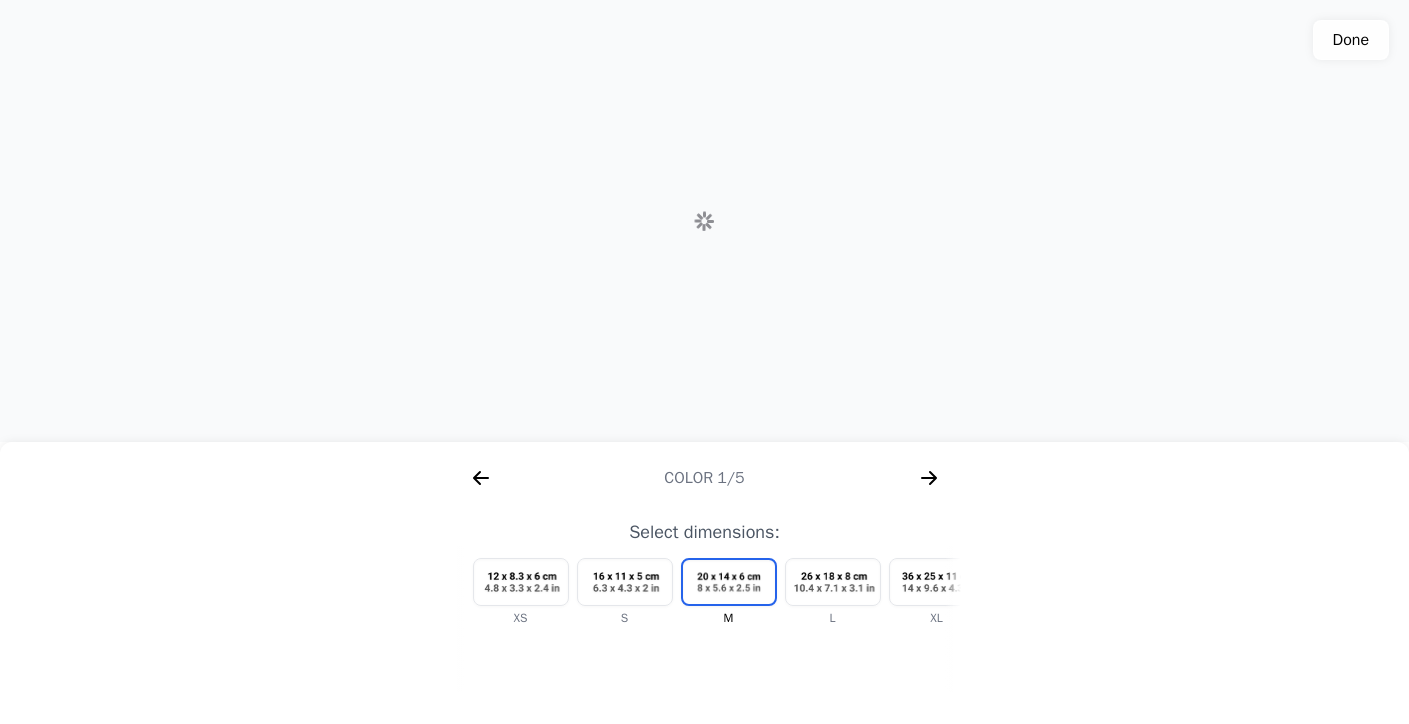 scroll, scrollTop: 0, scrollLeft: 2304, axis: horizontal 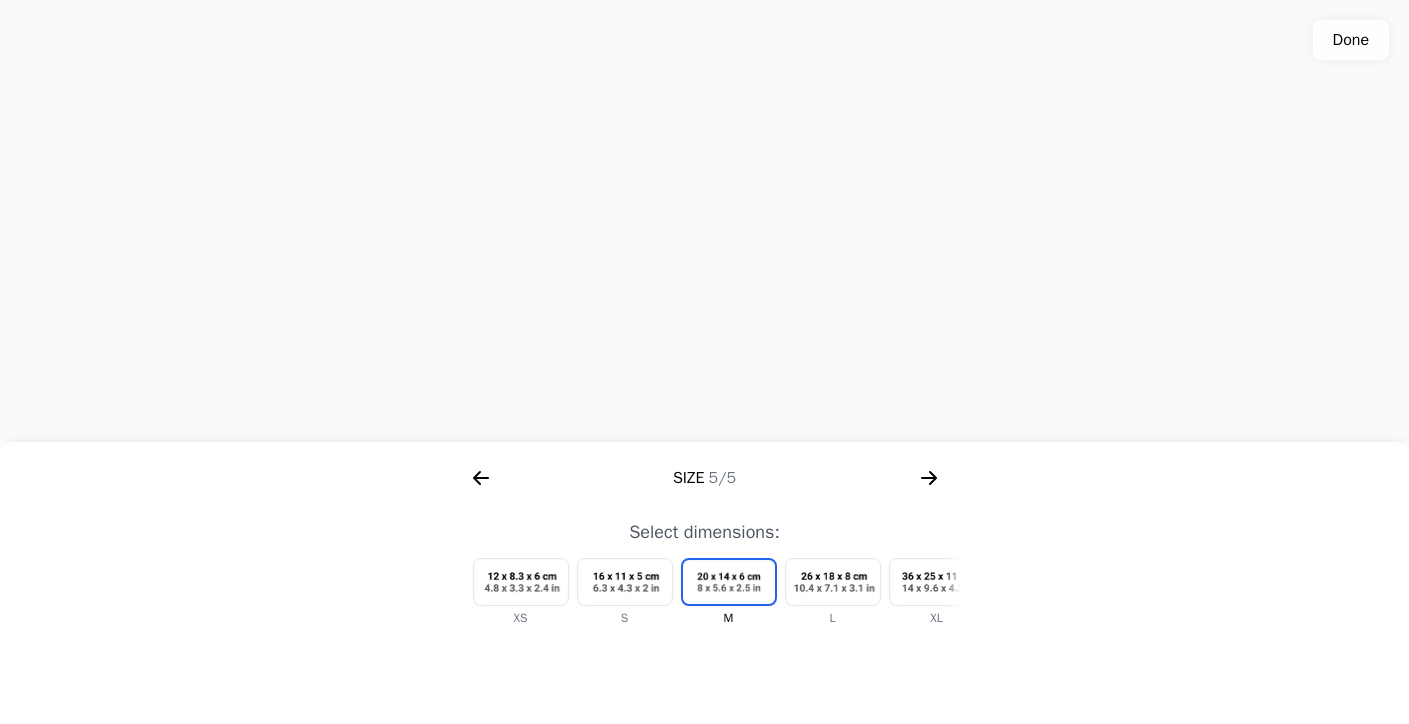 click 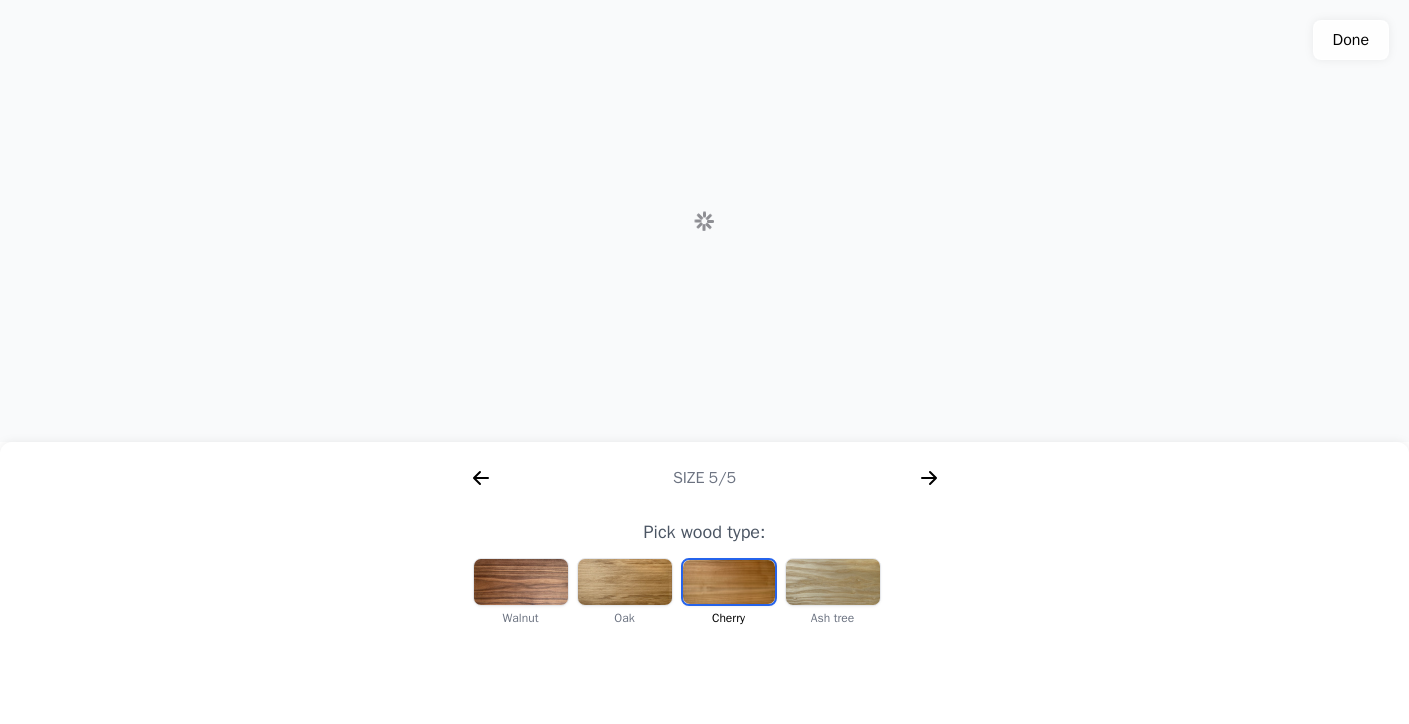 scroll, scrollTop: 0, scrollLeft: 256, axis: horizontal 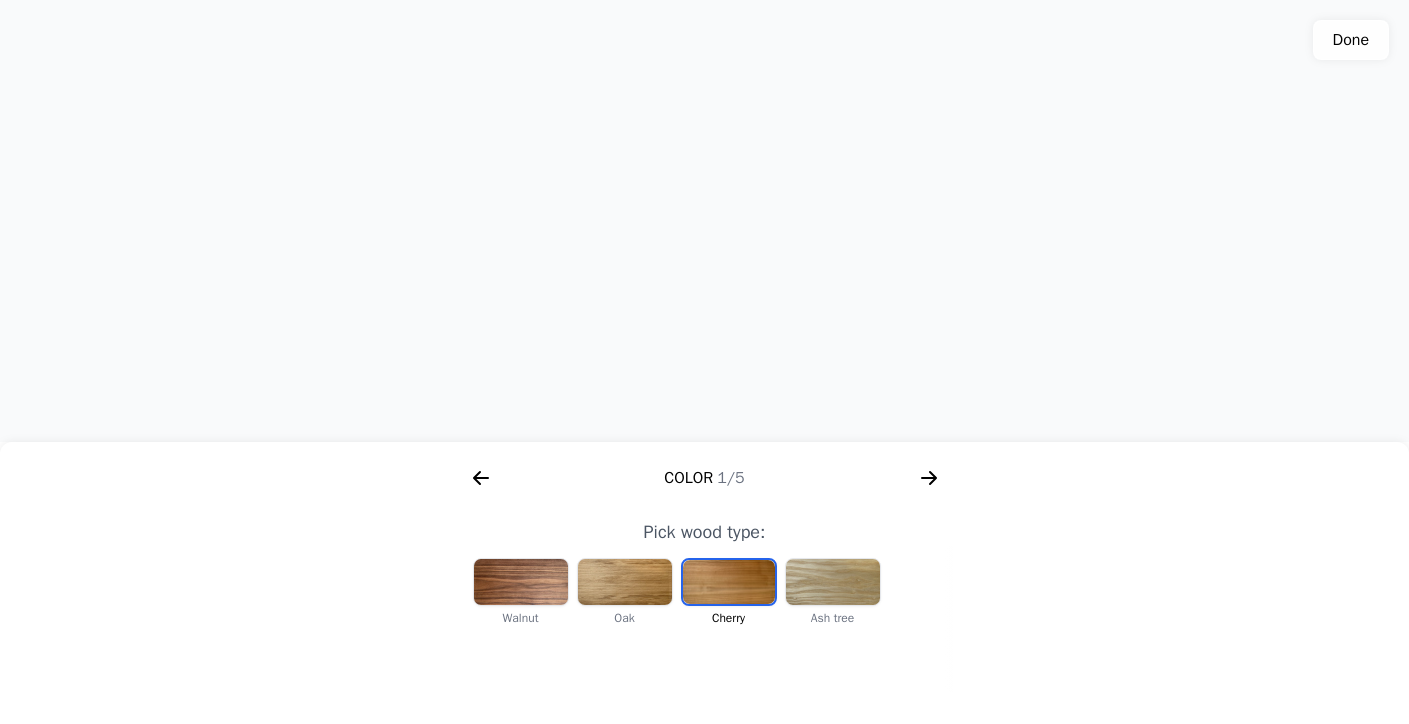 click 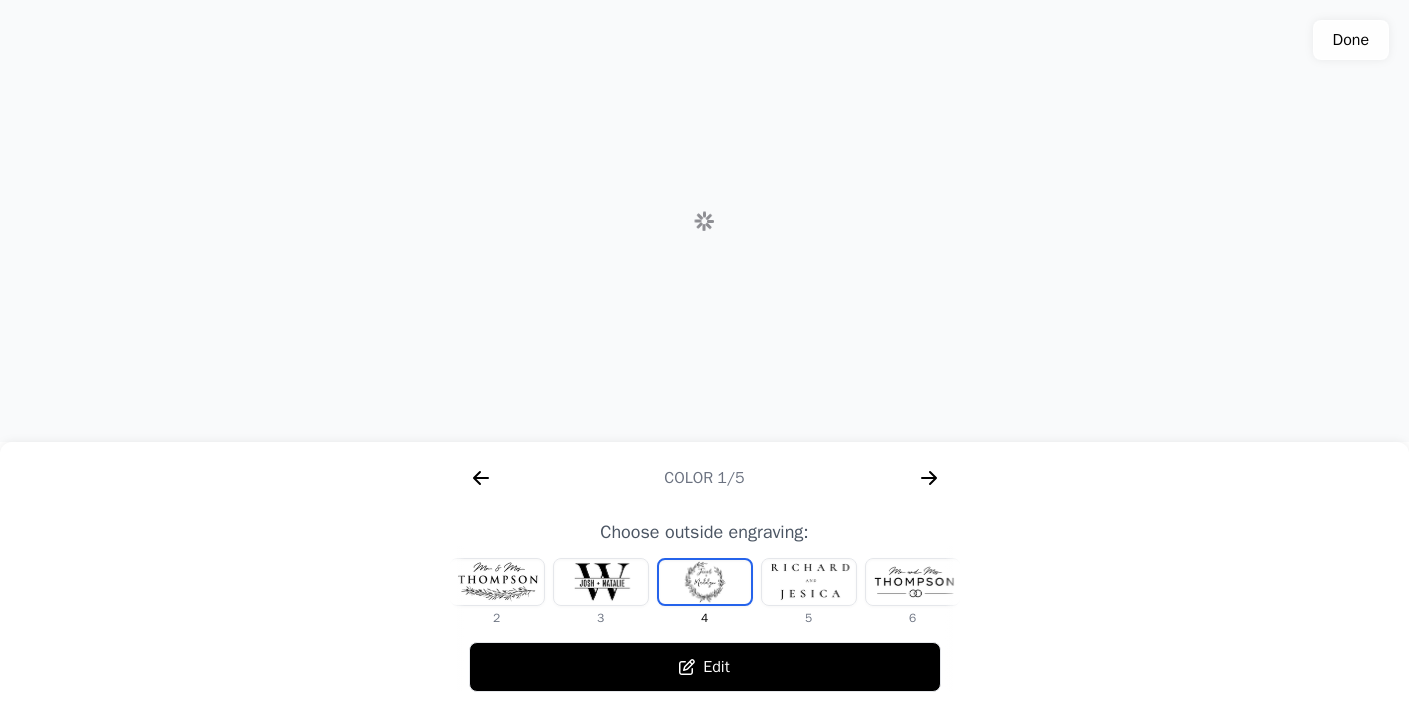 scroll, scrollTop: 0, scrollLeft: 768, axis: horizontal 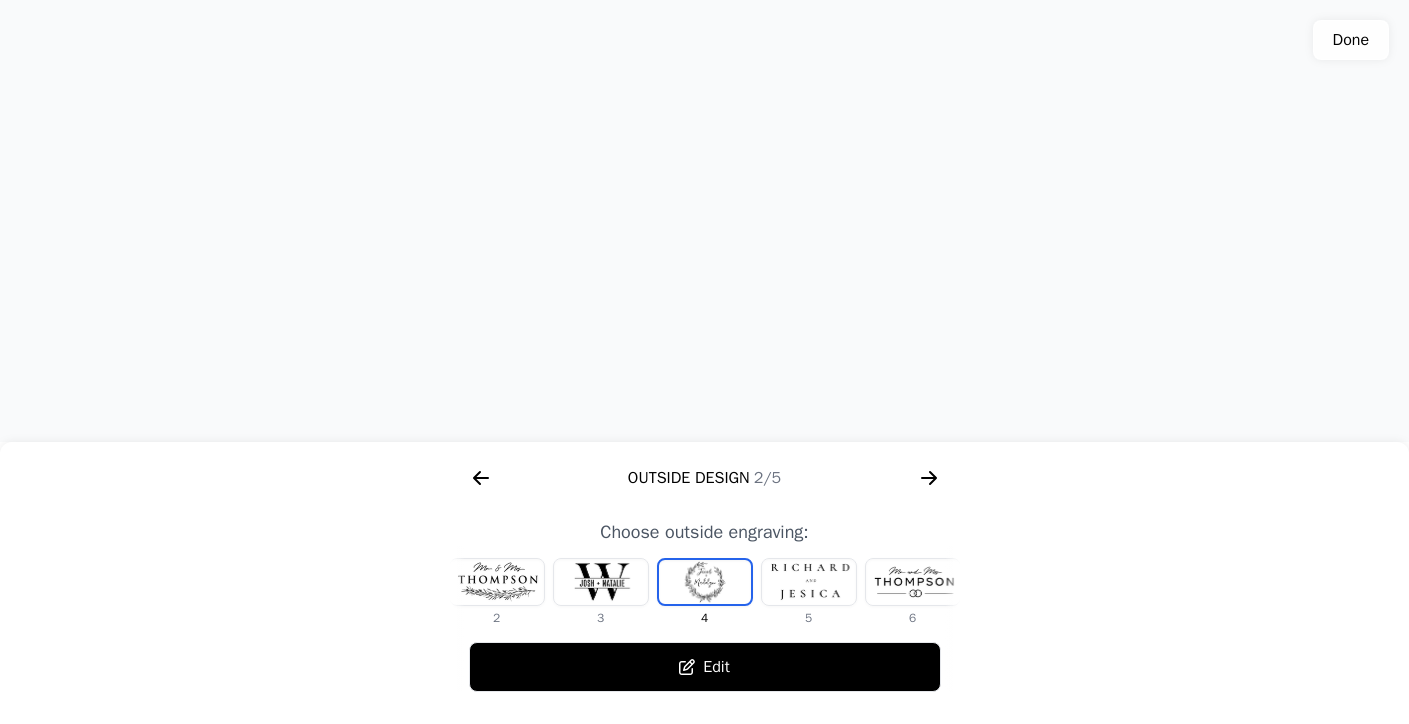 click 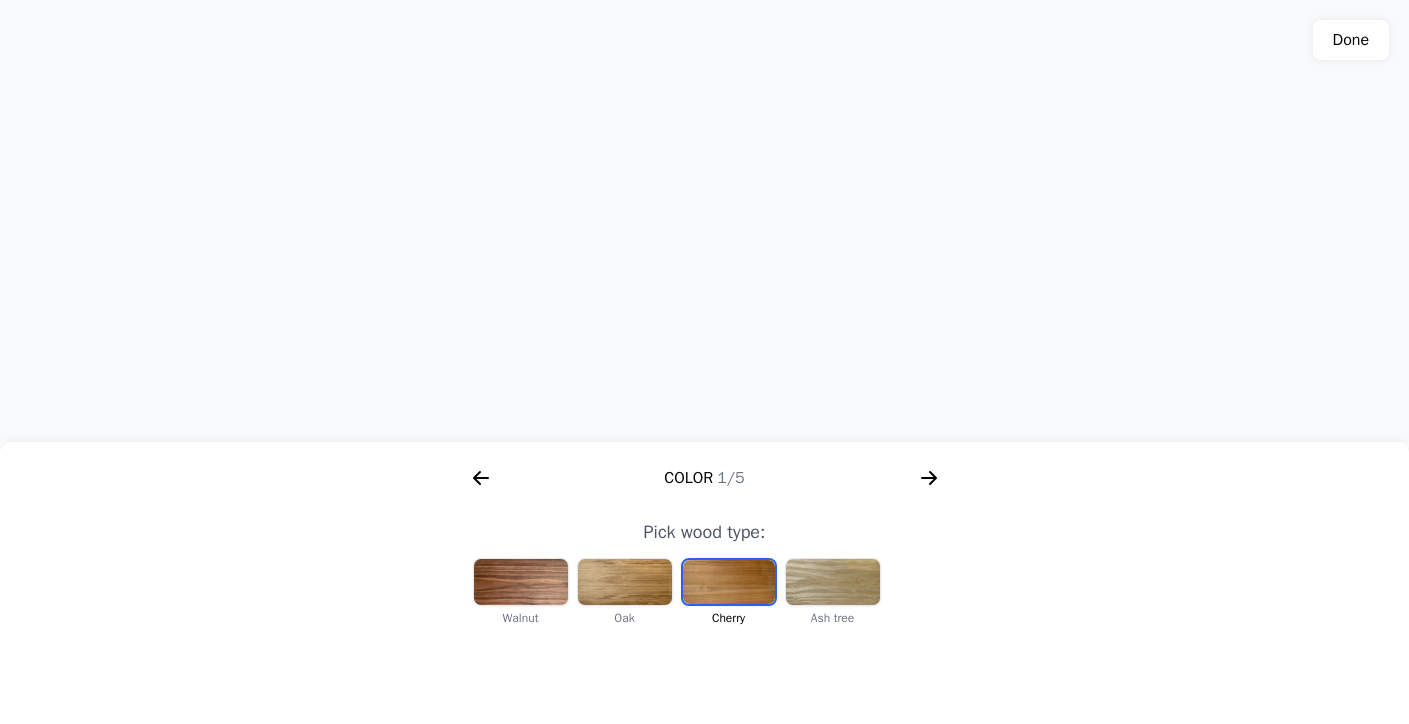 click on "Color  1/5" 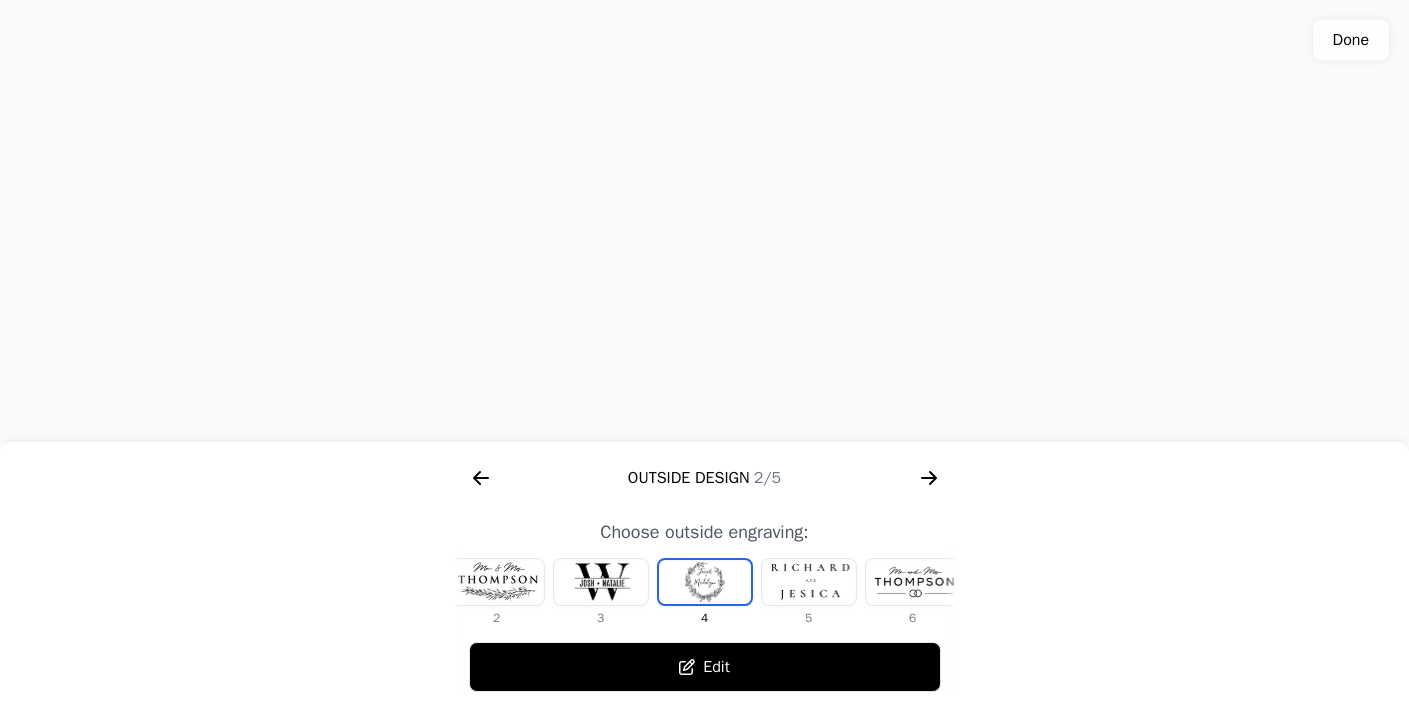click 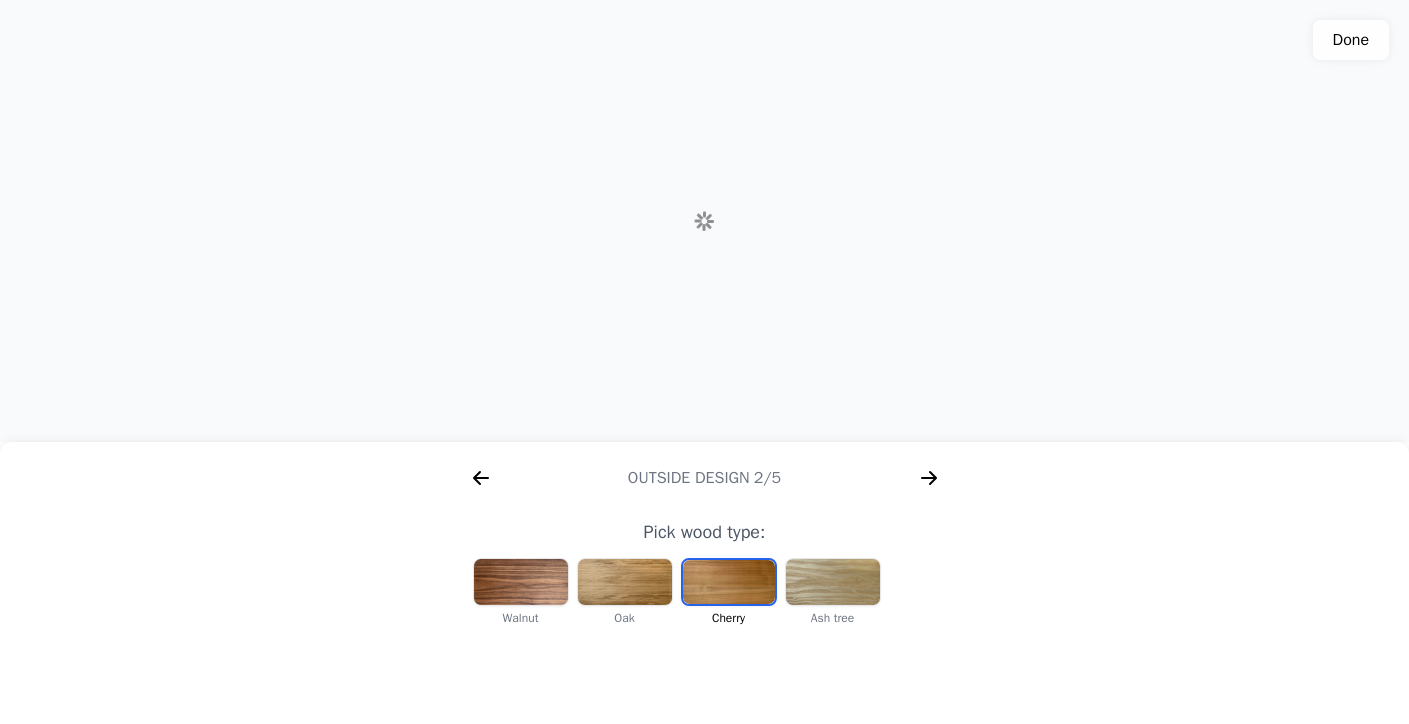 scroll, scrollTop: 0, scrollLeft: 256, axis: horizontal 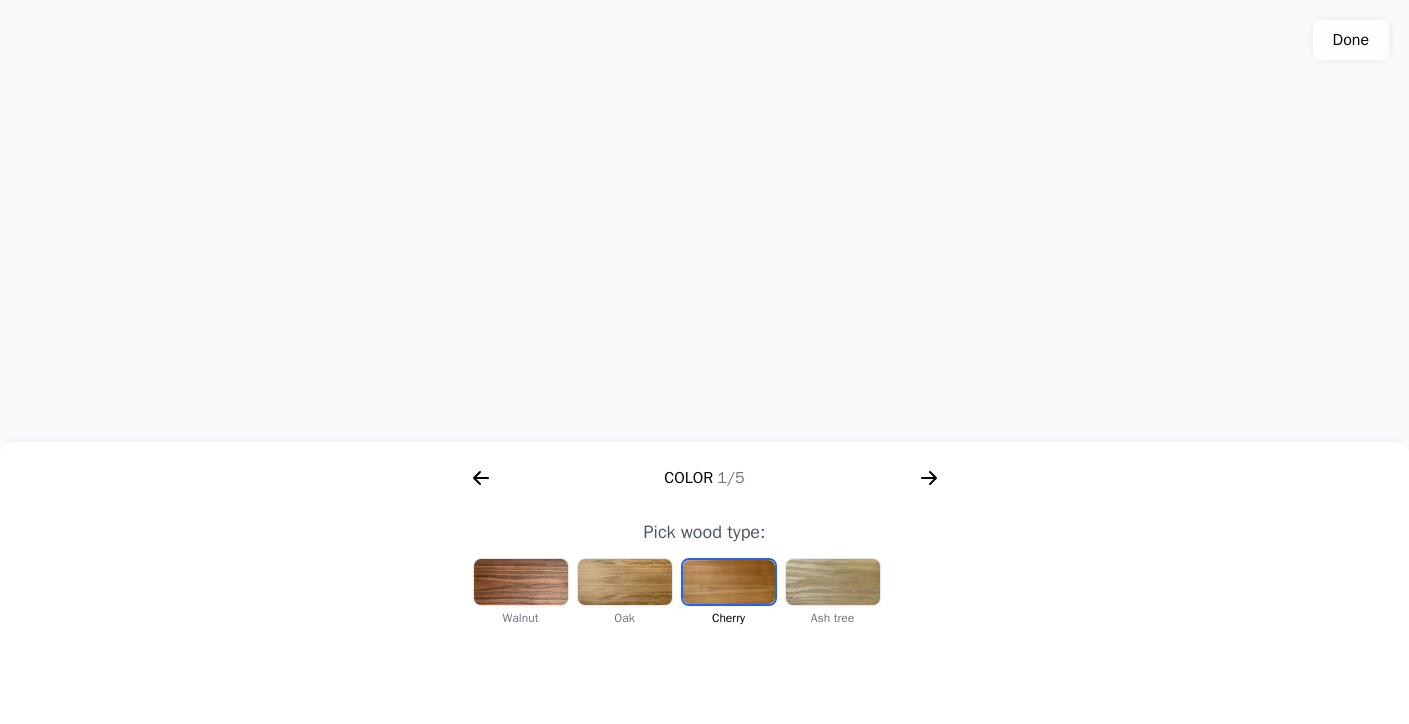 click 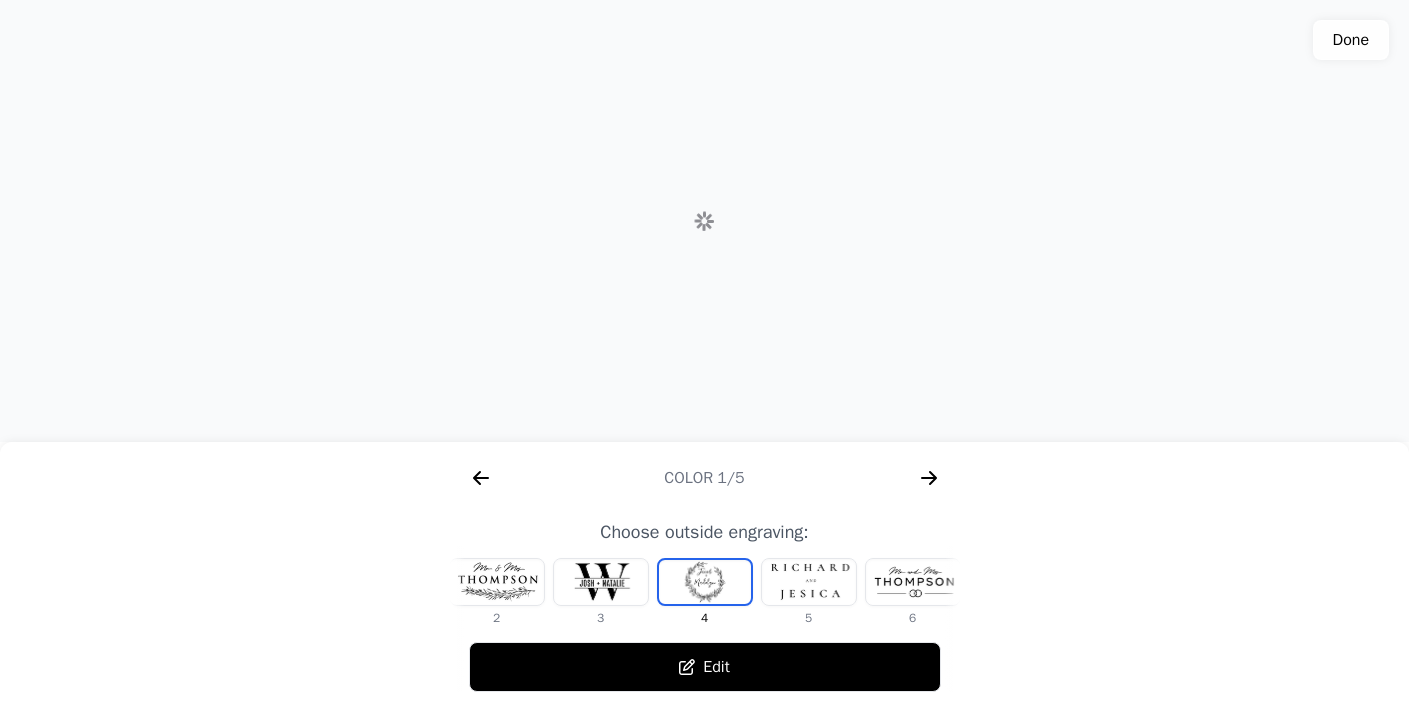 scroll, scrollTop: 0, scrollLeft: 768, axis: horizontal 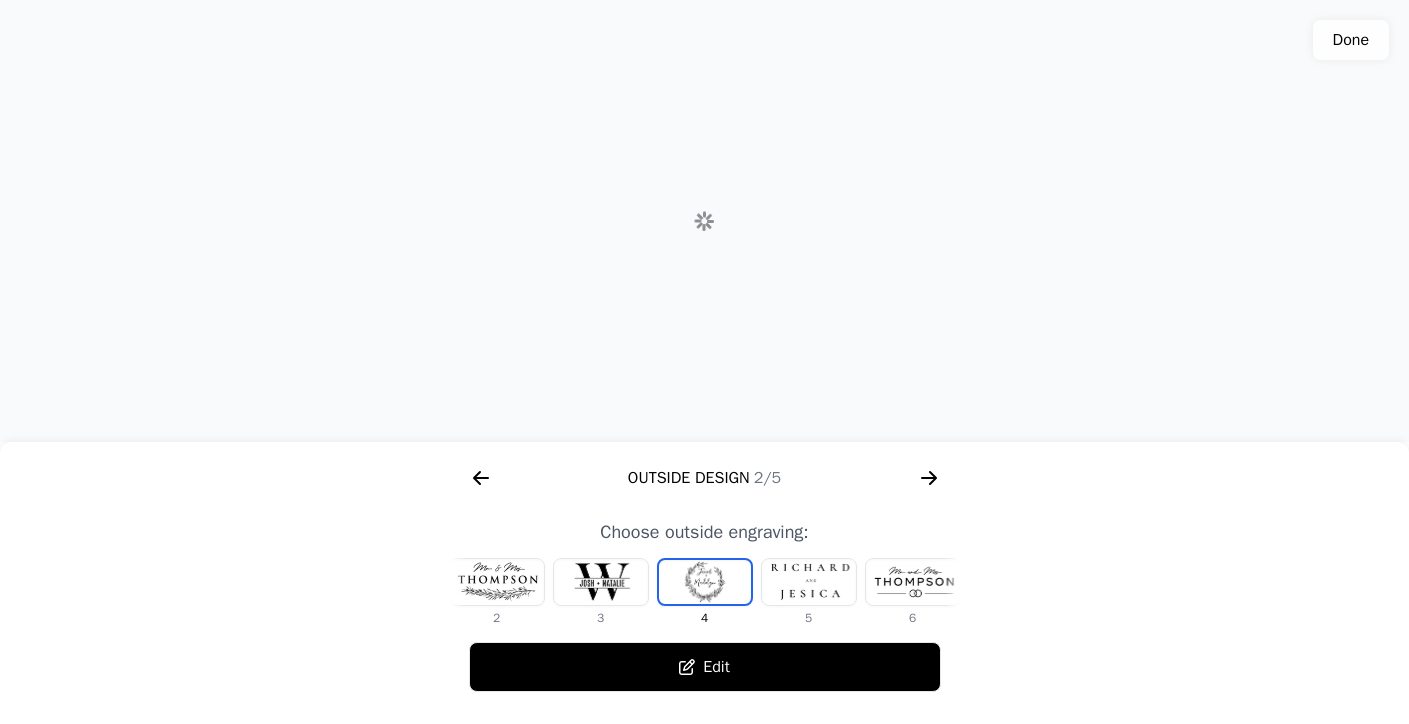click on "Edit" at bounding box center (705, 667) 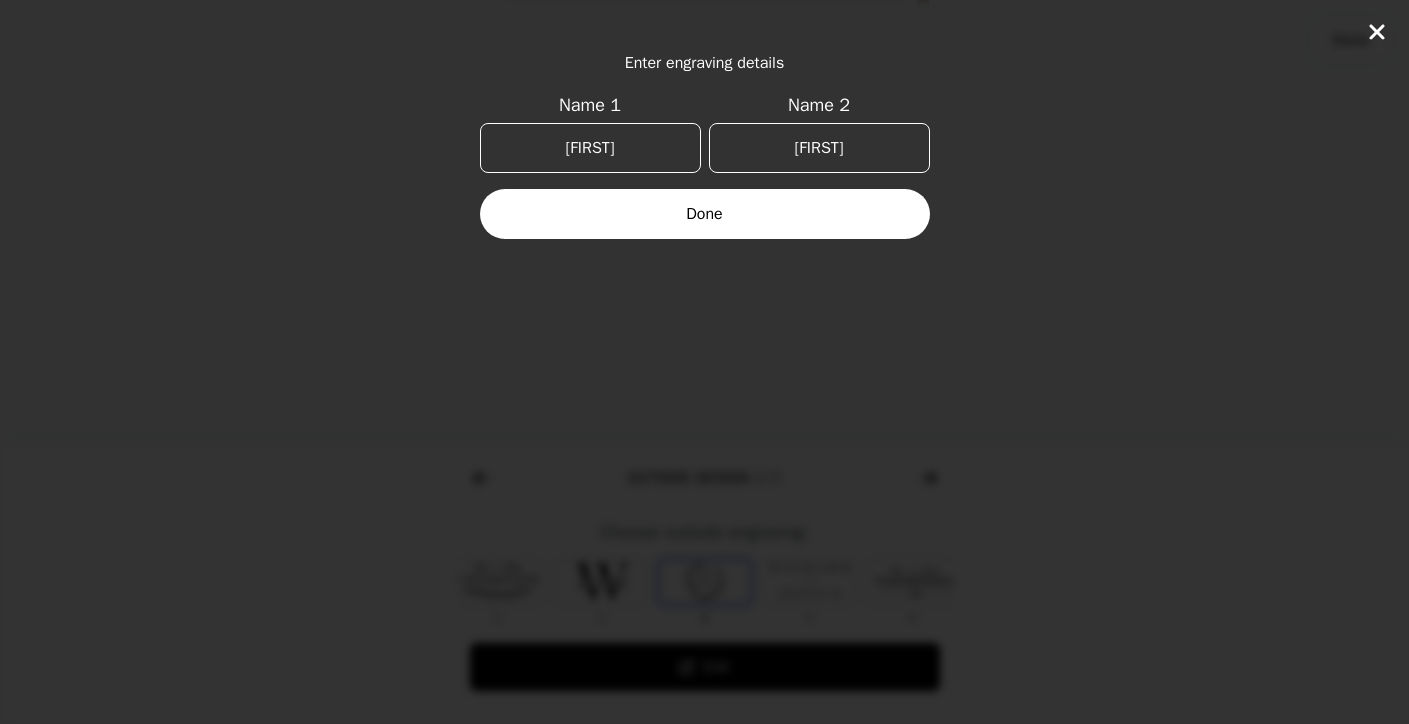 click on "[FIRST]" at bounding box center [590, 148] 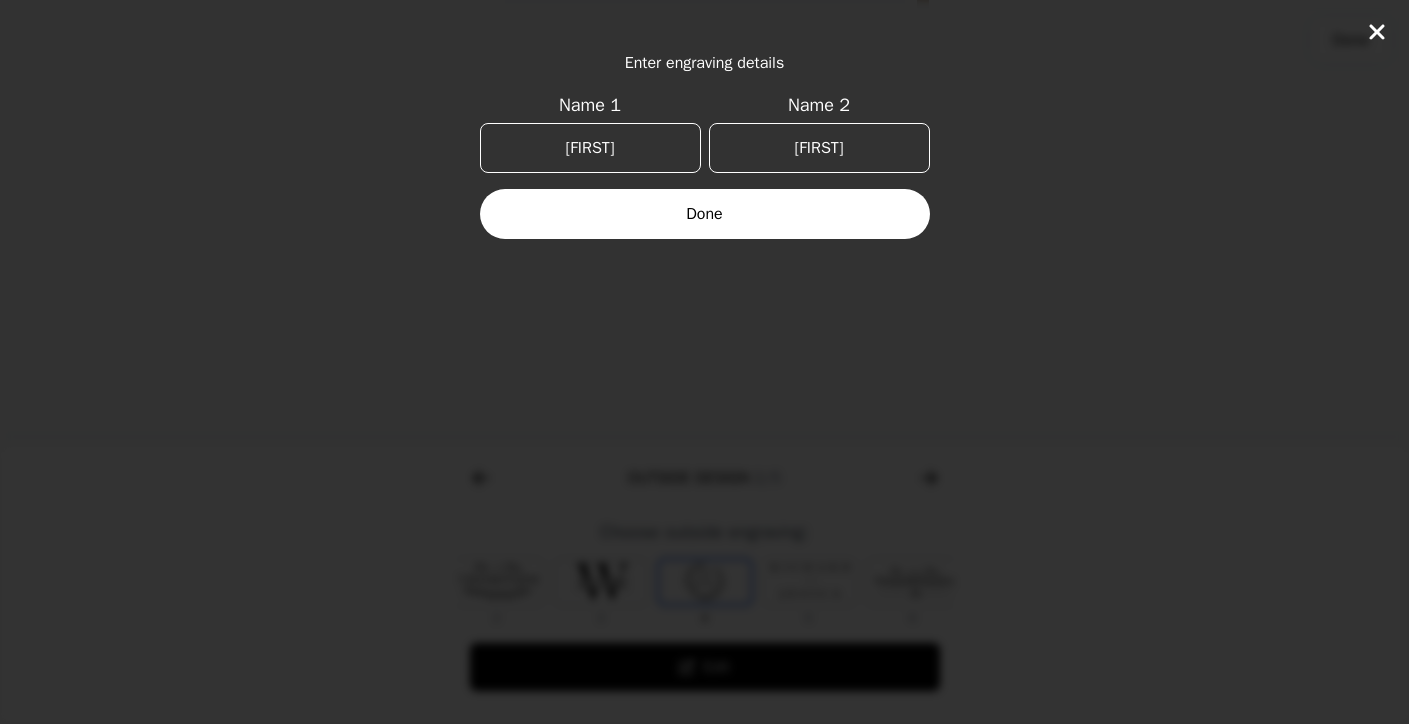 type on "[FIRST]" 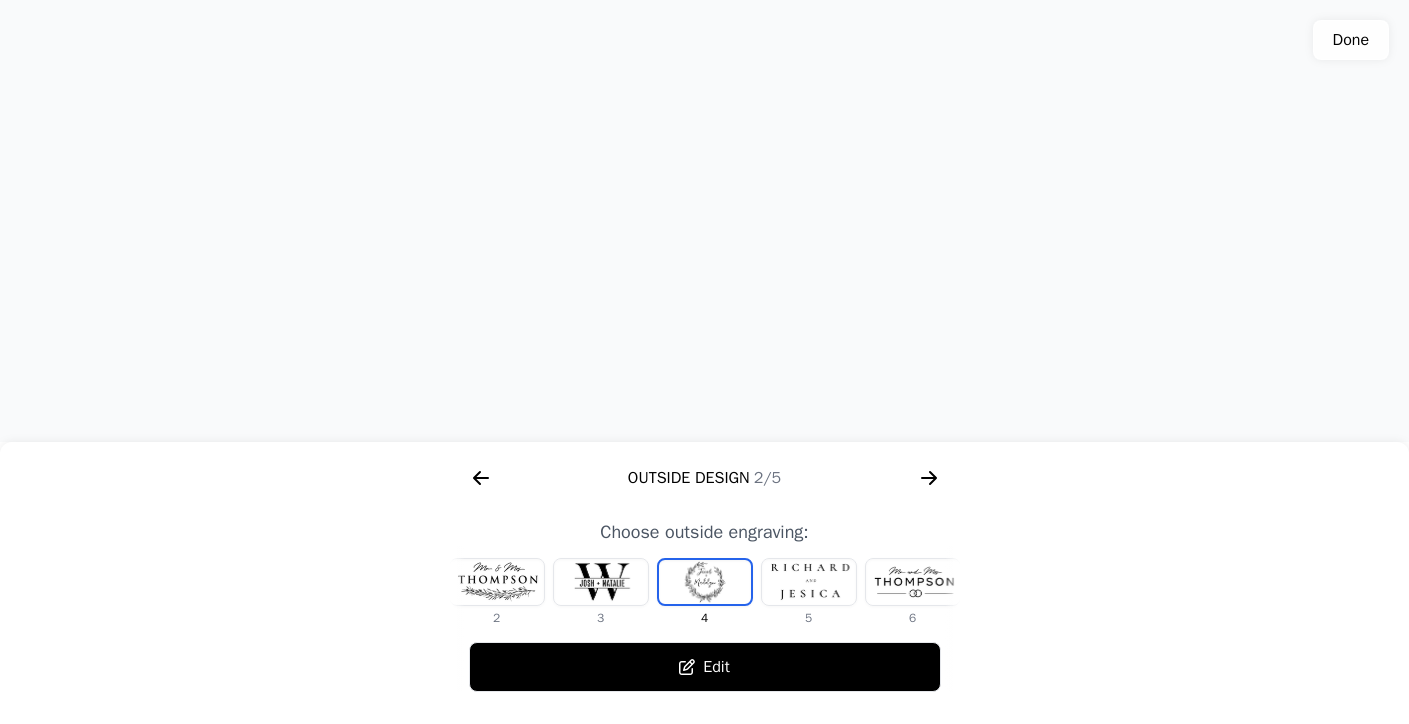 click 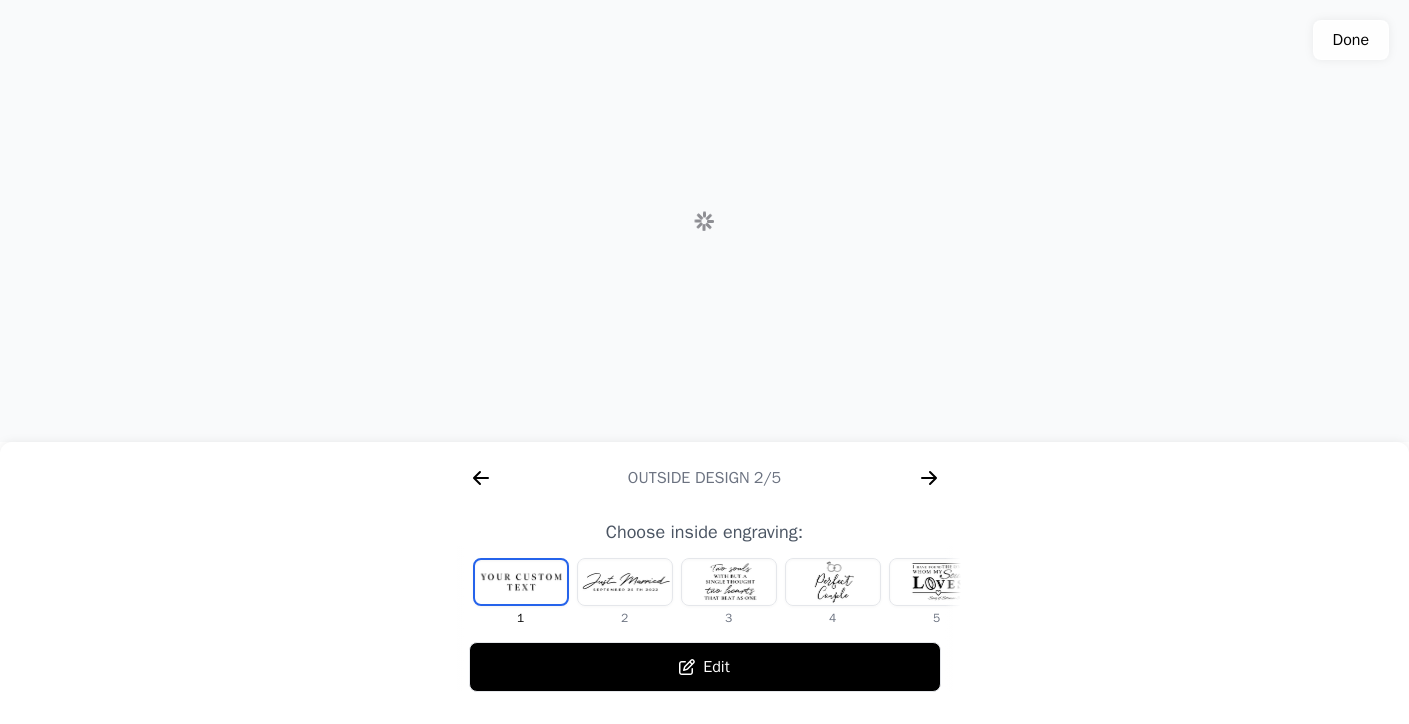 scroll, scrollTop: 0, scrollLeft: 1280, axis: horizontal 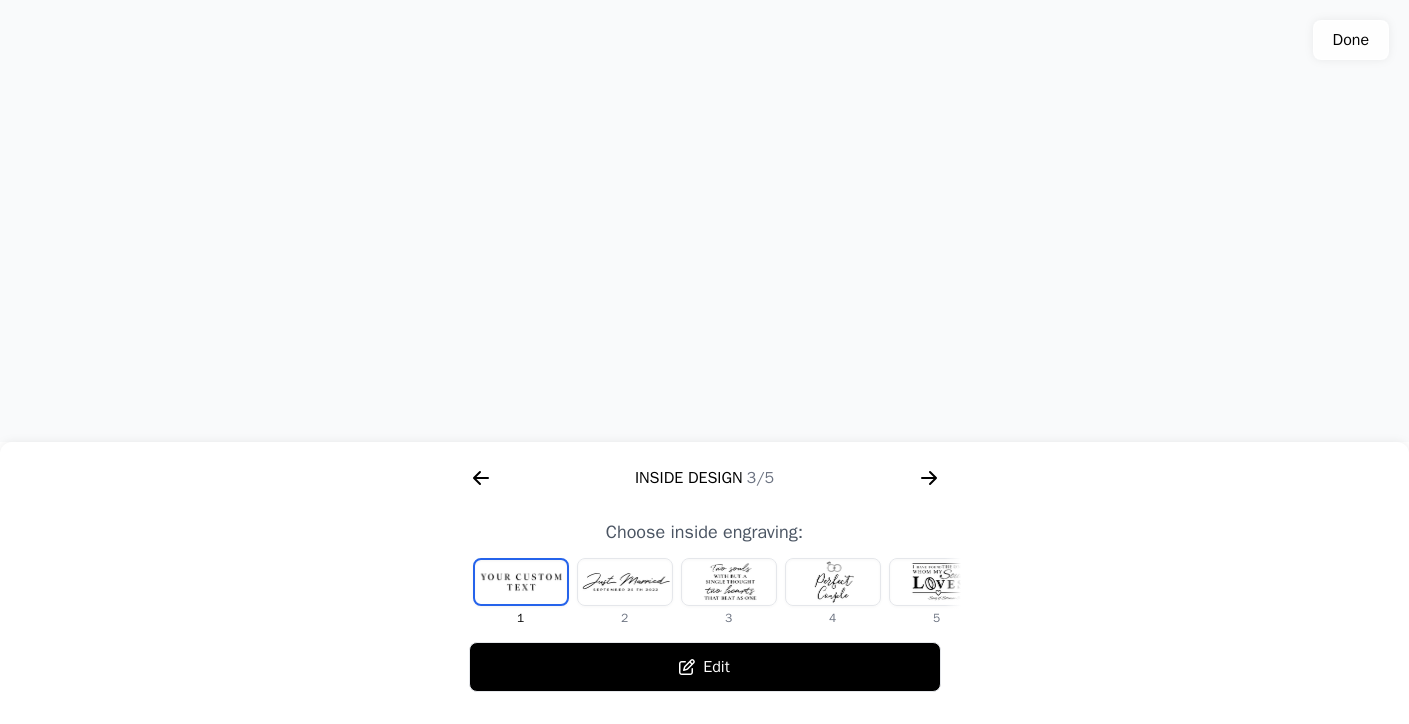 click 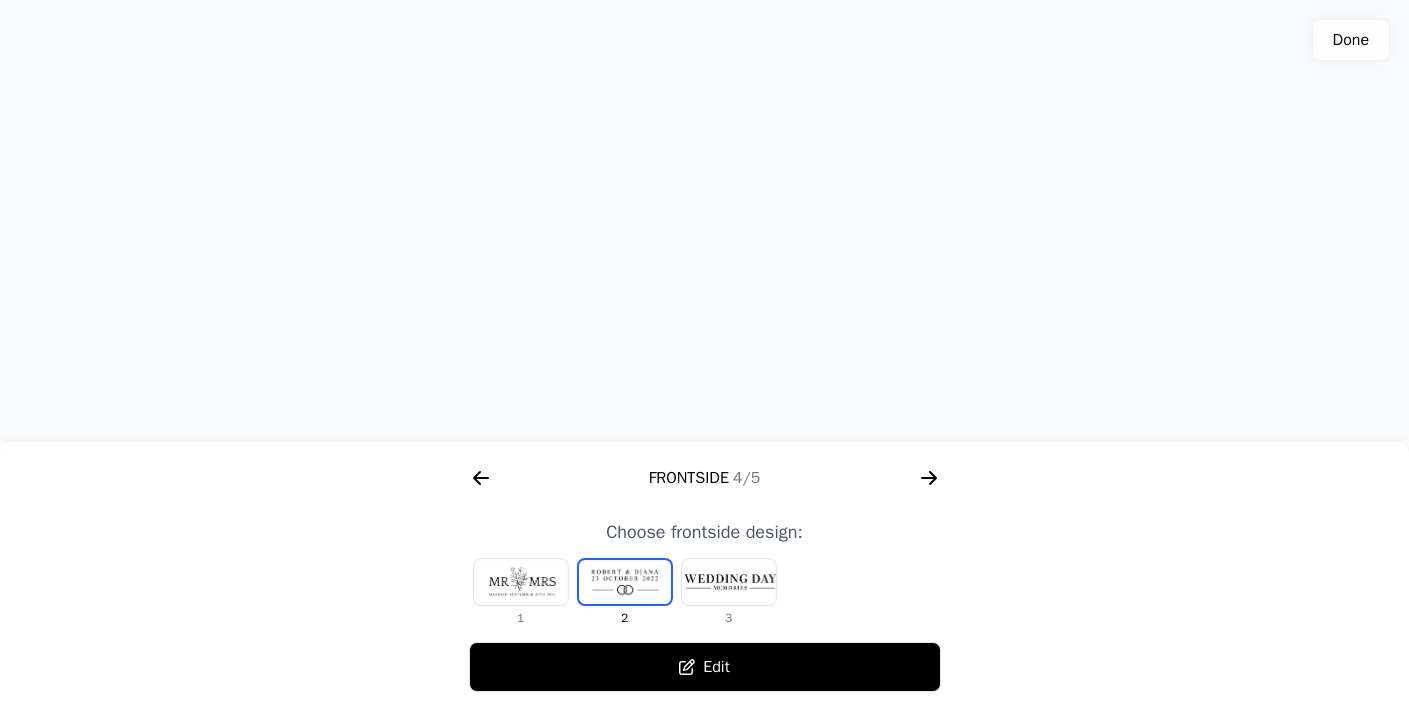 click at bounding box center (729, 582) 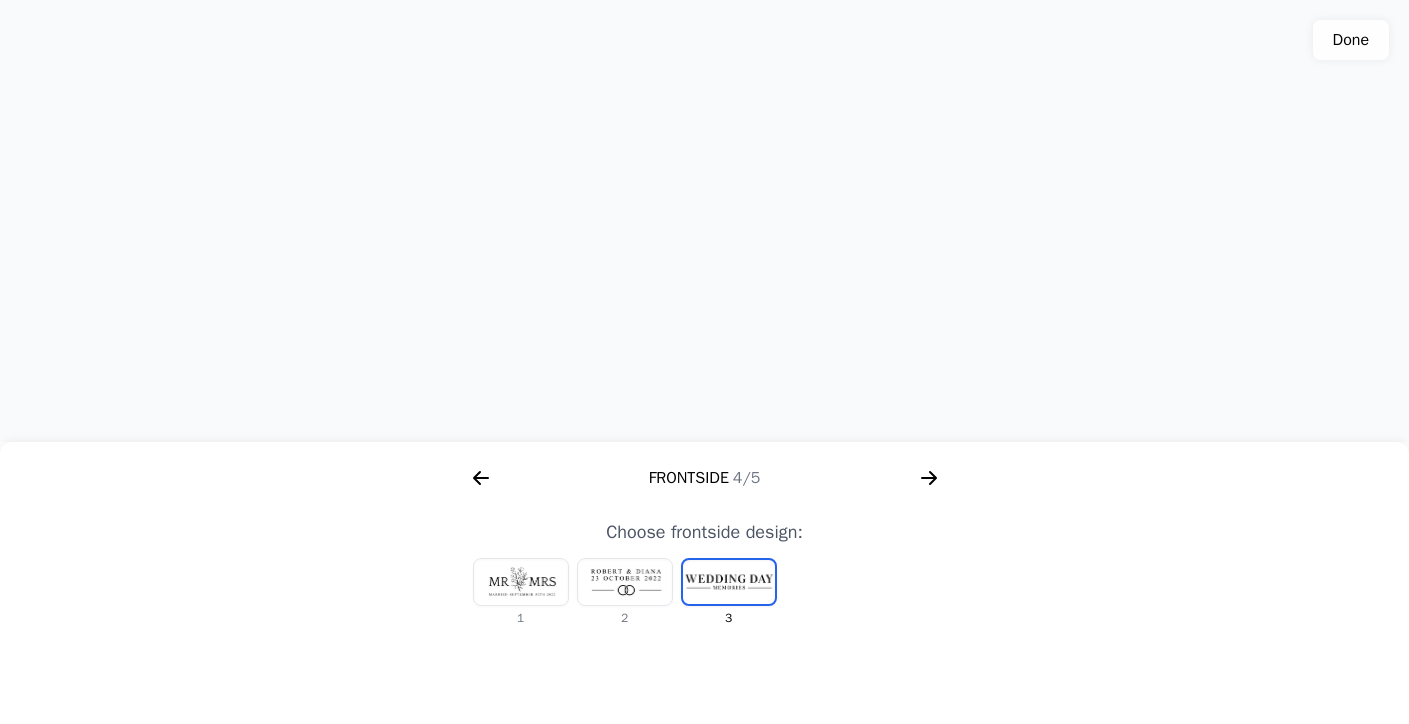 click at bounding box center (521, 582) 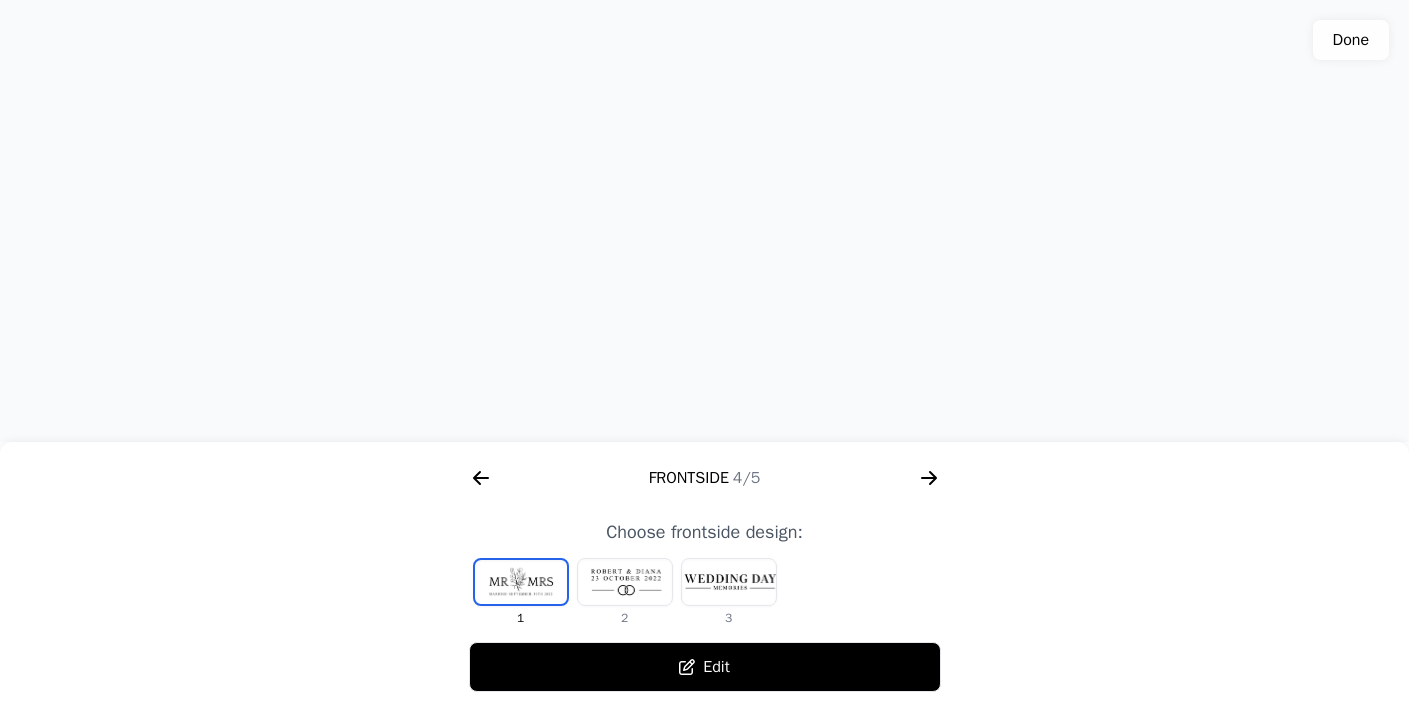 click at bounding box center (625, 582) 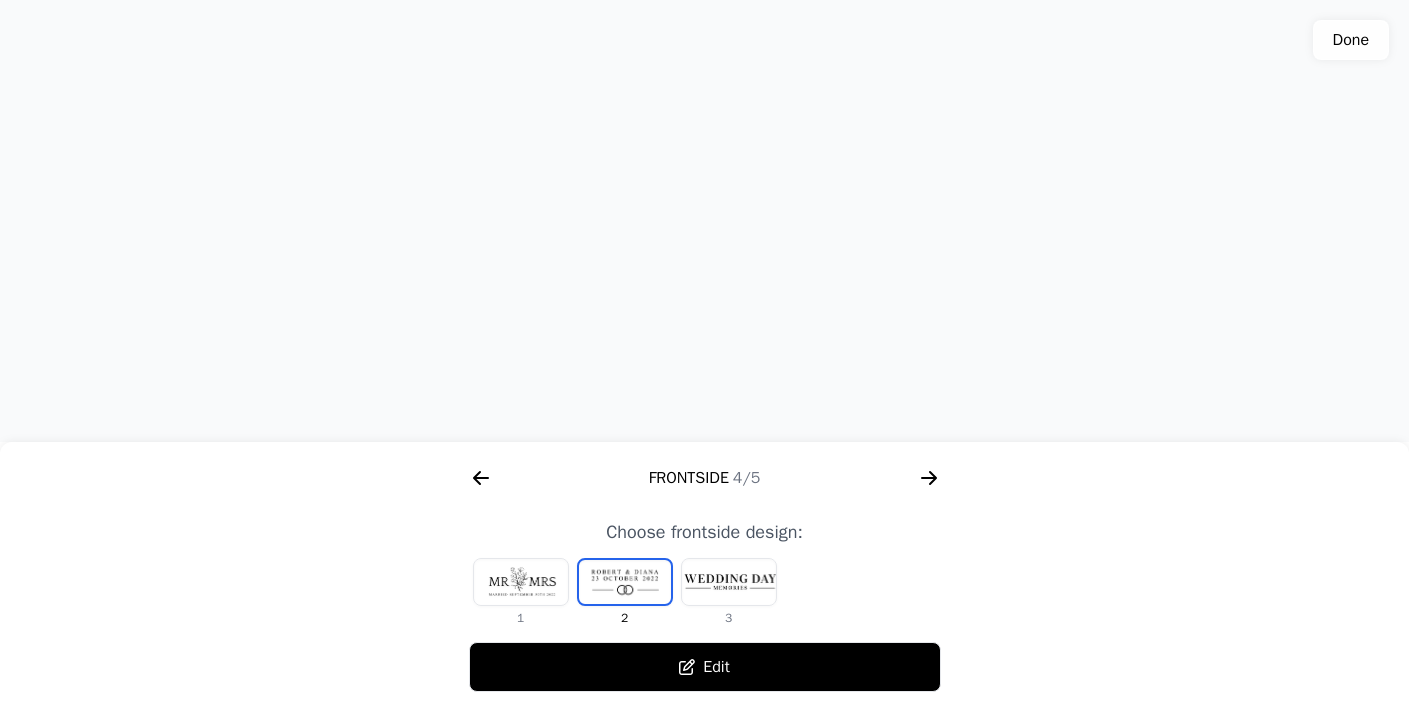 click on "Edit" at bounding box center (705, 667) 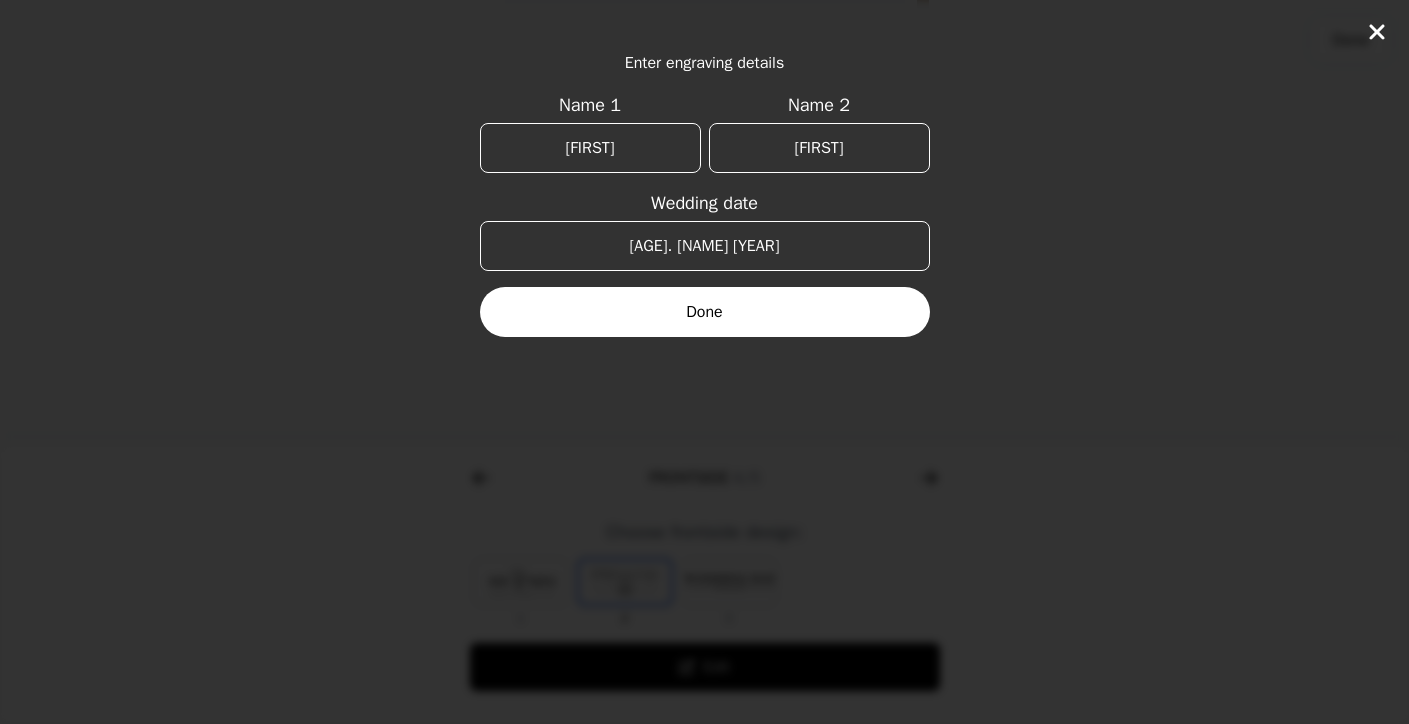 drag, startPoint x: 782, startPoint y: 252, endPoint x: 556, endPoint y: 251, distance: 226.00221 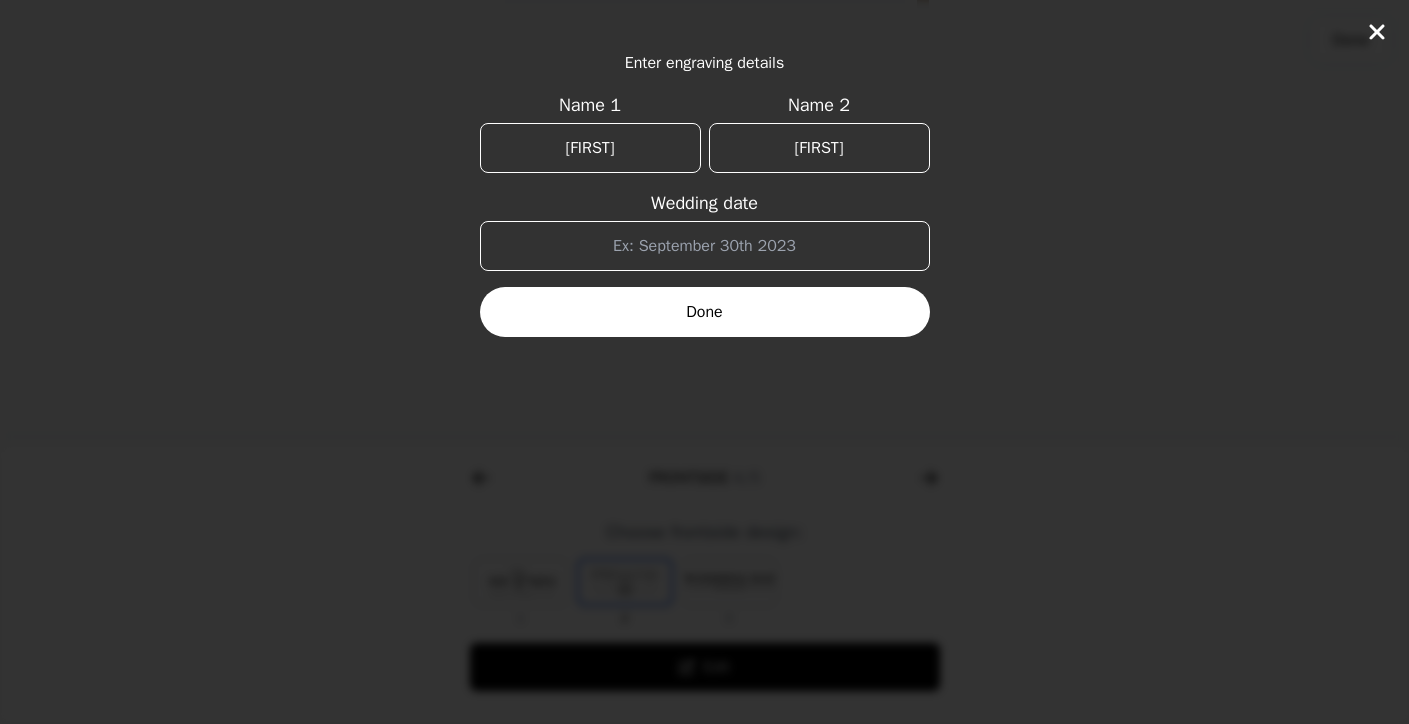 type 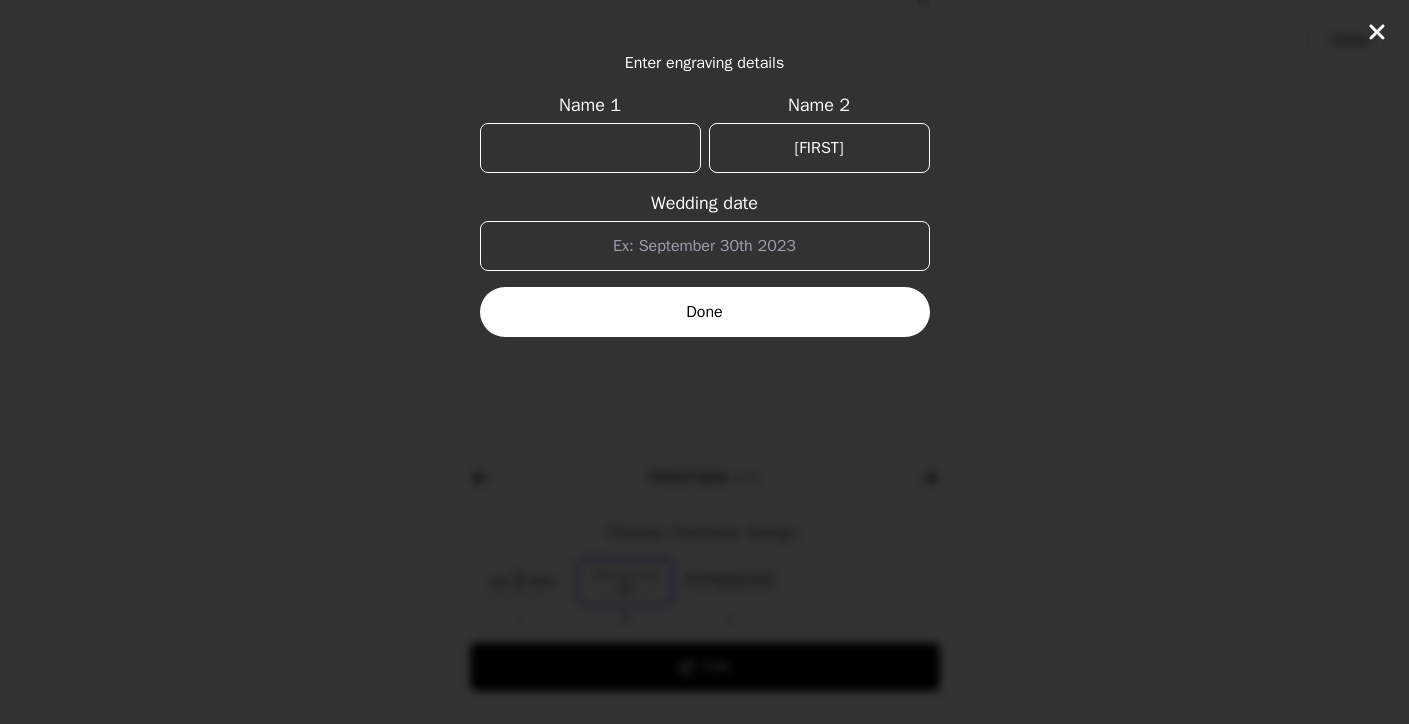 type 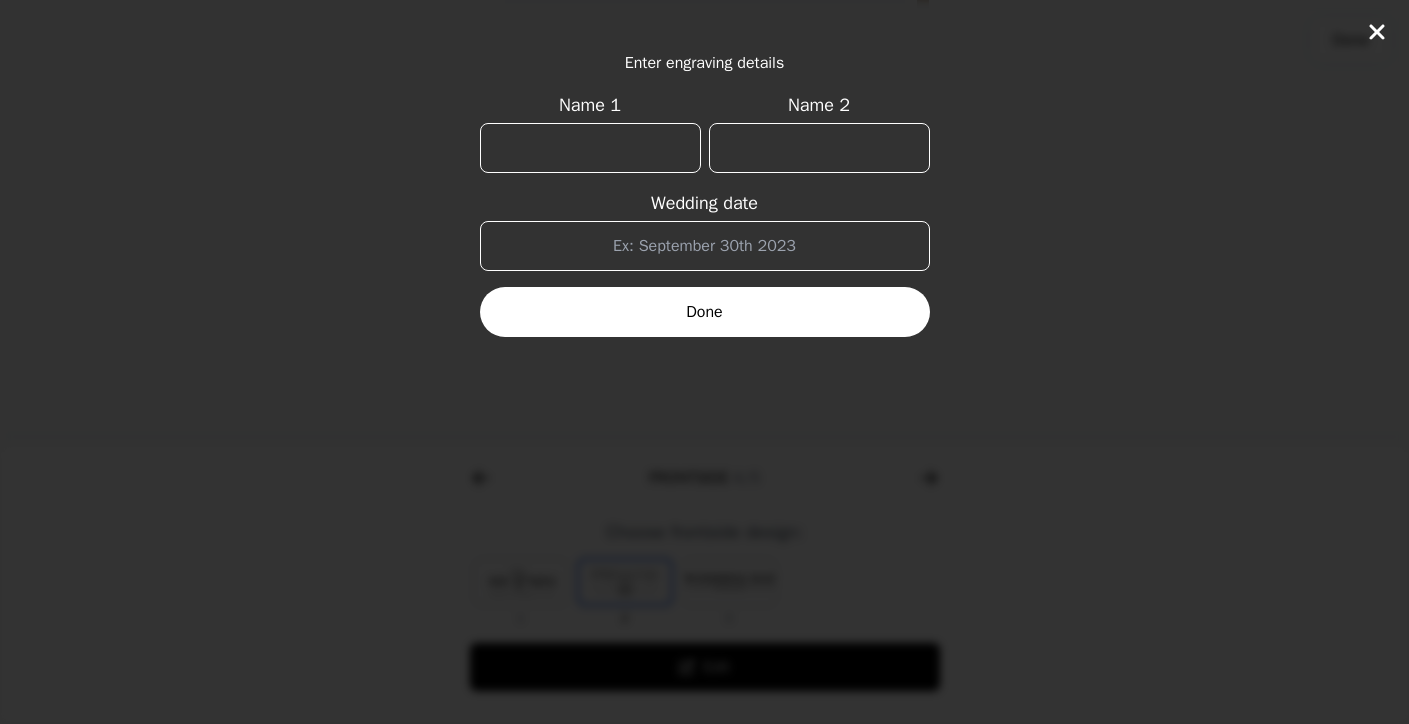 type 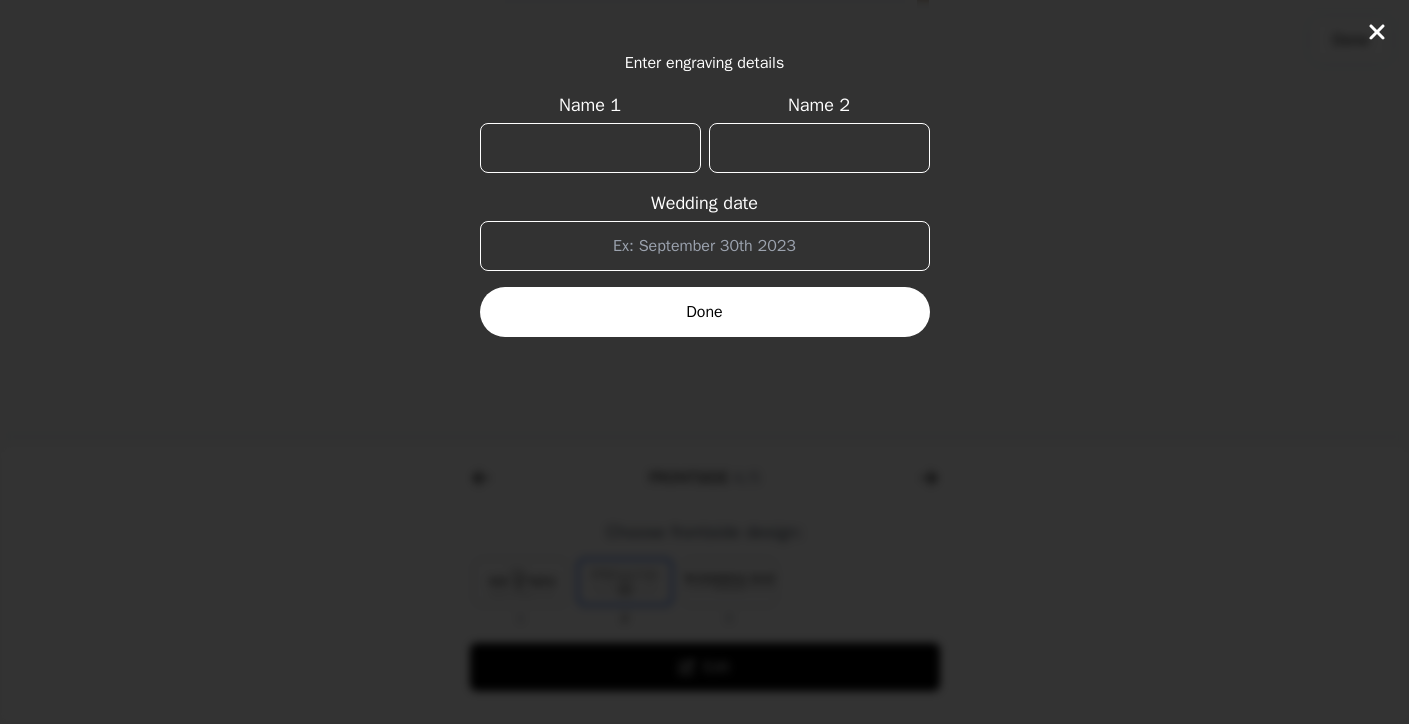 type 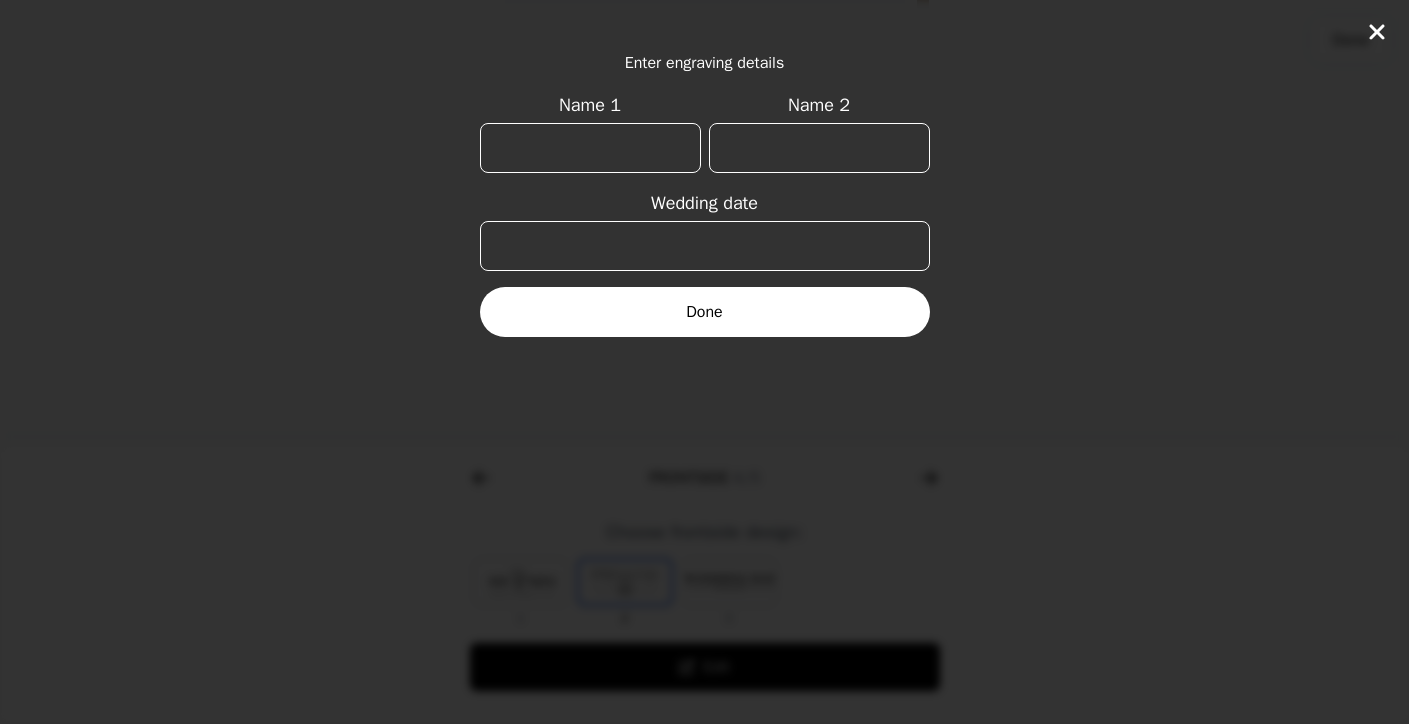 type 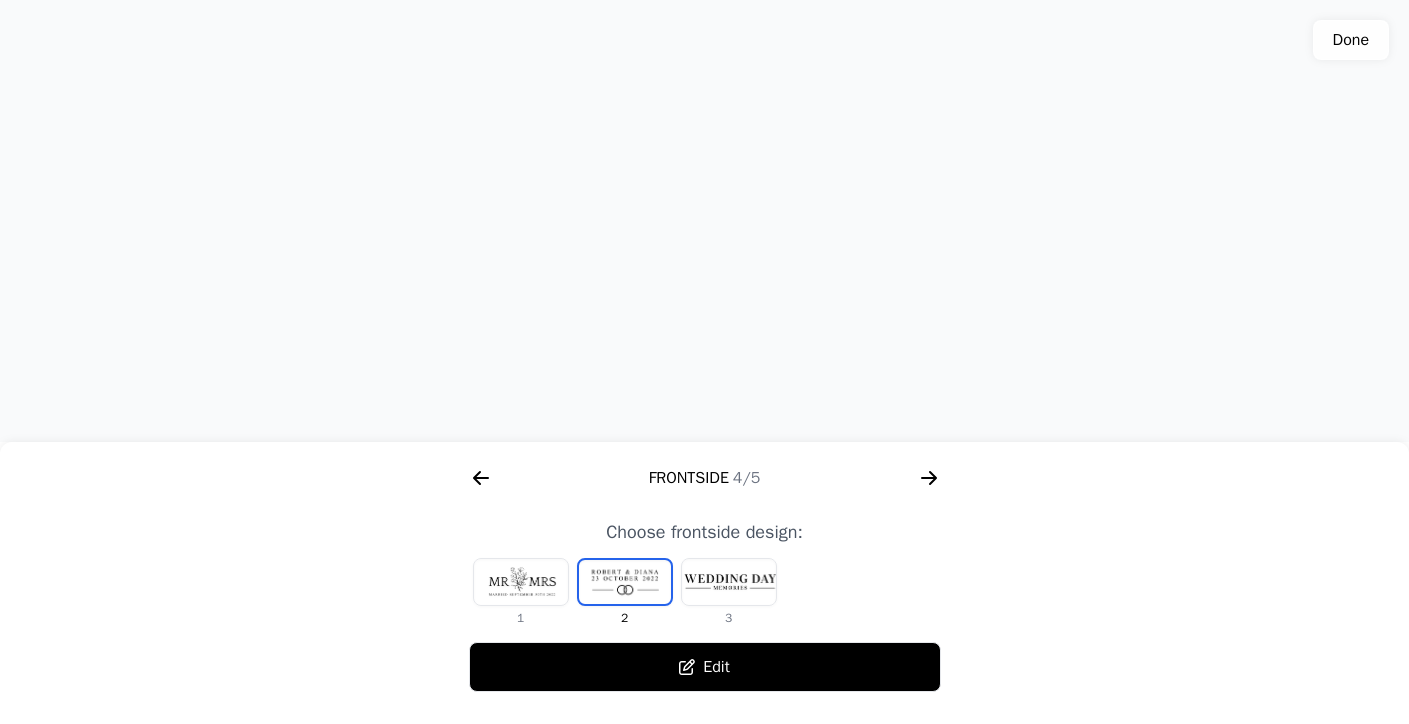 click on "Edit" at bounding box center (705, 667) 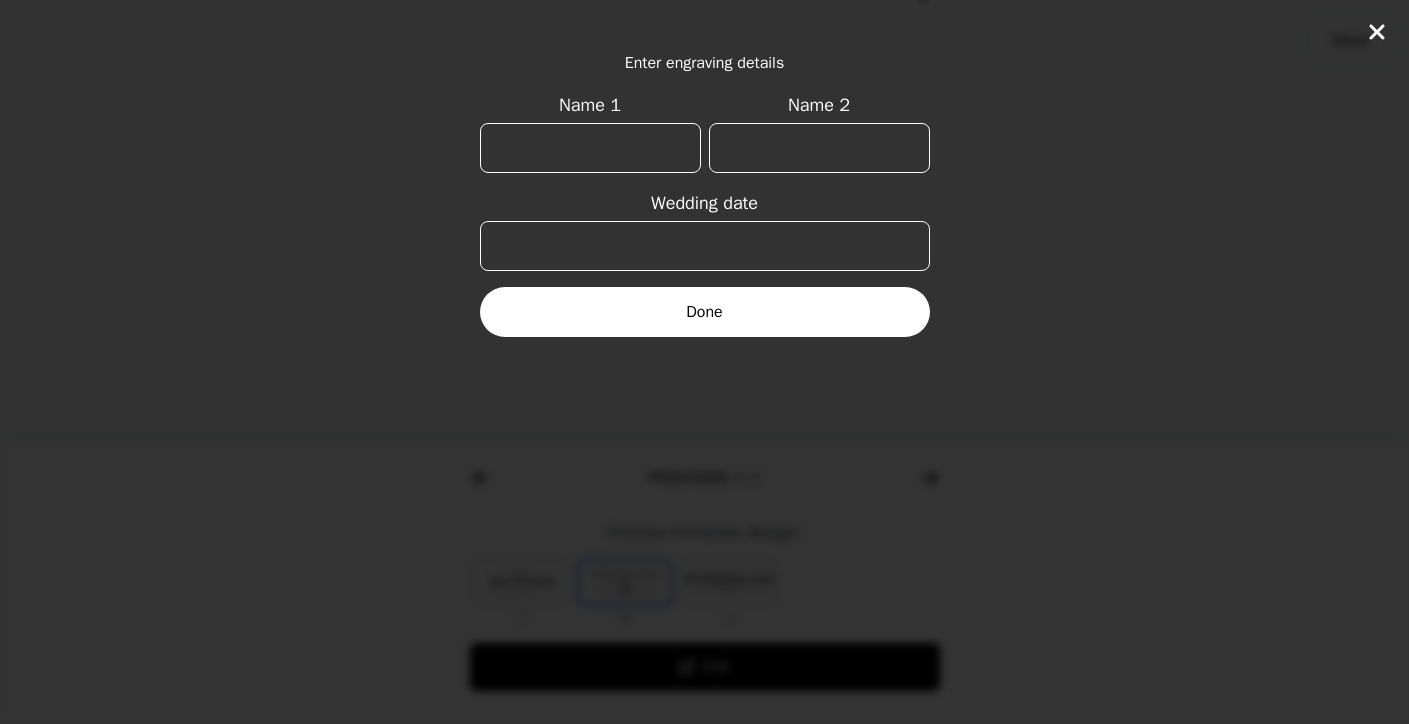 click 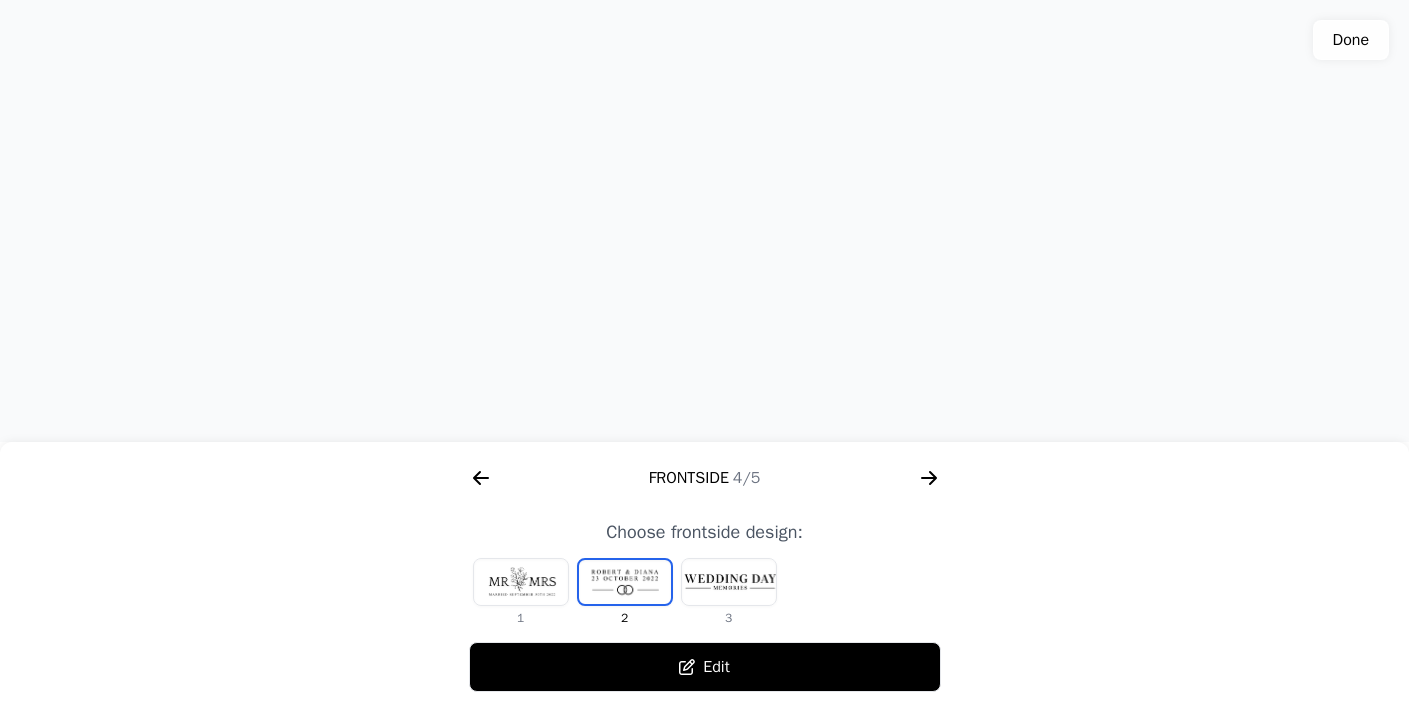 click on "Edit" at bounding box center (705, 667) 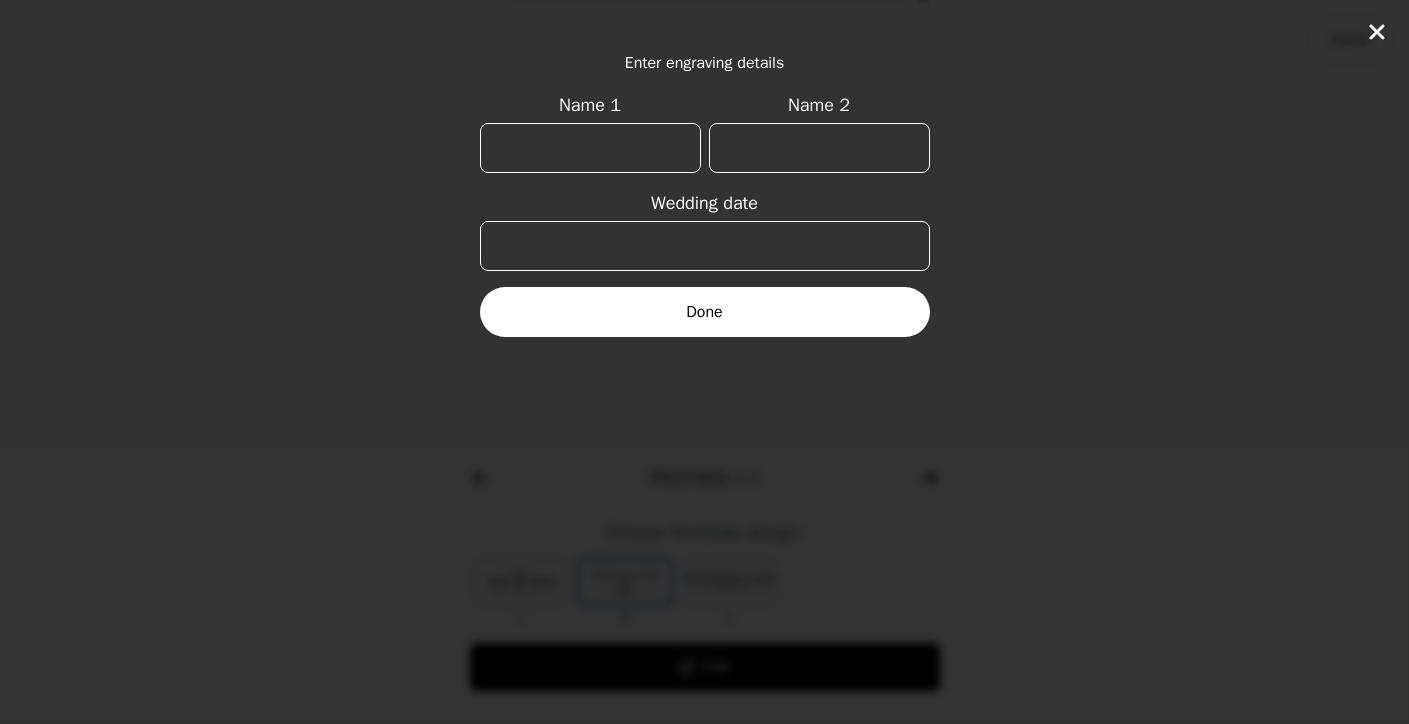 click on "Name 1" at bounding box center [590, 148] 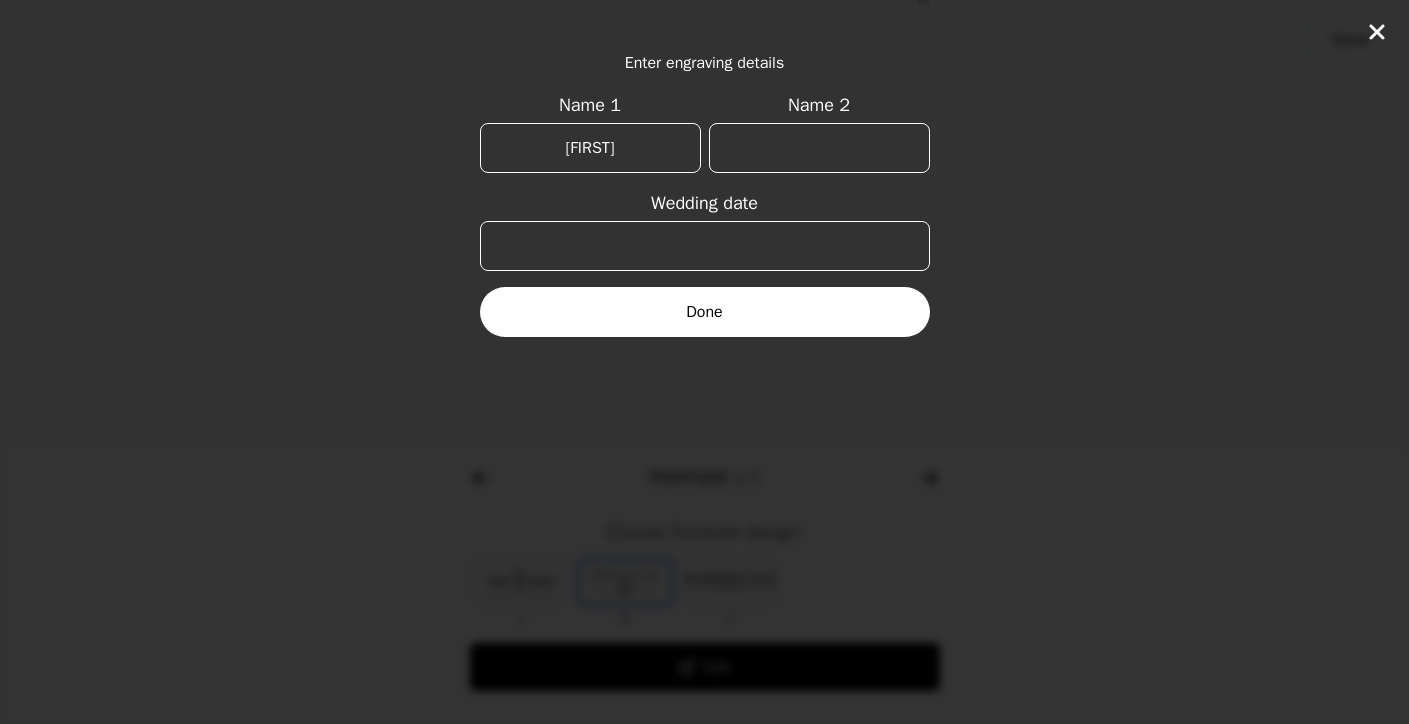 type on "[FIRST]" 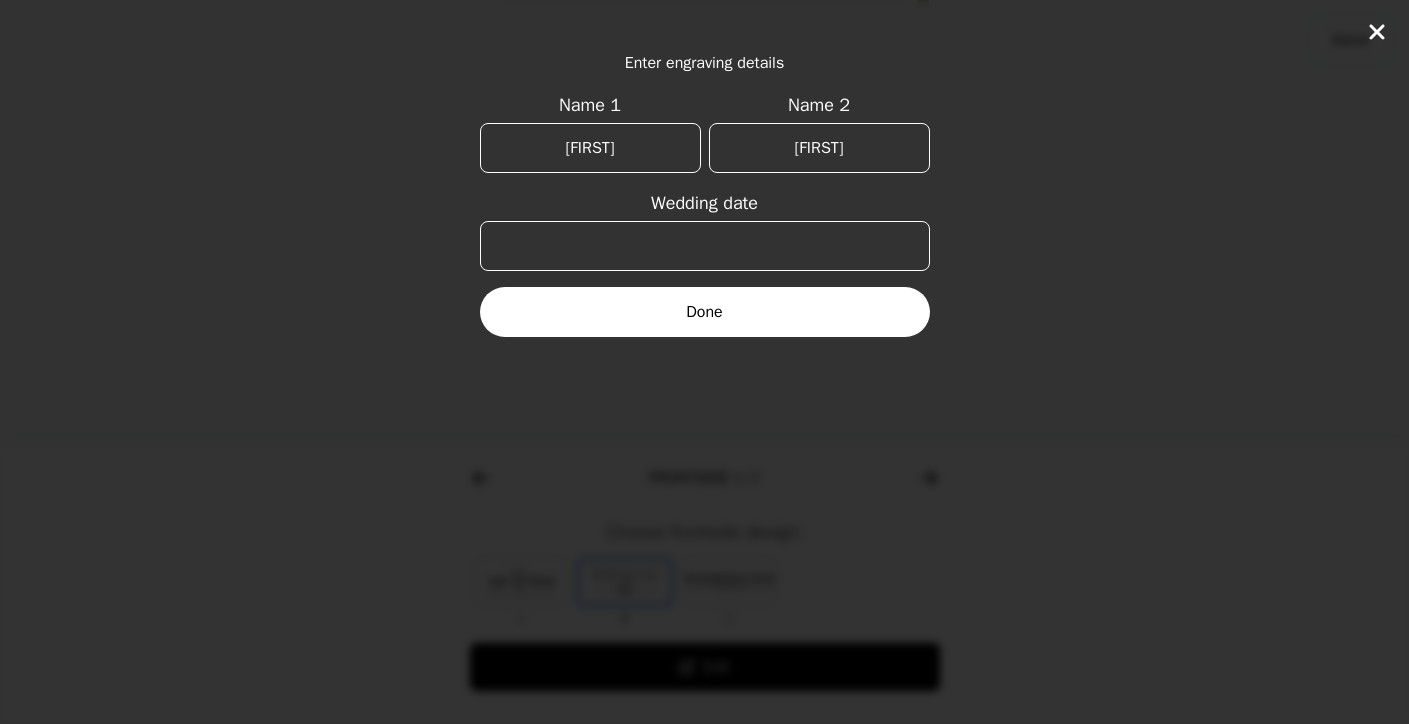type on "[FIRST]" 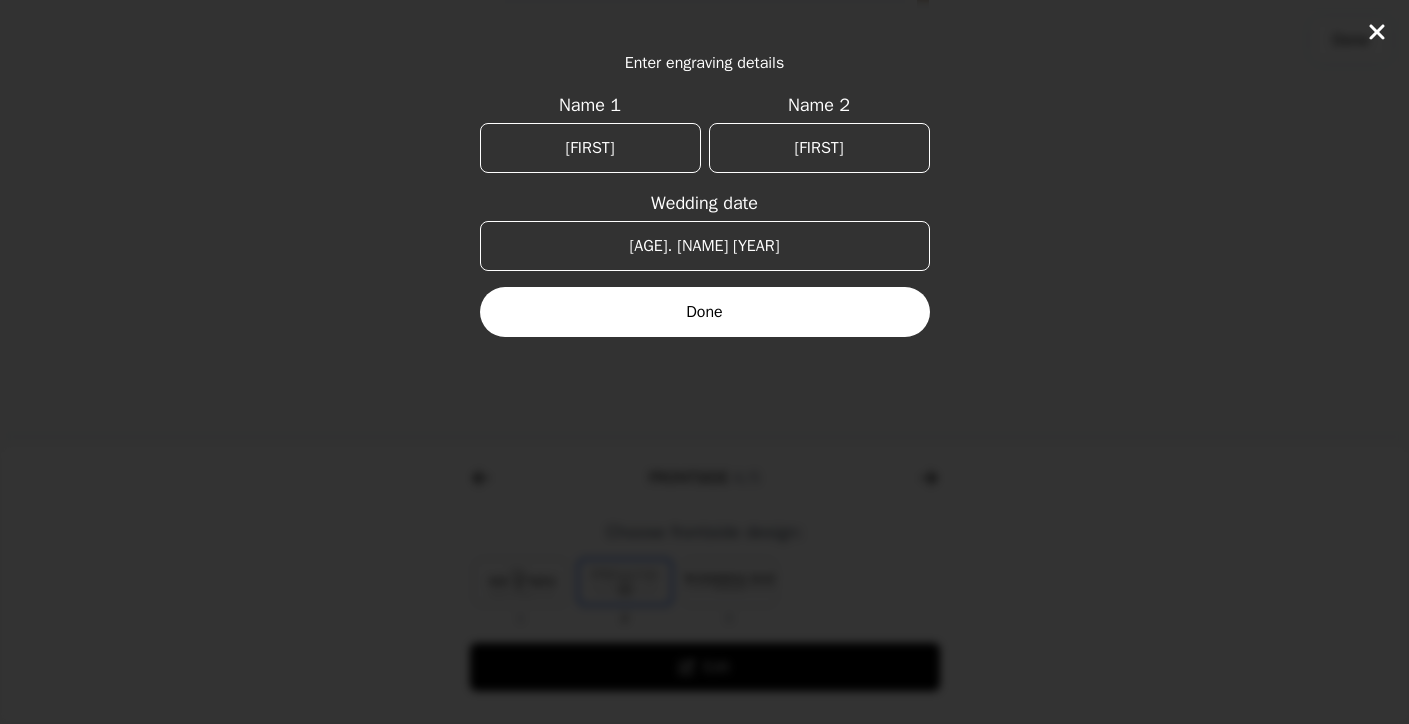 type on "[AGE]. [NAME] [YEAR]" 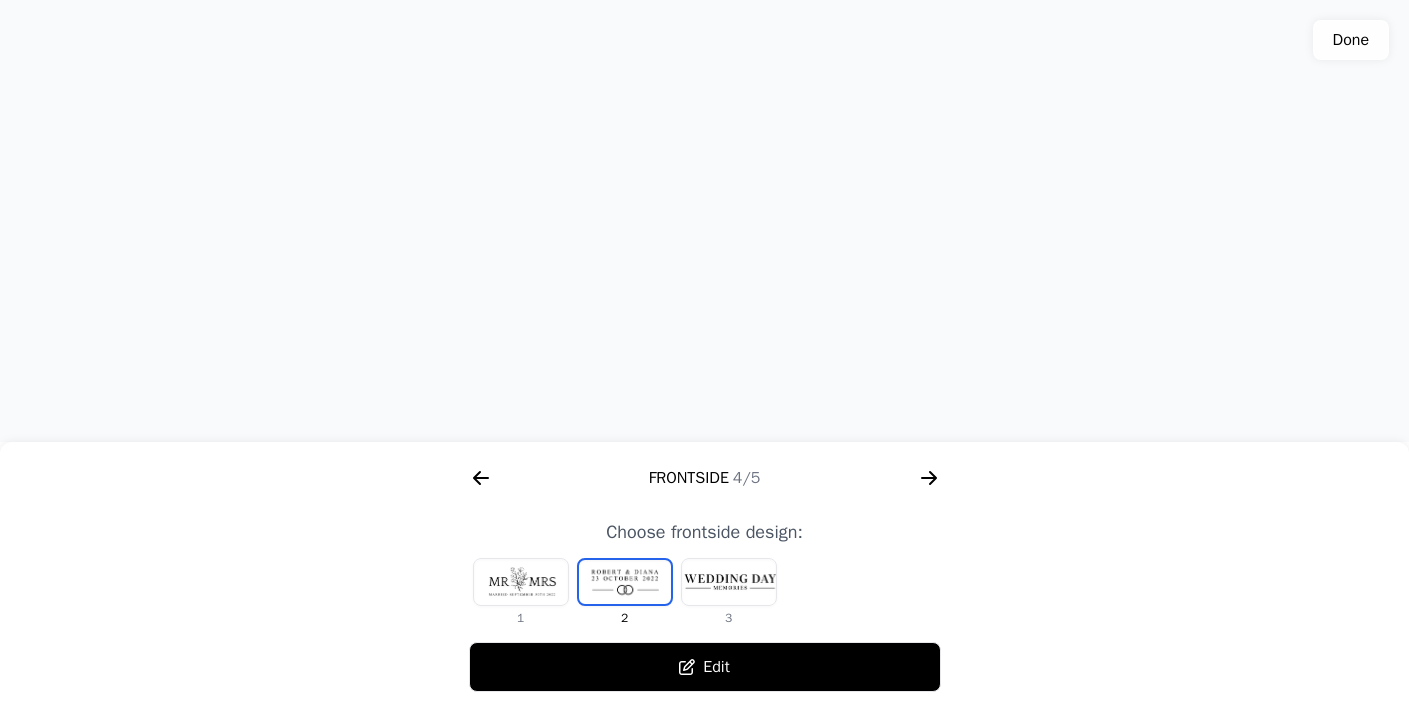 drag, startPoint x: 780, startPoint y: 241, endPoint x: 788, endPoint y: 302, distance: 61.522354 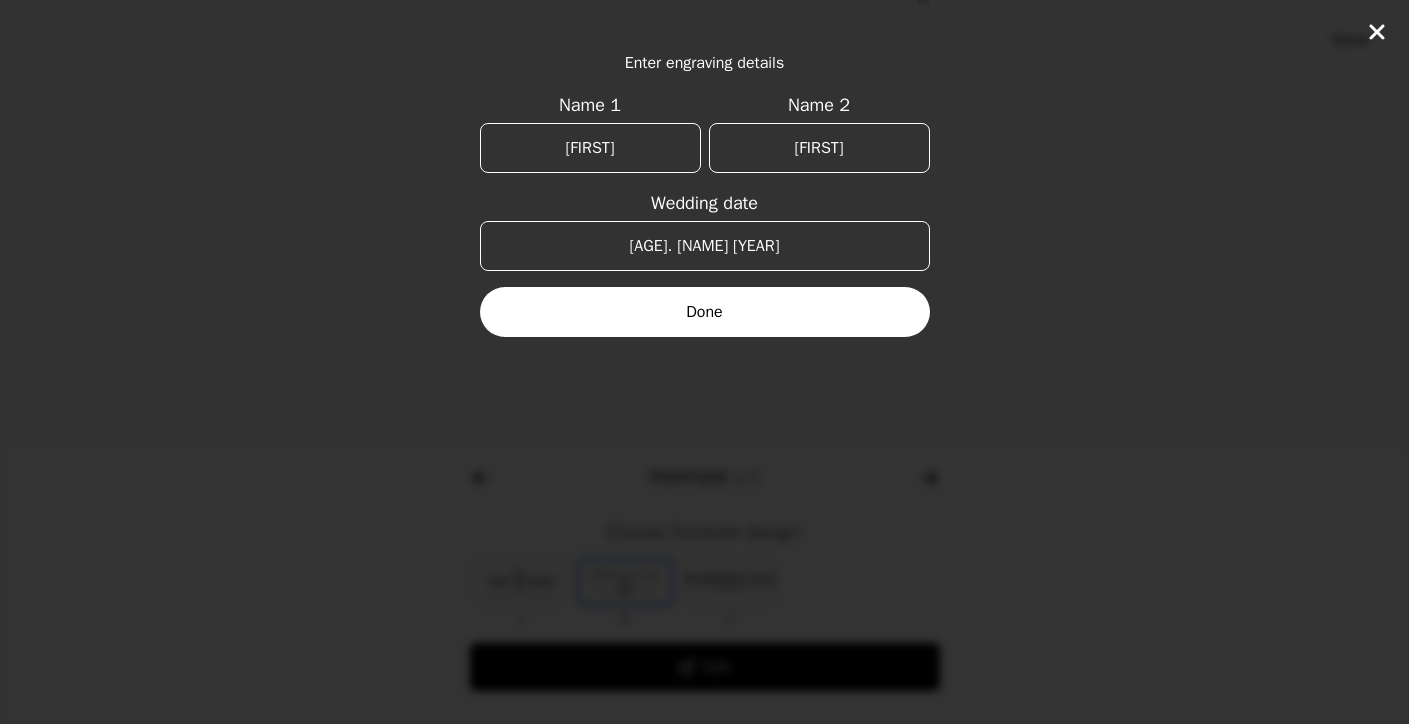 click 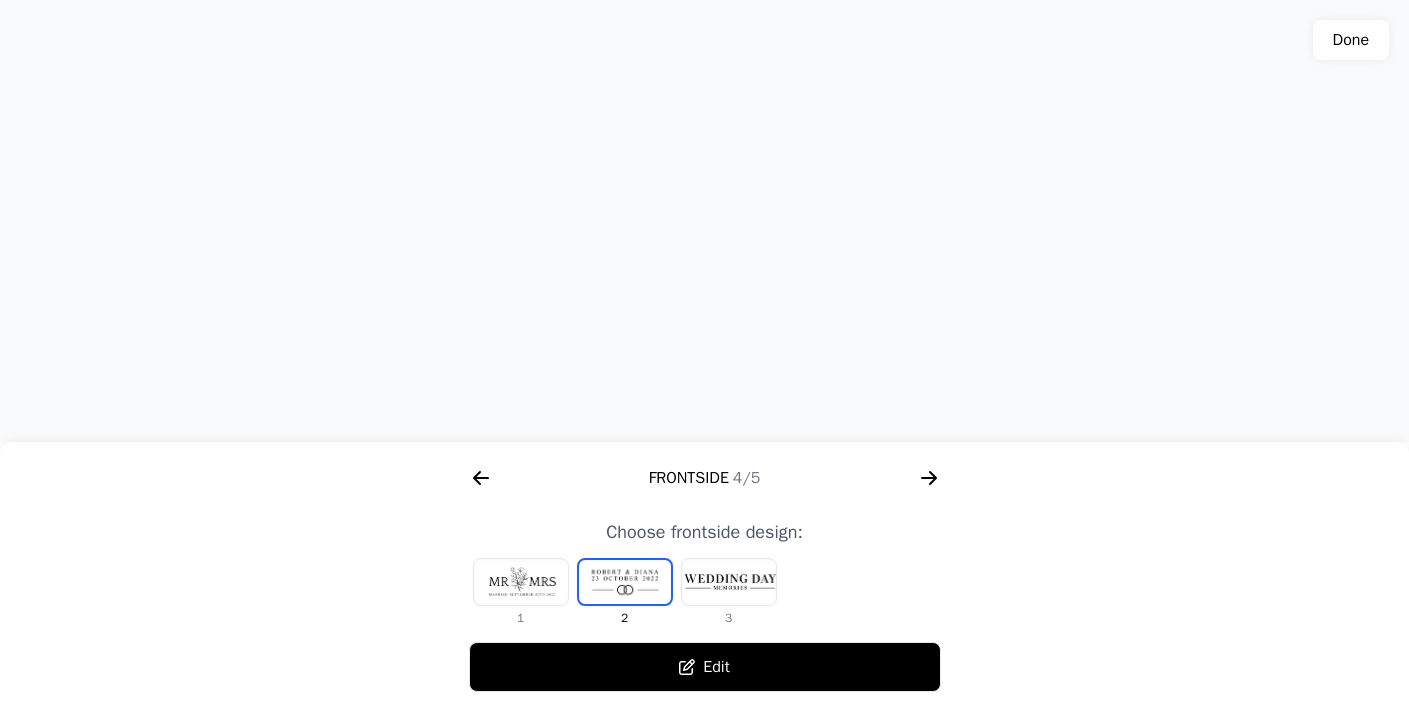 click 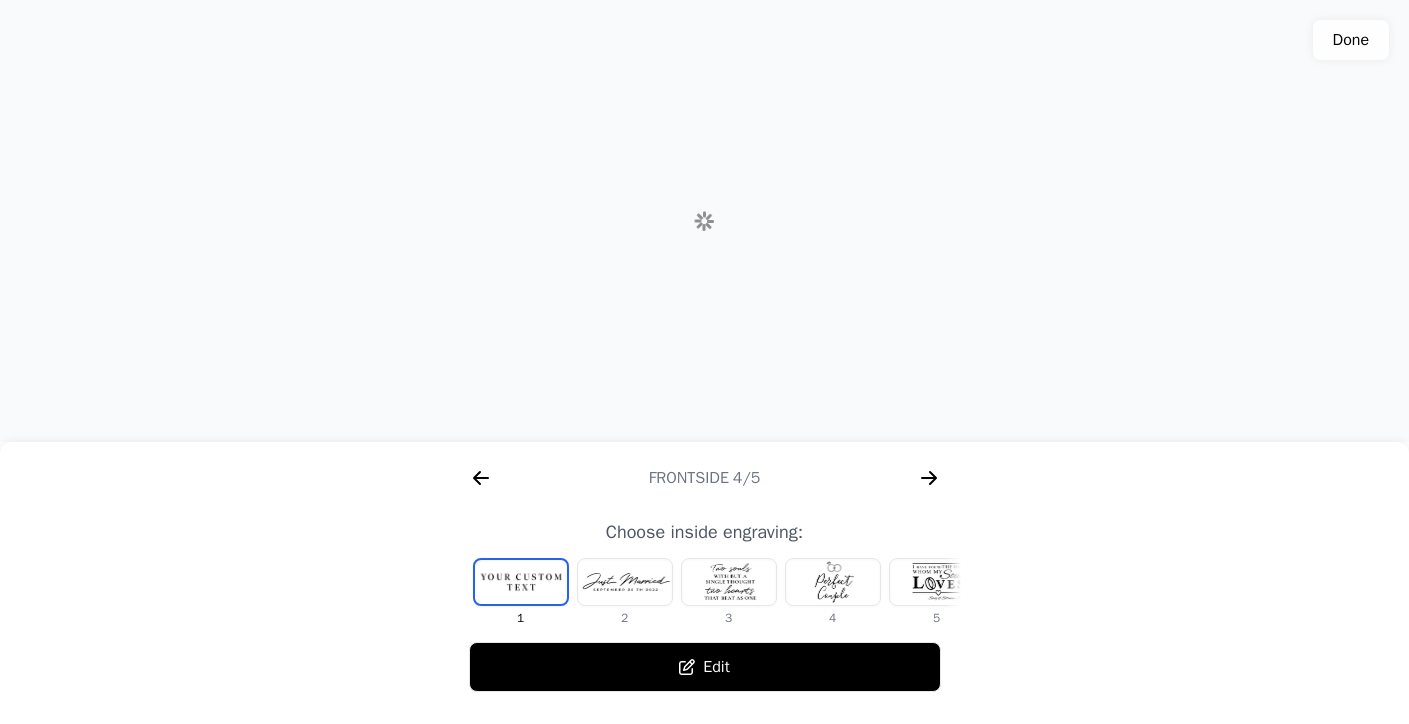 scroll, scrollTop: 0, scrollLeft: 1280, axis: horizontal 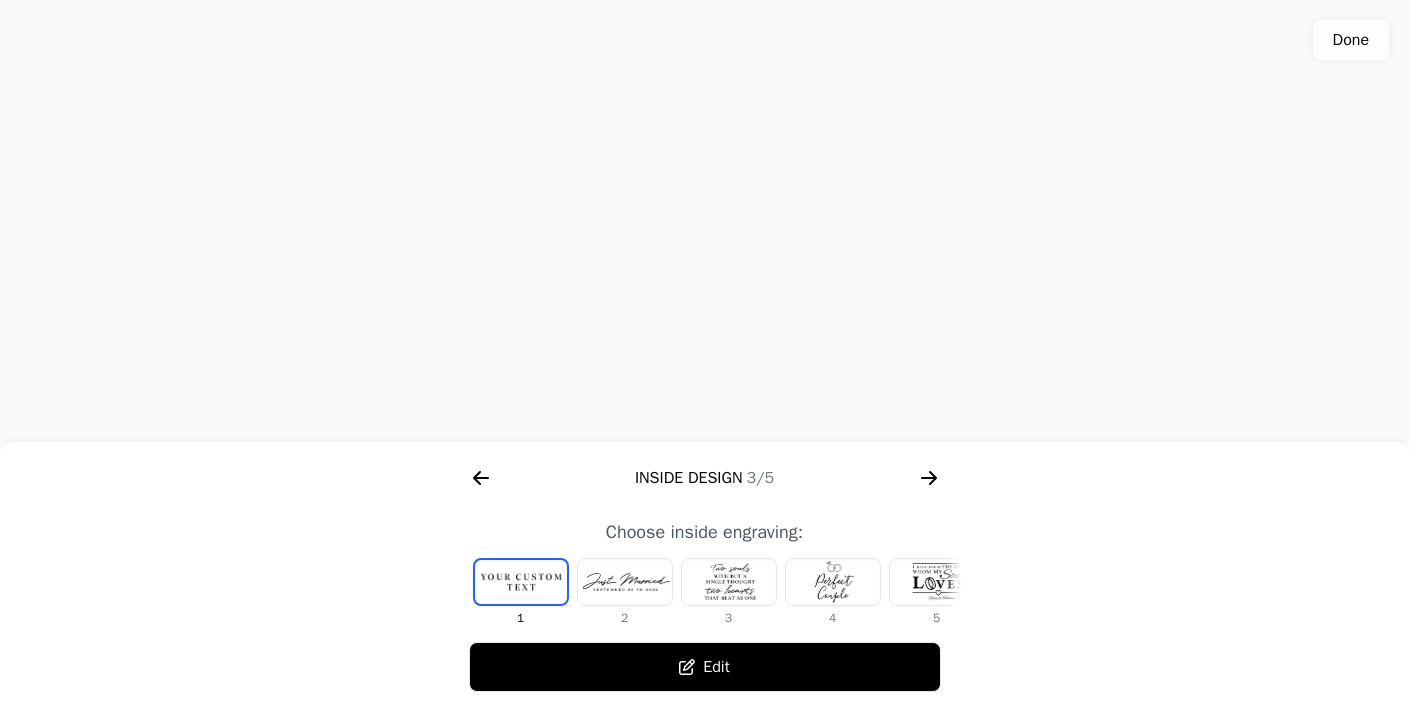 click 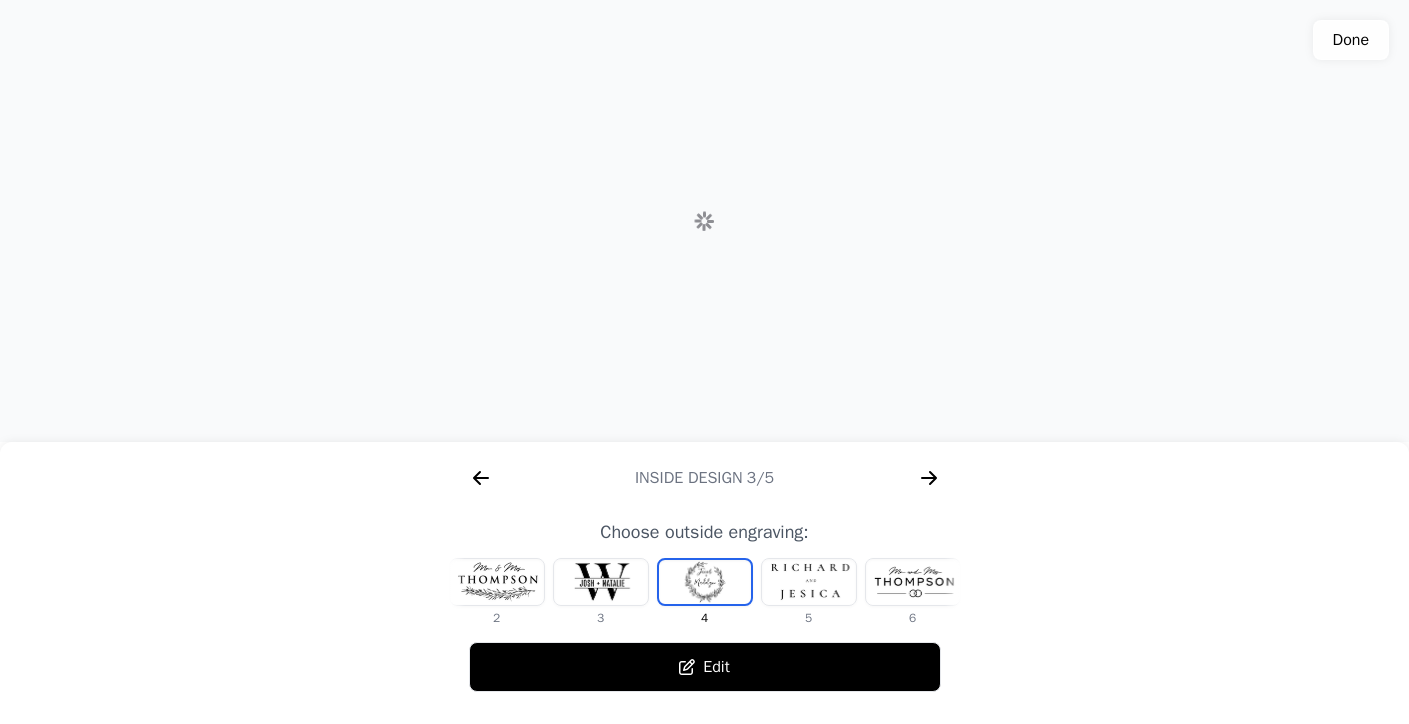 scroll, scrollTop: 0, scrollLeft: 768, axis: horizontal 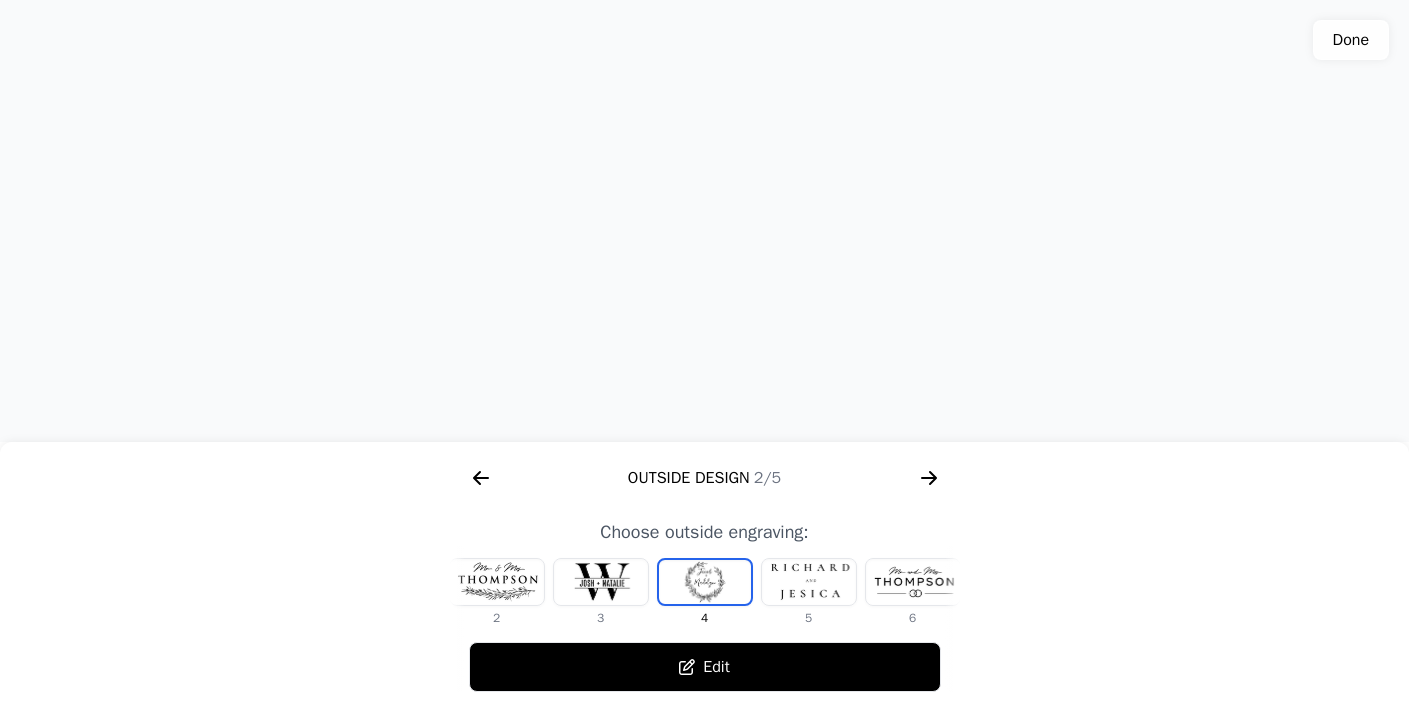 click on "Edit" at bounding box center [705, 667] 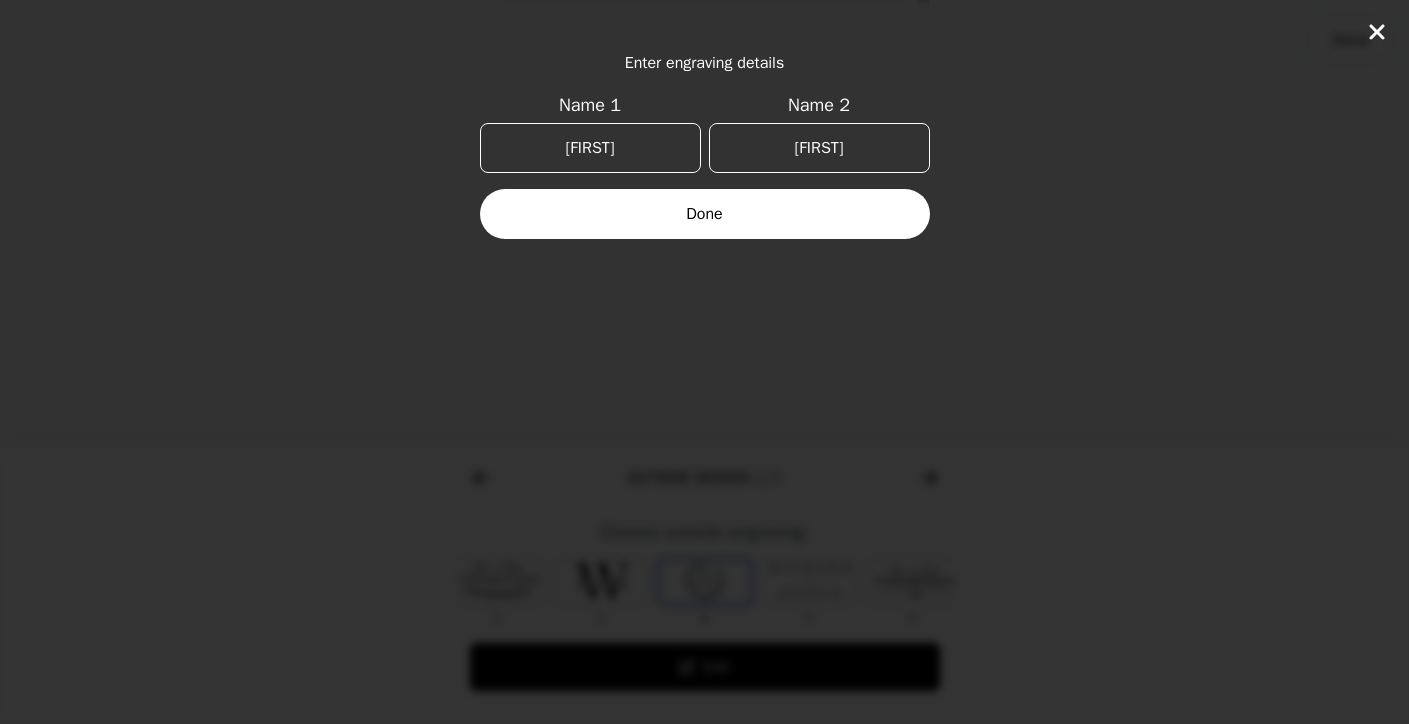click on "[FIRST]" at bounding box center [590, 148] 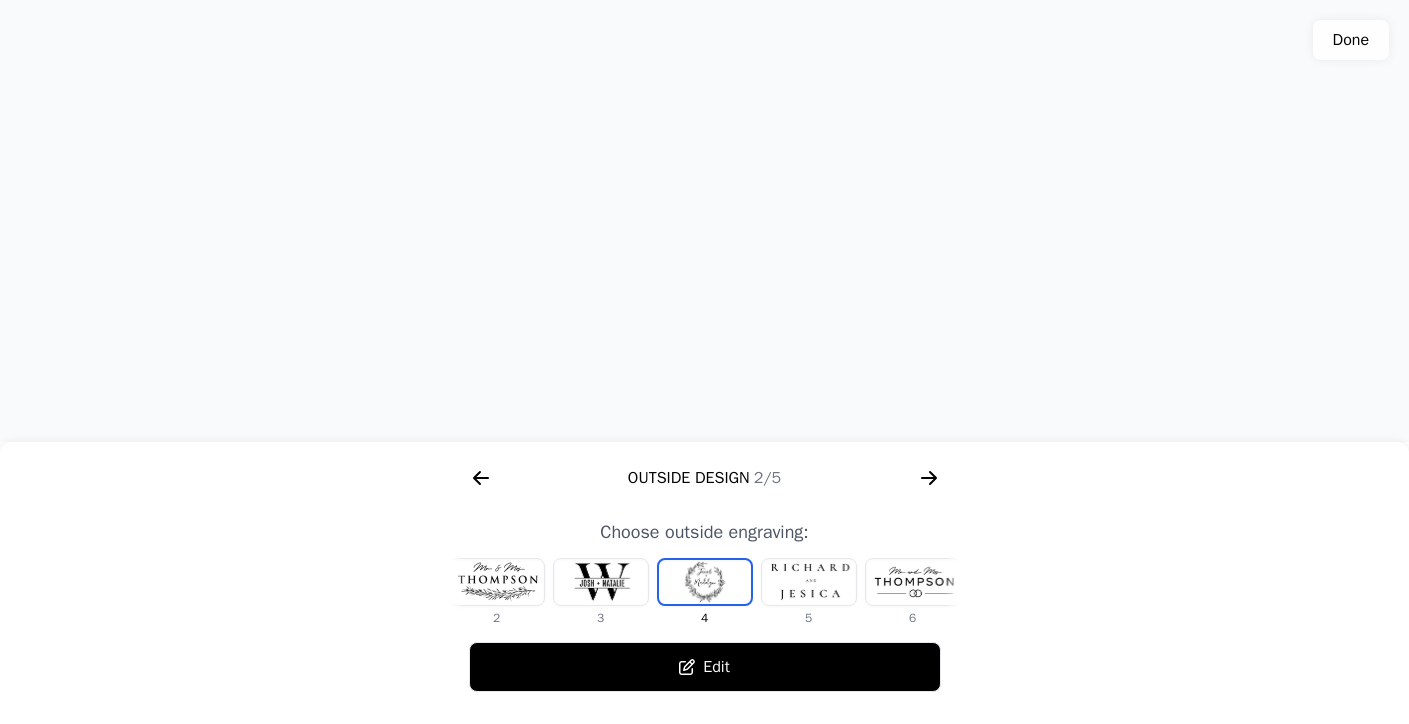 click on "Edit" at bounding box center (705, 667) 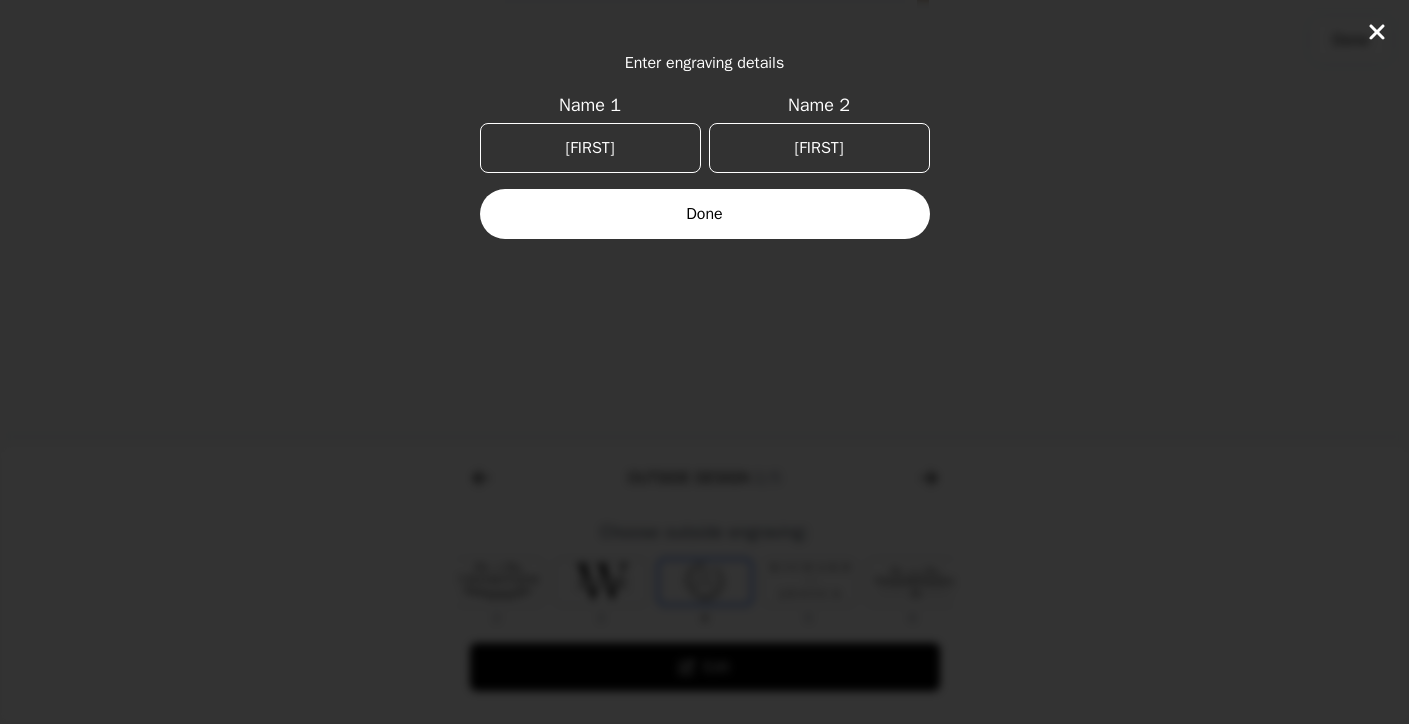 click 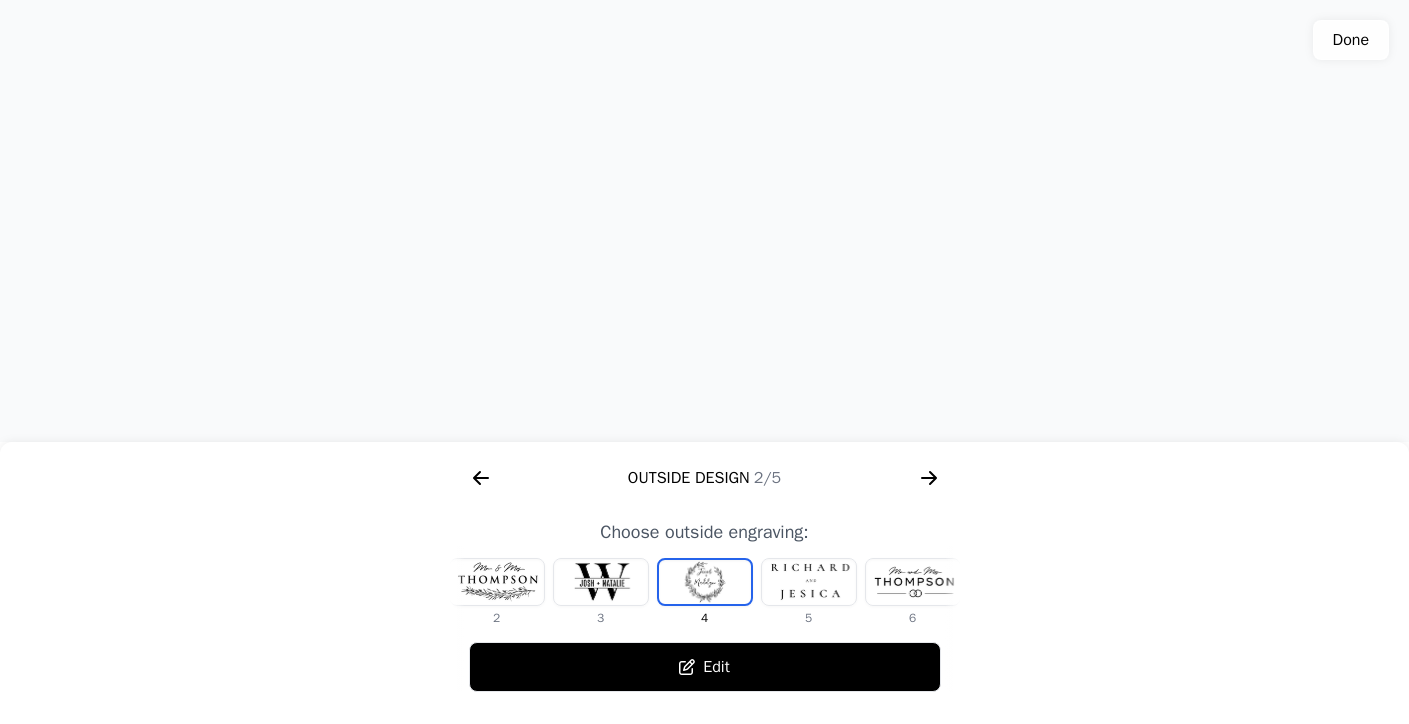 click 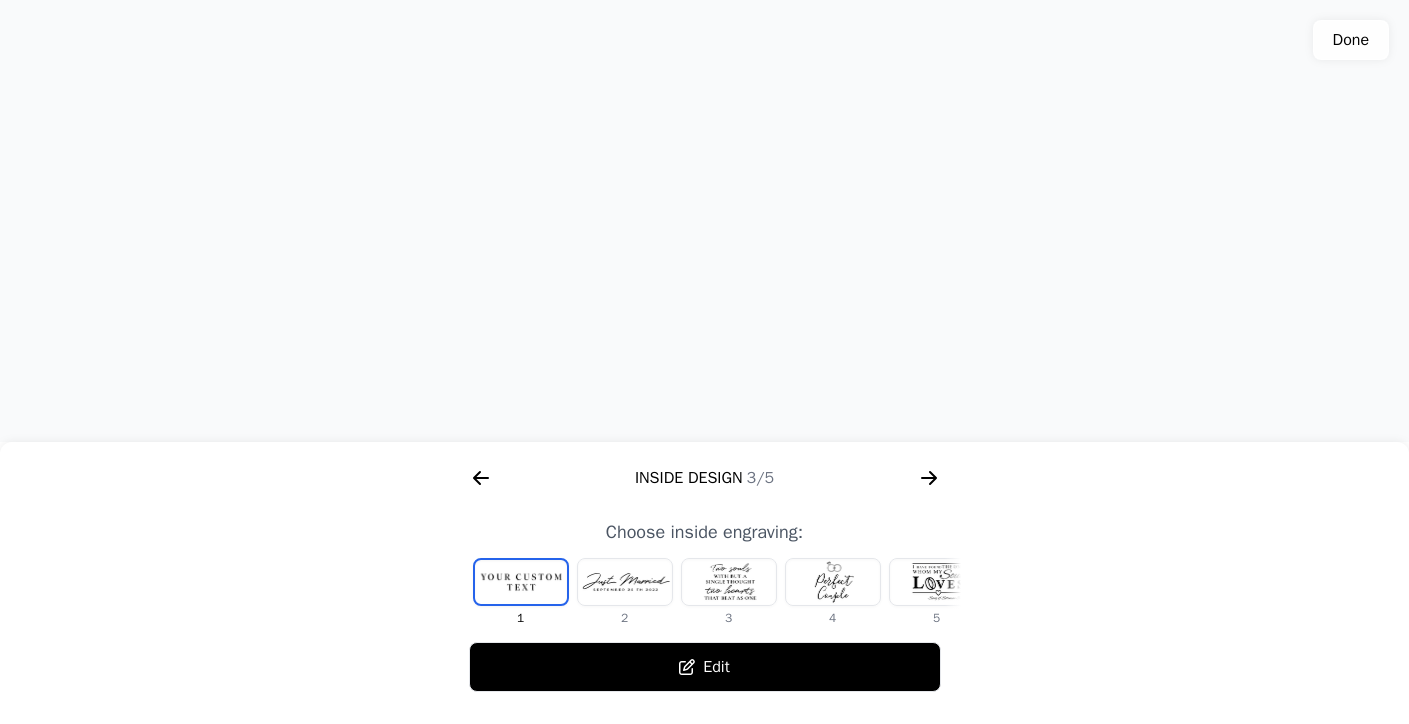 click 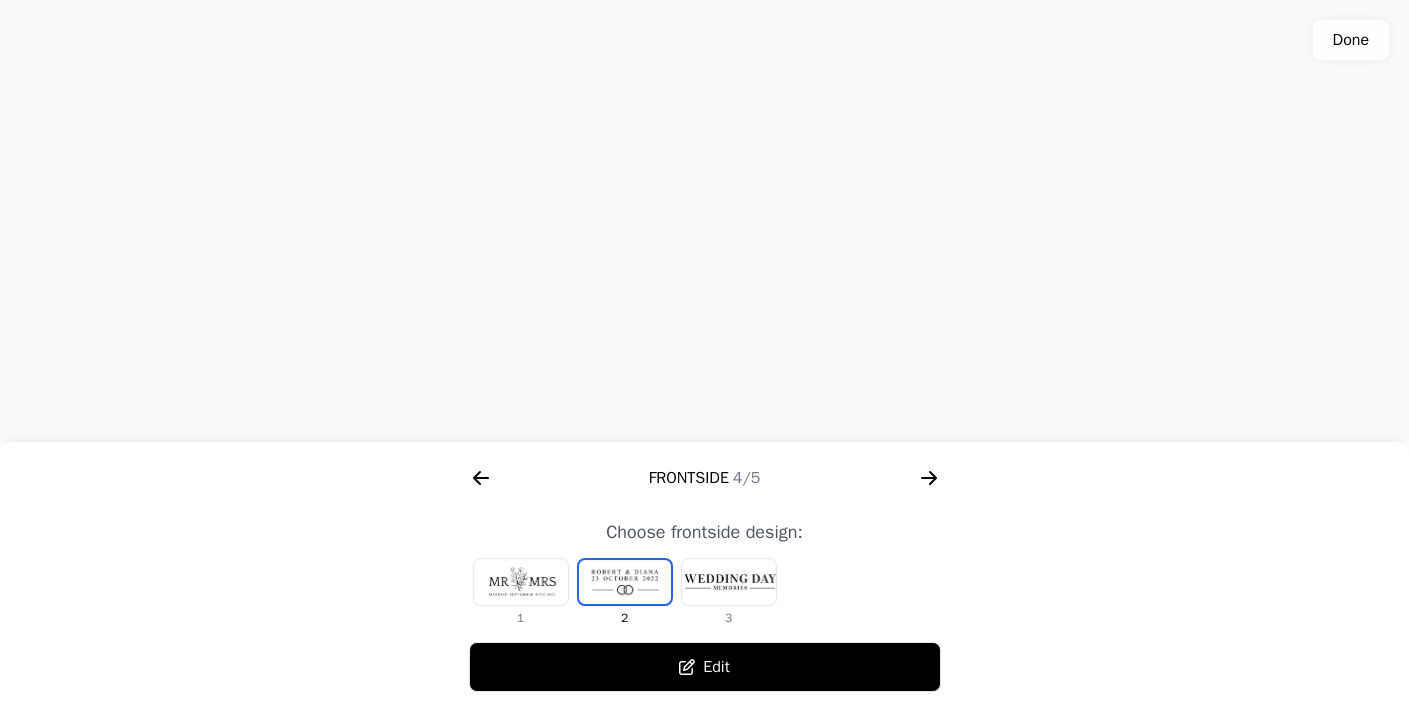 drag, startPoint x: 849, startPoint y: 224, endPoint x: 865, endPoint y: 341, distance: 118.08895 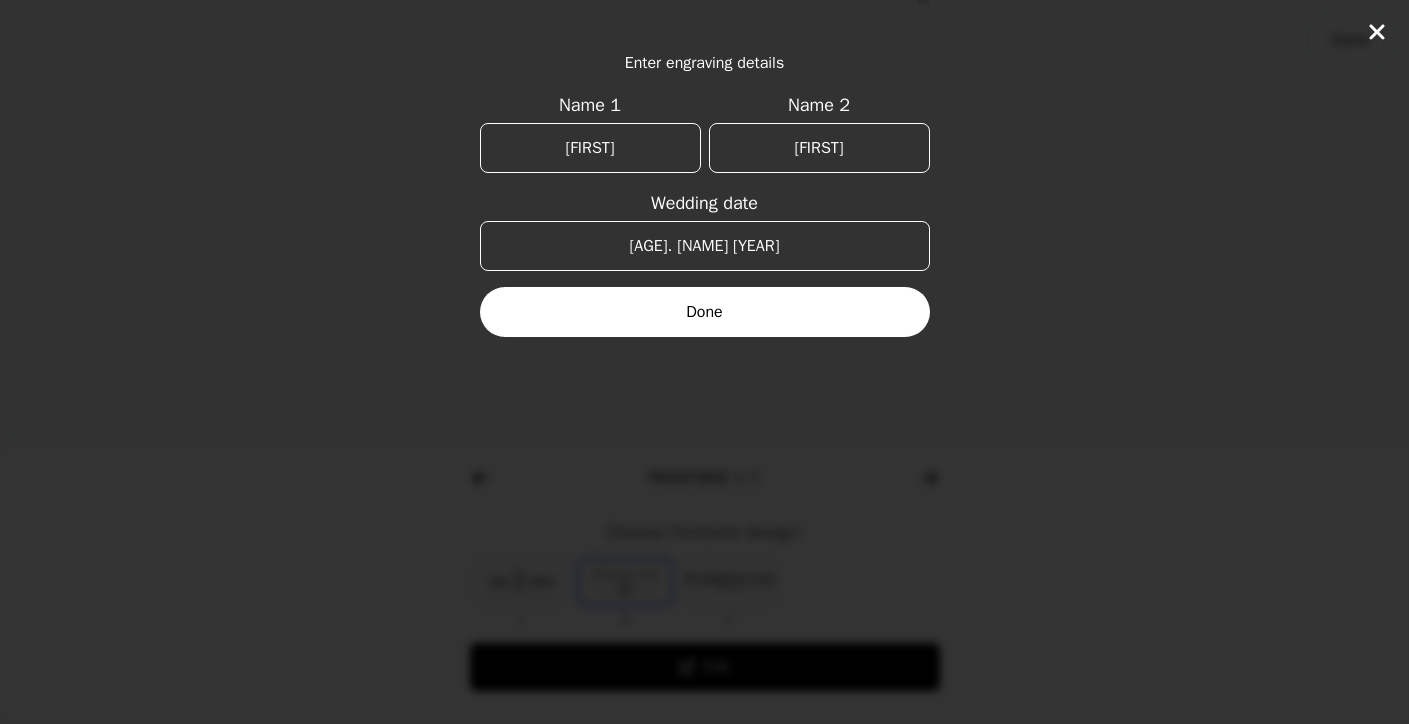 click on "[FIRST]" at bounding box center (590, 148) 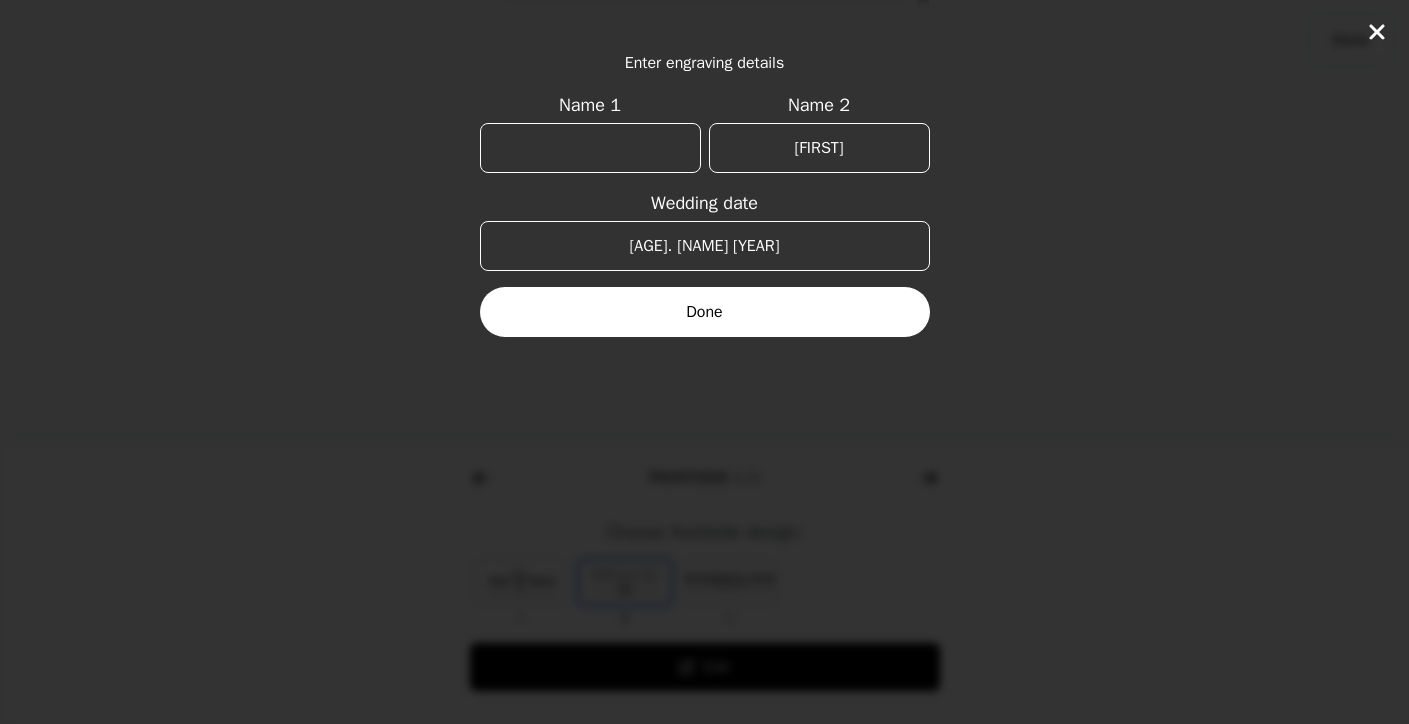 type 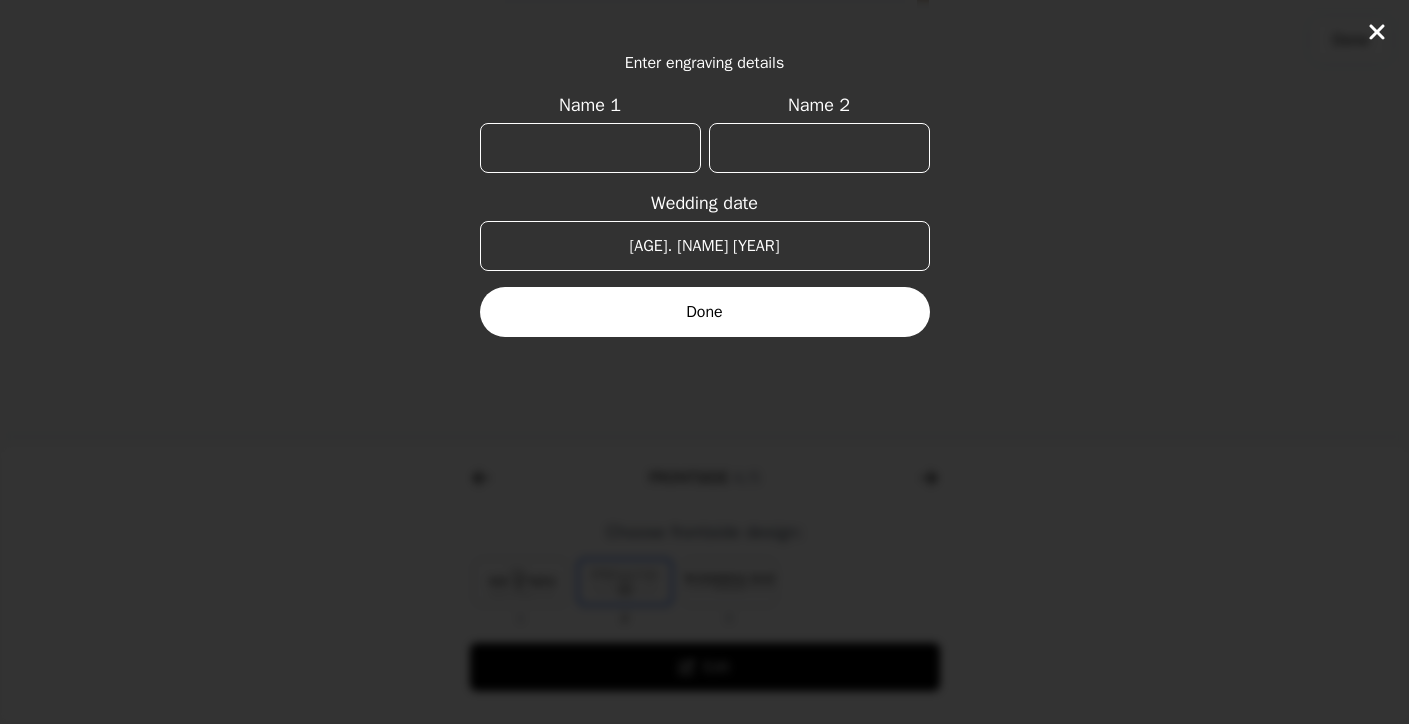 type 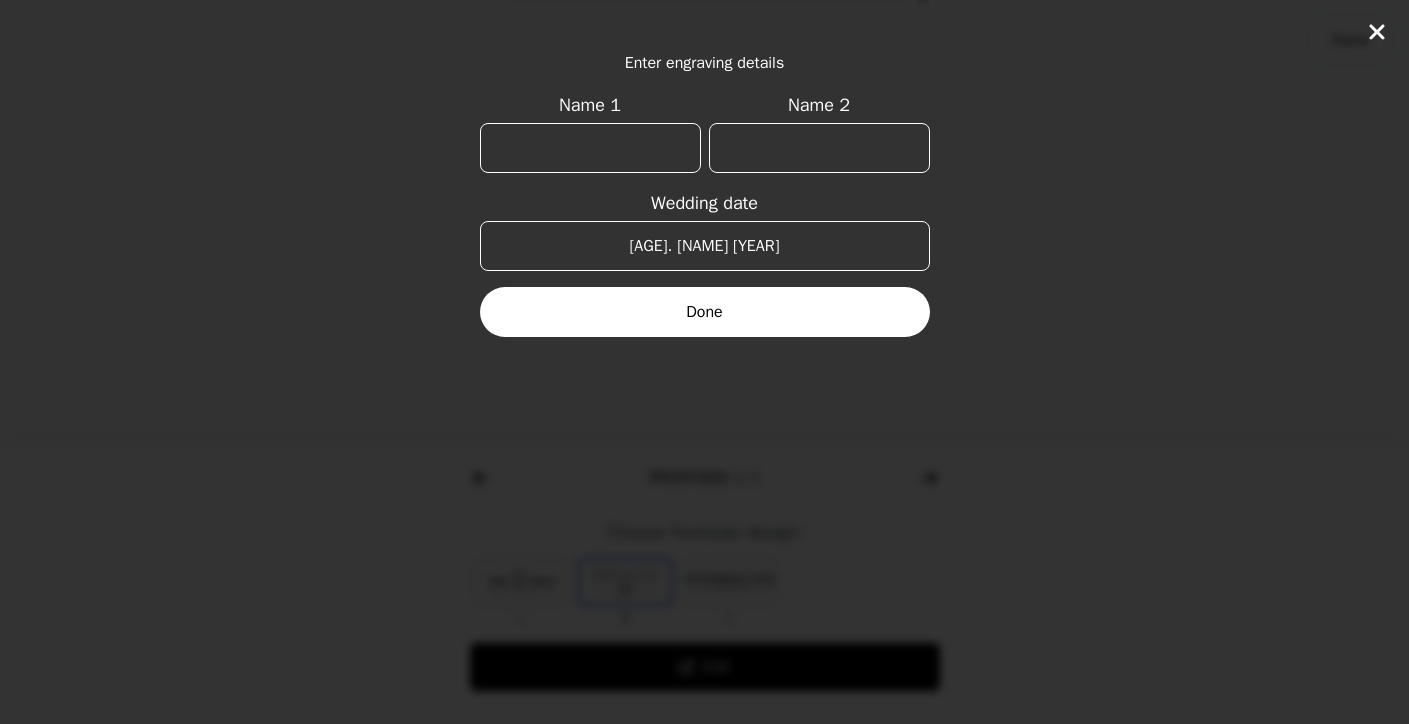 click on "Done" at bounding box center [705, 312] 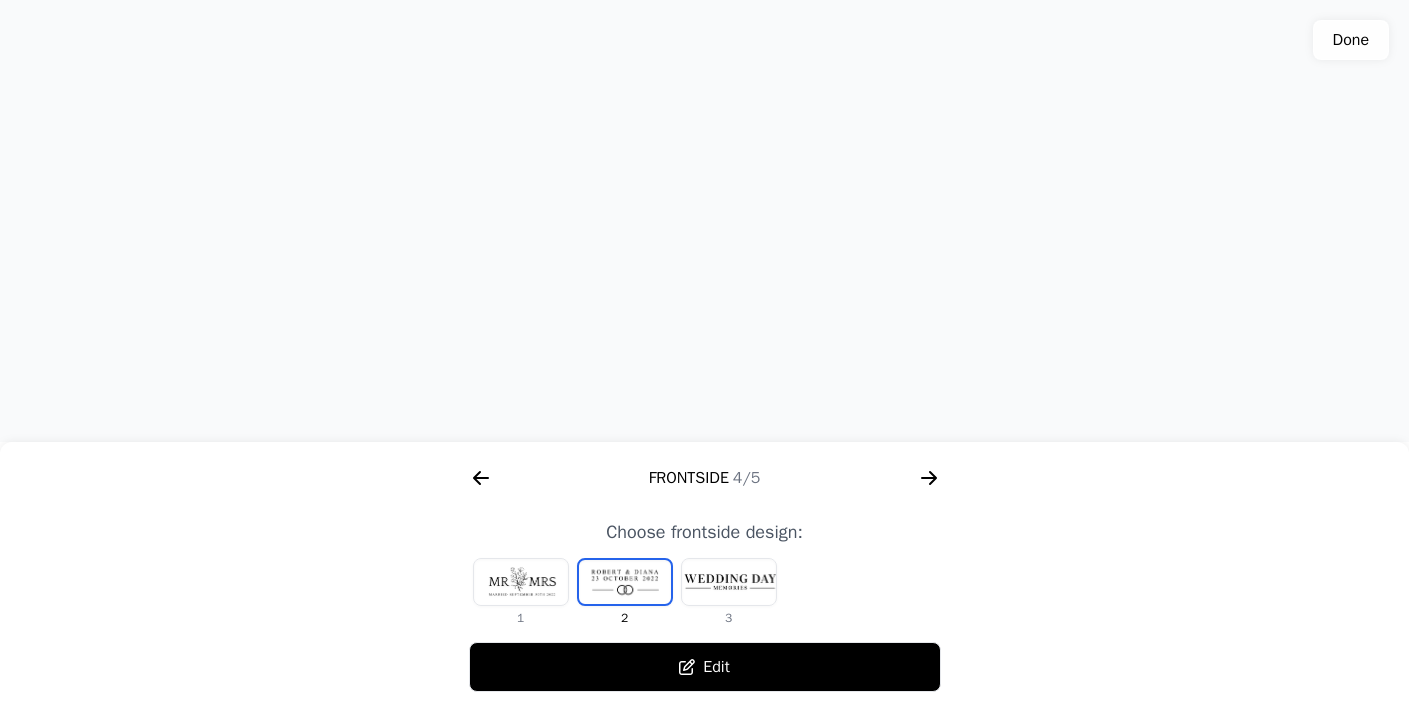 drag, startPoint x: 750, startPoint y: 276, endPoint x: 776, endPoint y: 298, distance: 34.058773 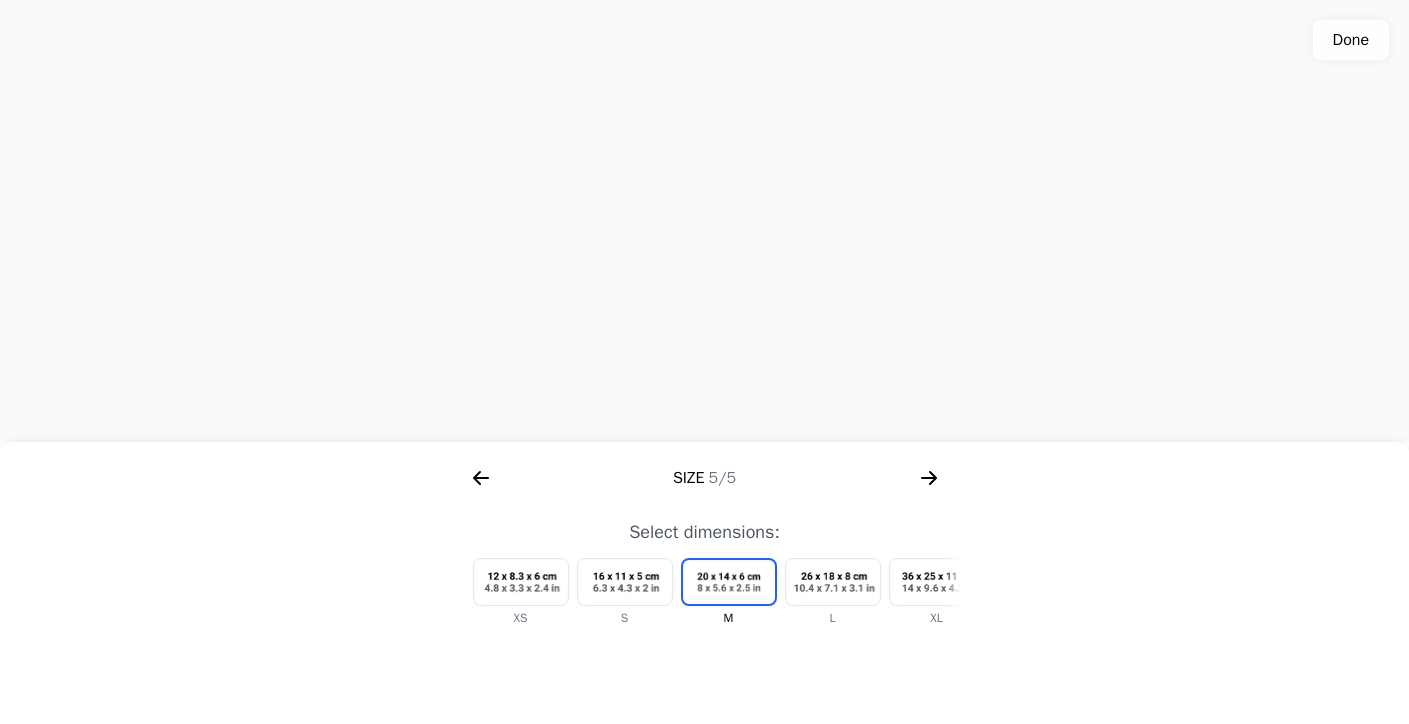 drag, startPoint x: 788, startPoint y: 218, endPoint x: 838, endPoint y: 258, distance: 64.03124 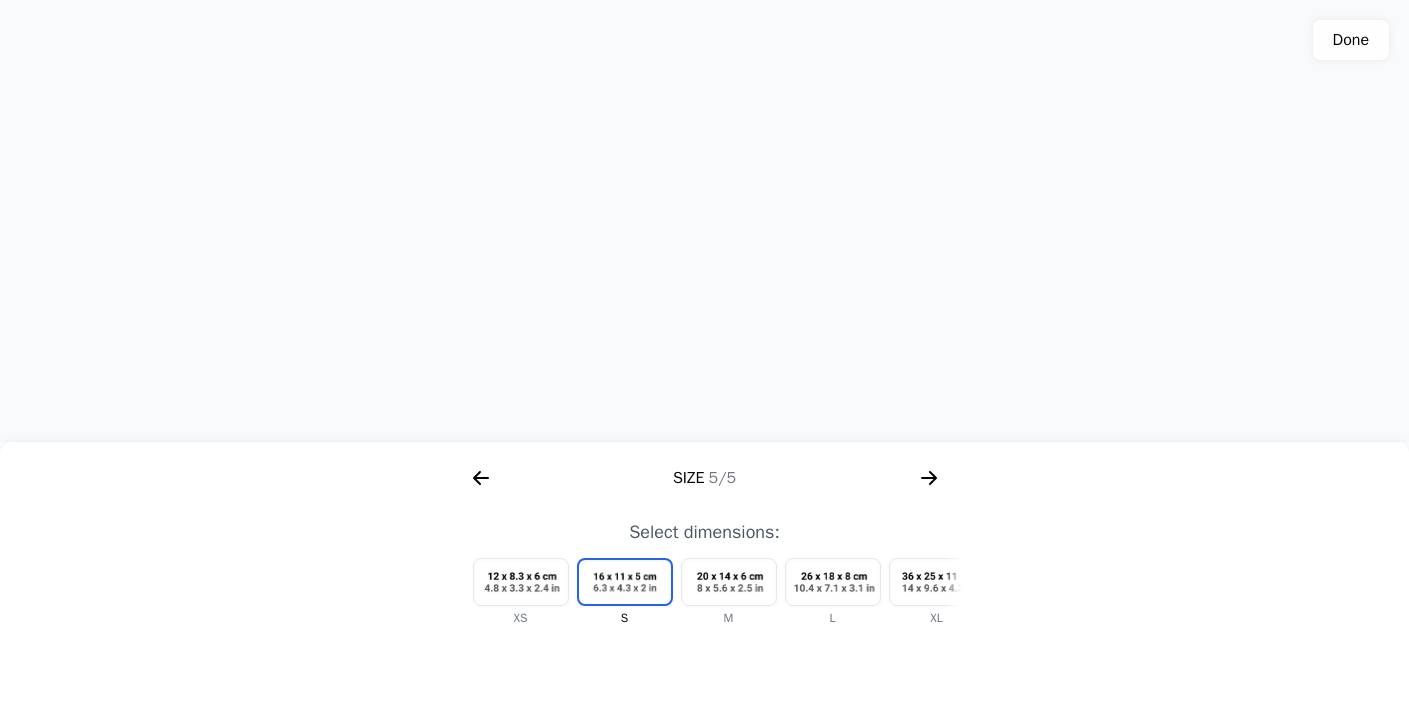 click at bounding box center [704, 221] 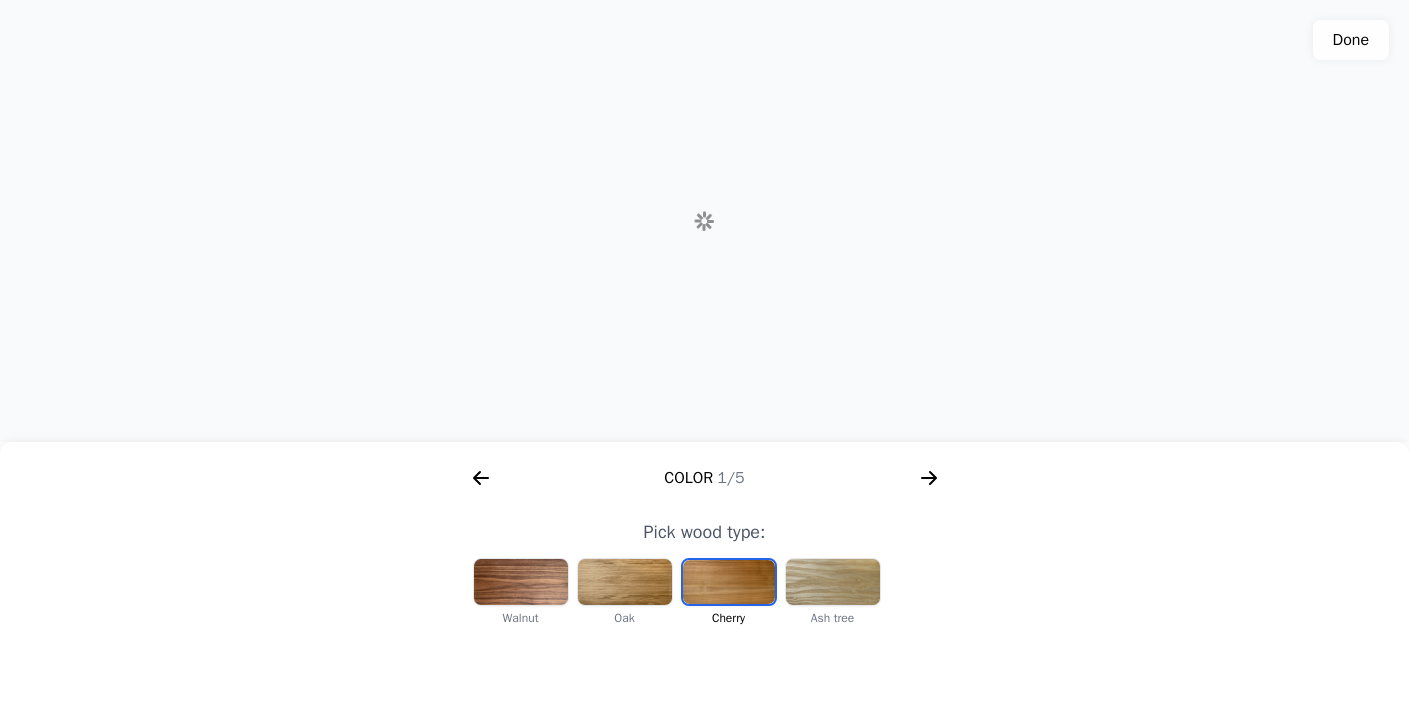 click 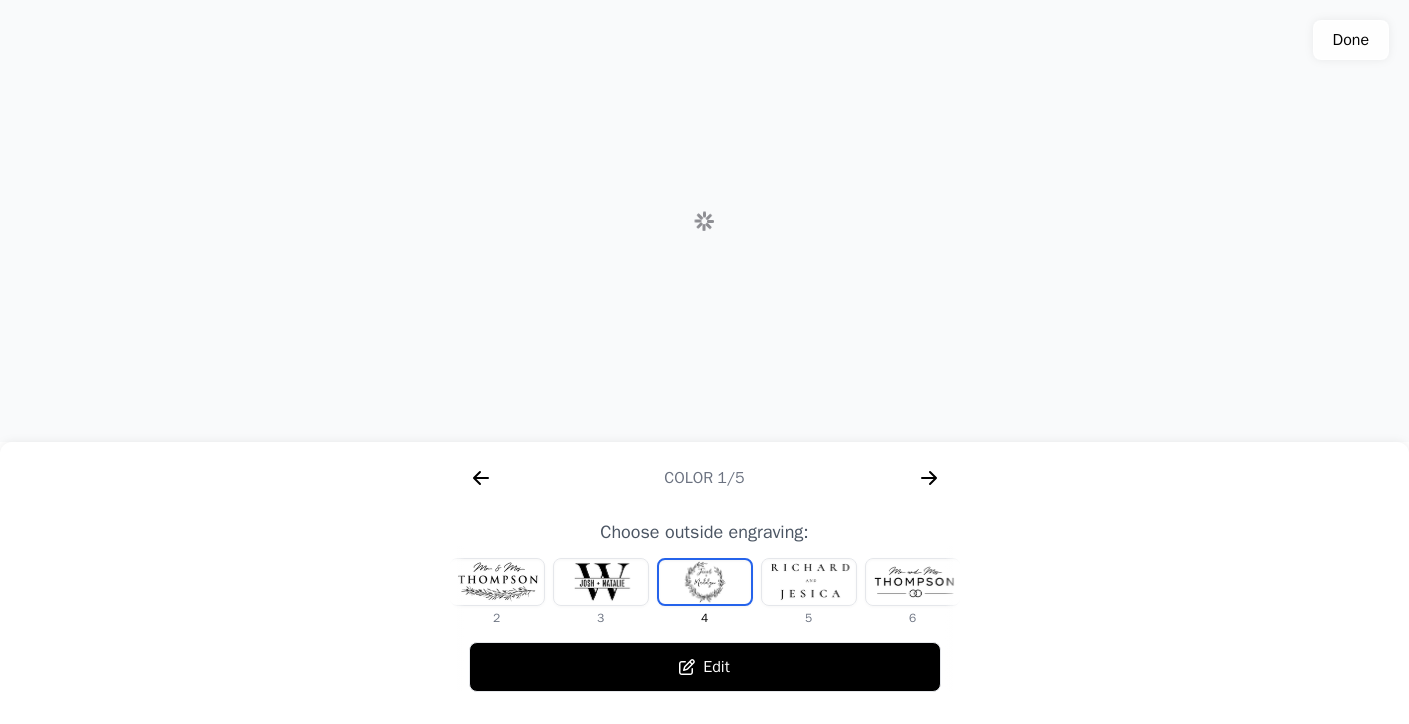 scroll, scrollTop: 0, scrollLeft: 768, axis: horizontal 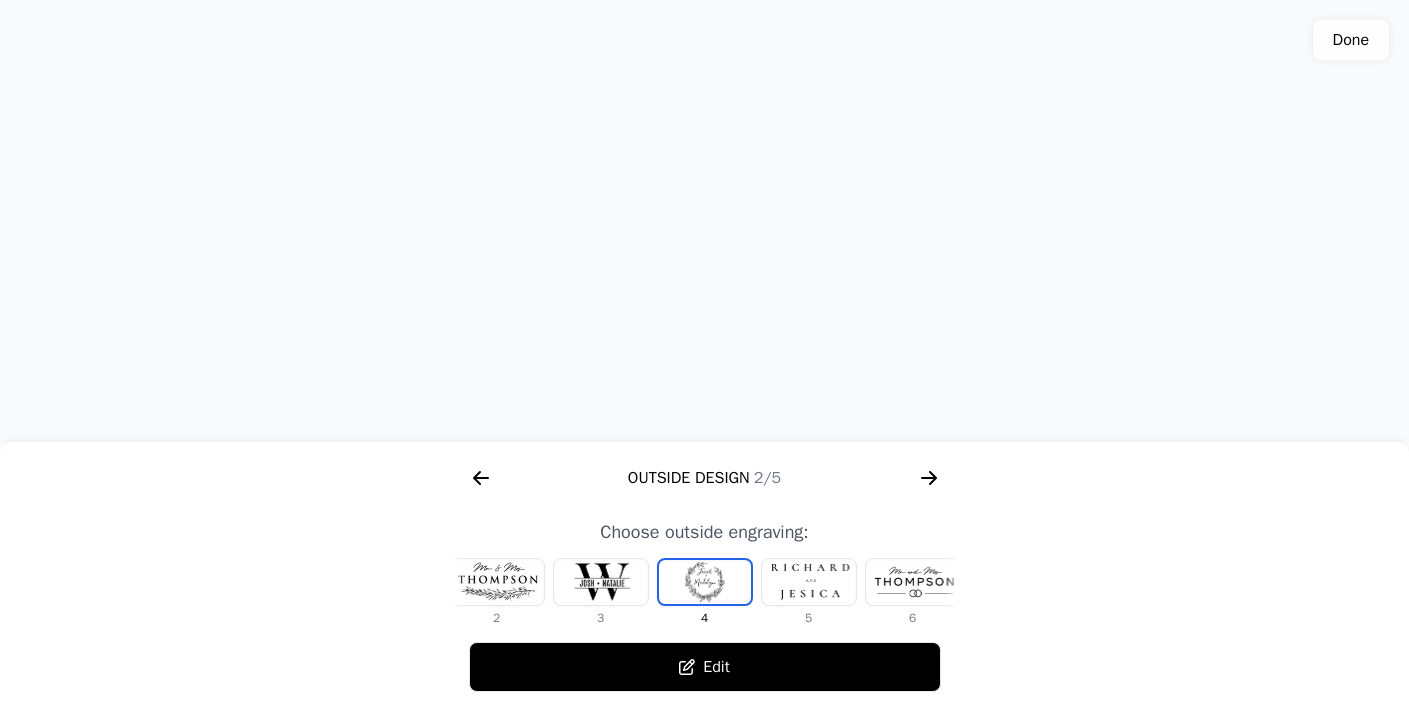 click 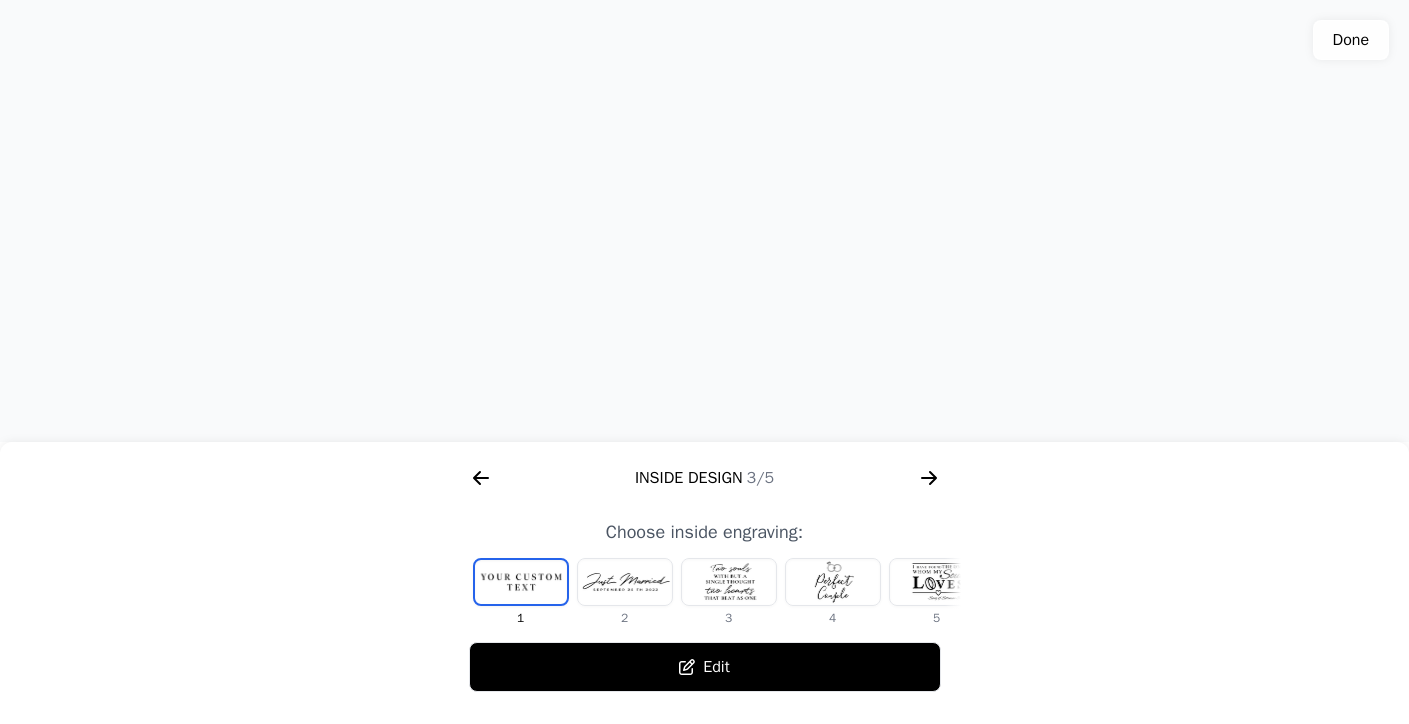 click 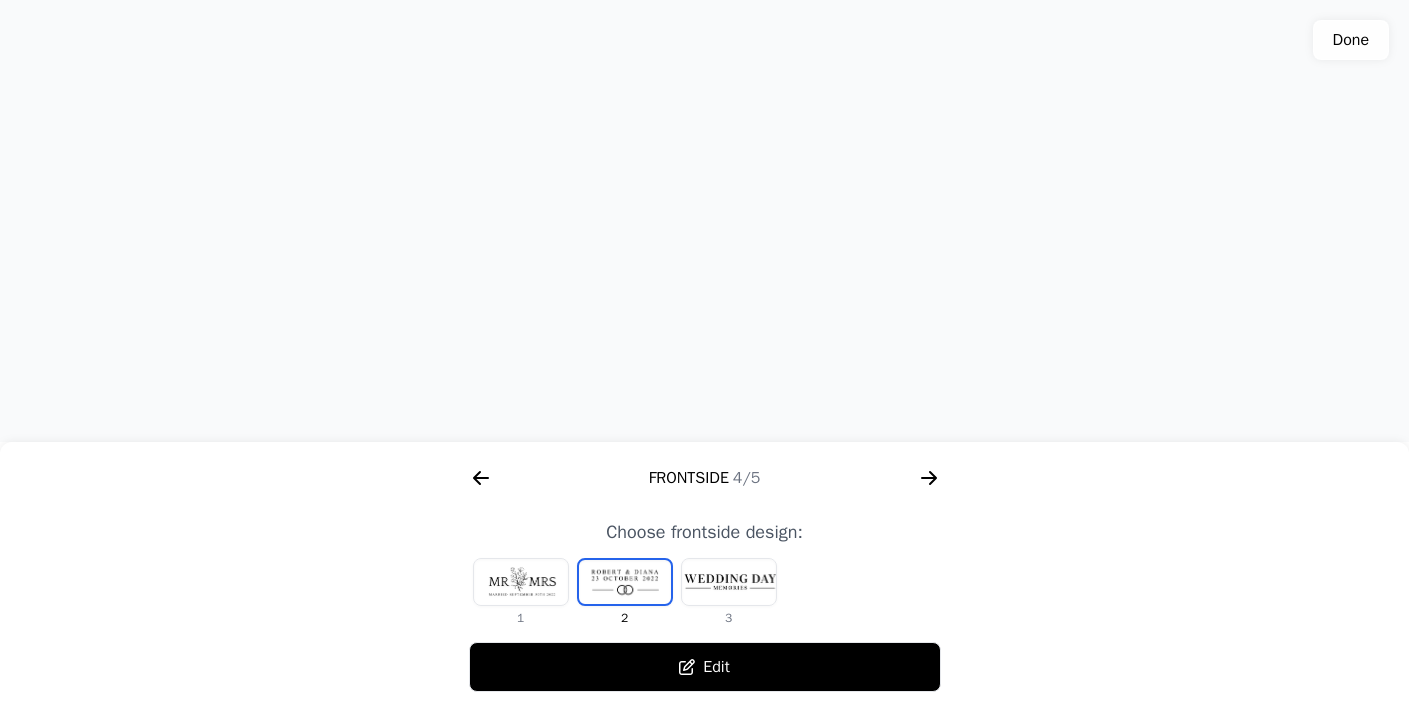 click 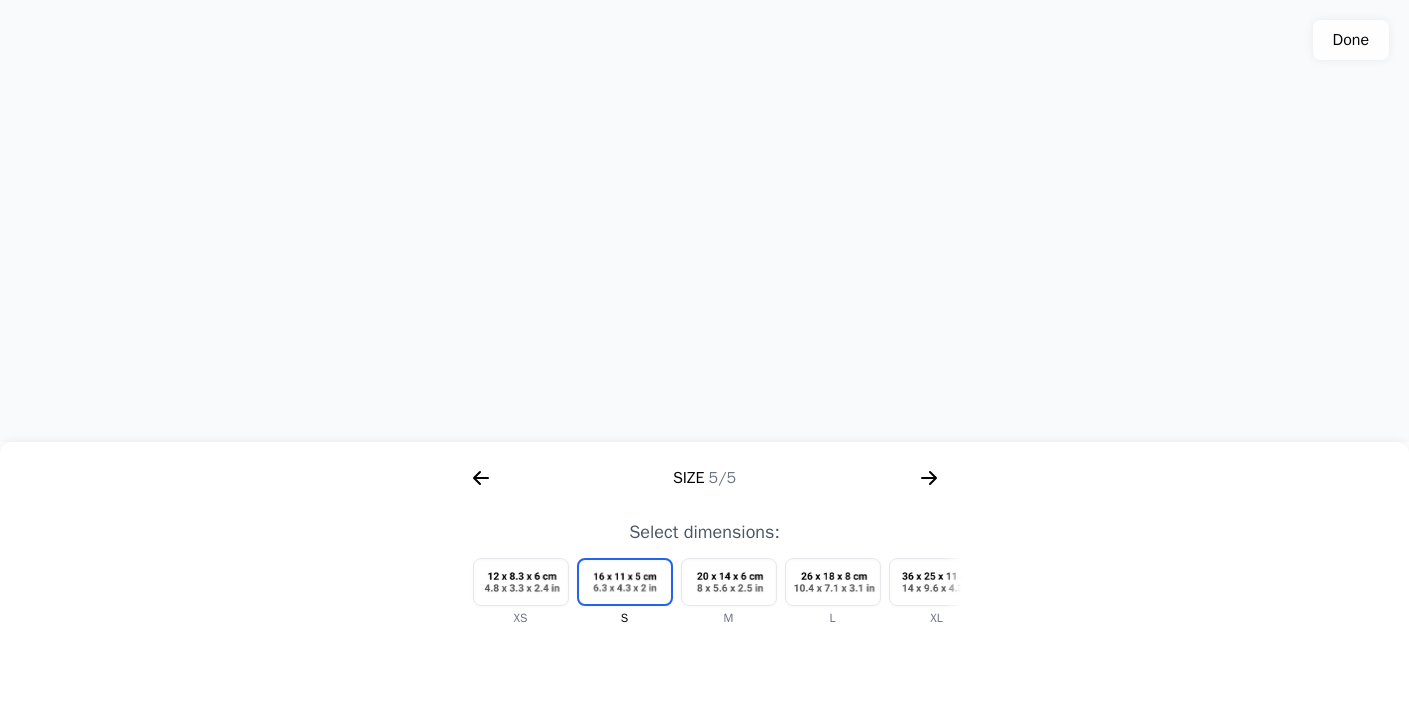 click 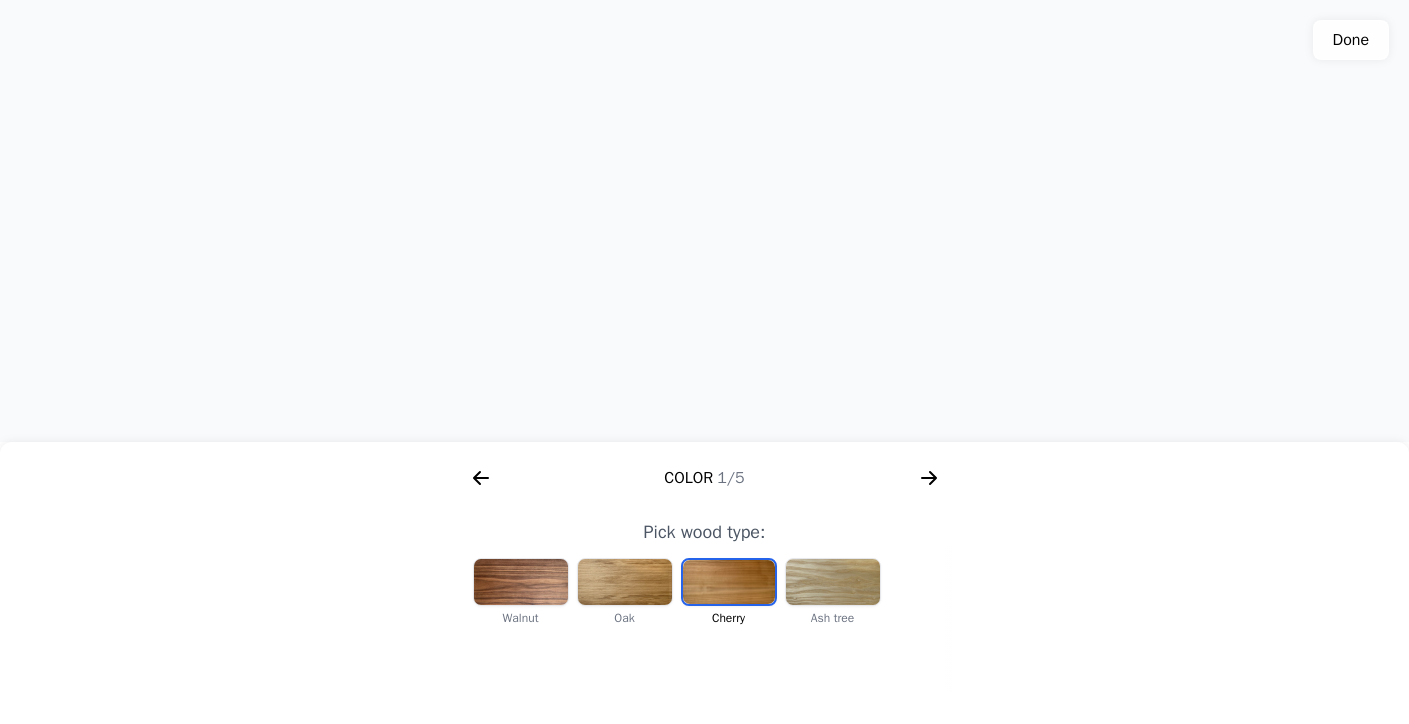click on "Done" 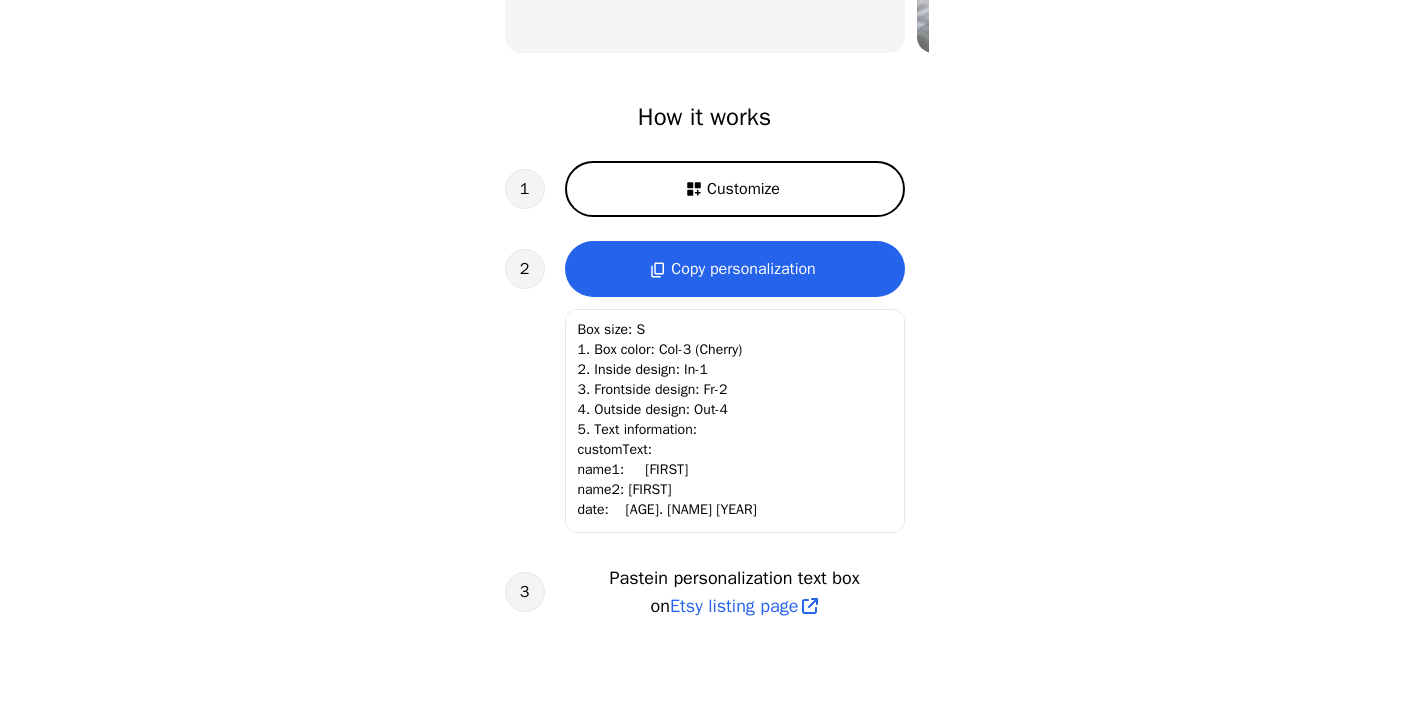 scroll, scrollTop: 601, scrollLeft: 0, axis: vertical 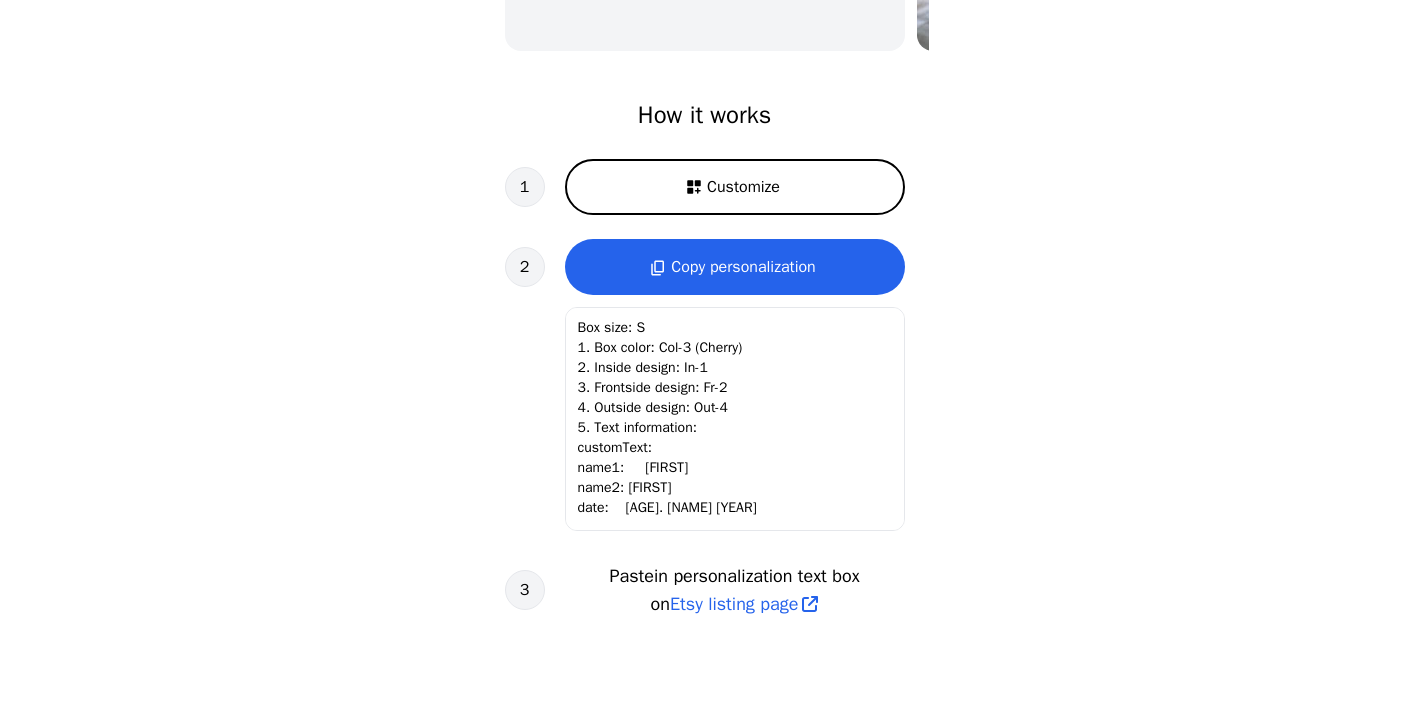 click on "Copy personalization" 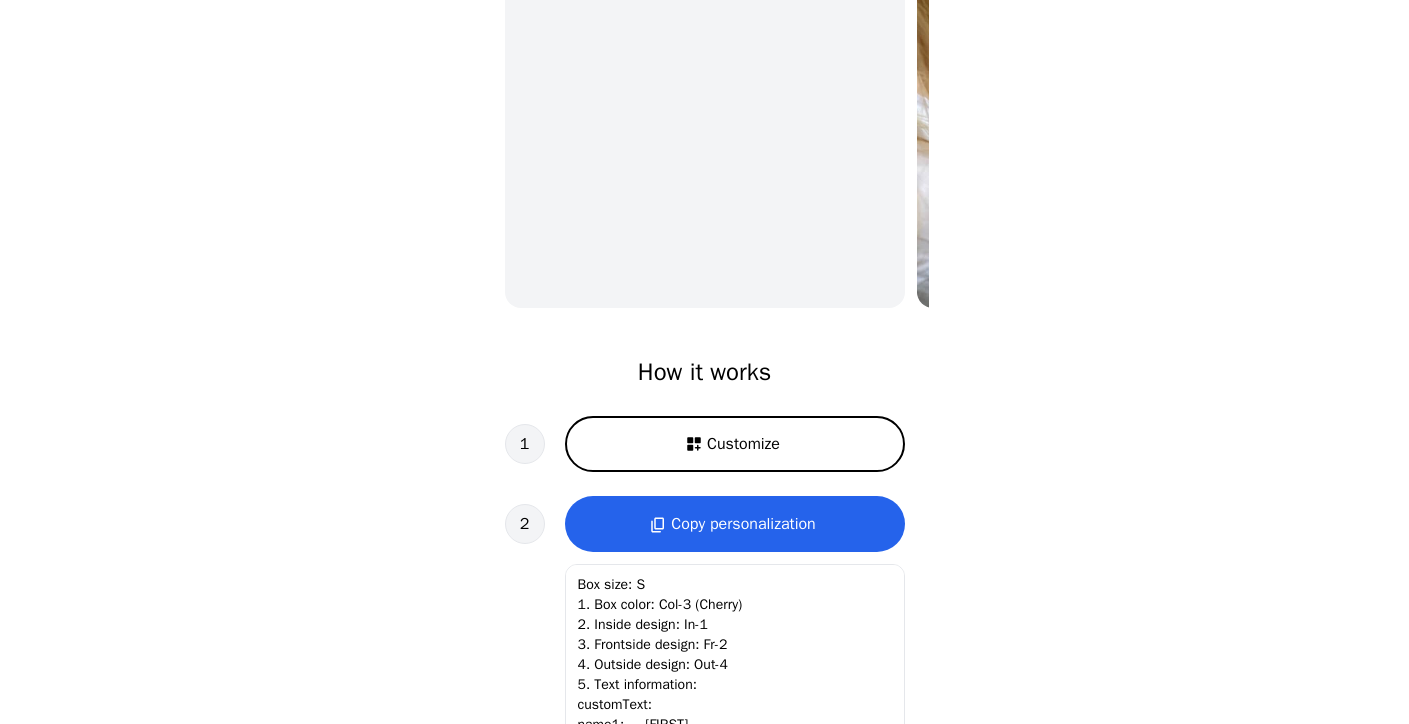 scroll, scrollTop: 355, scrollLeft: 0, axis: vertical 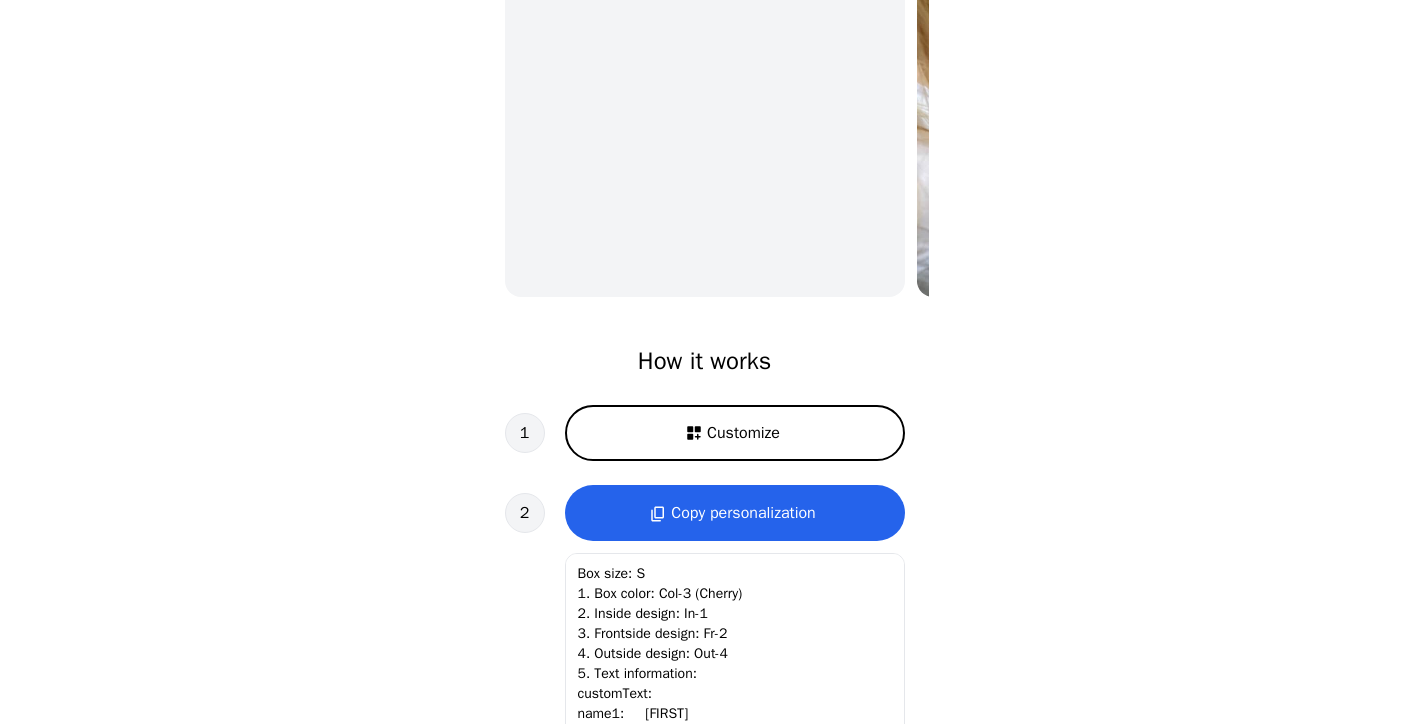 click on "Customize" at bounding box center (735, 433) 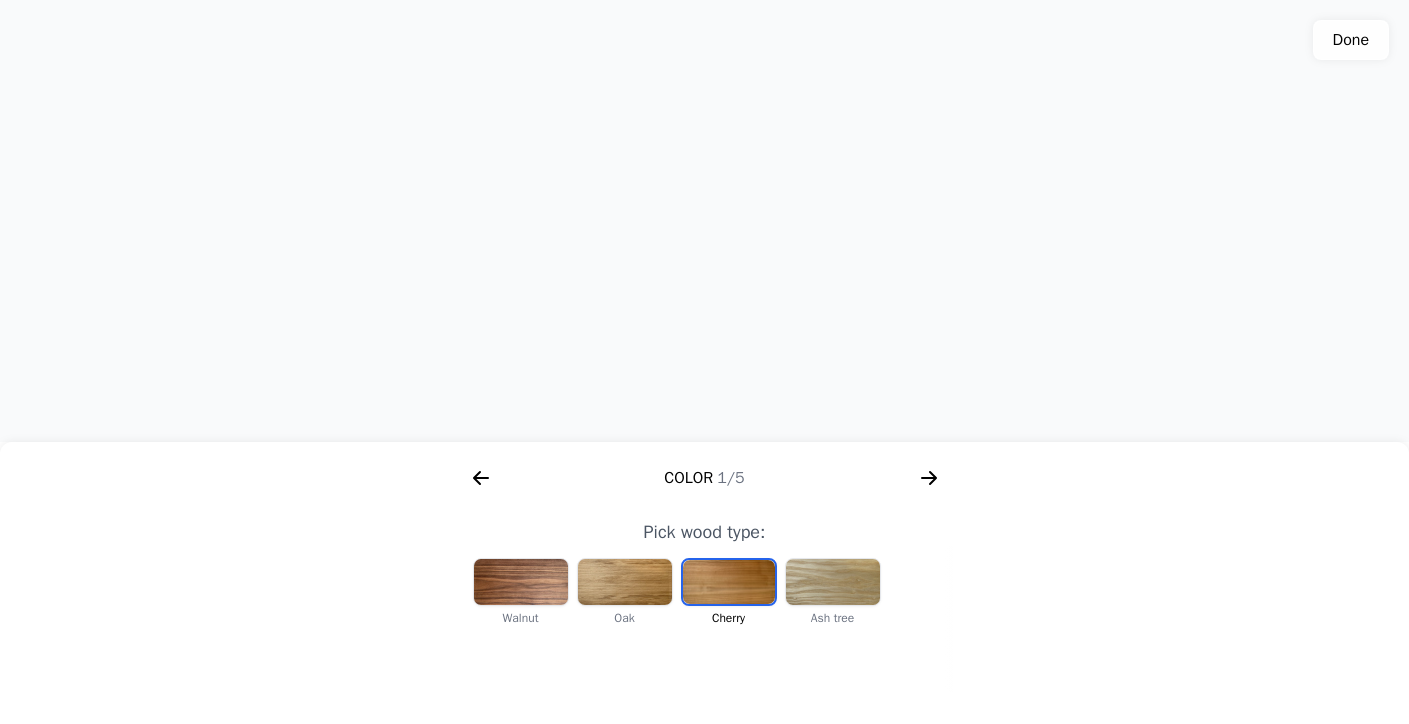 click on "Color  1/5" 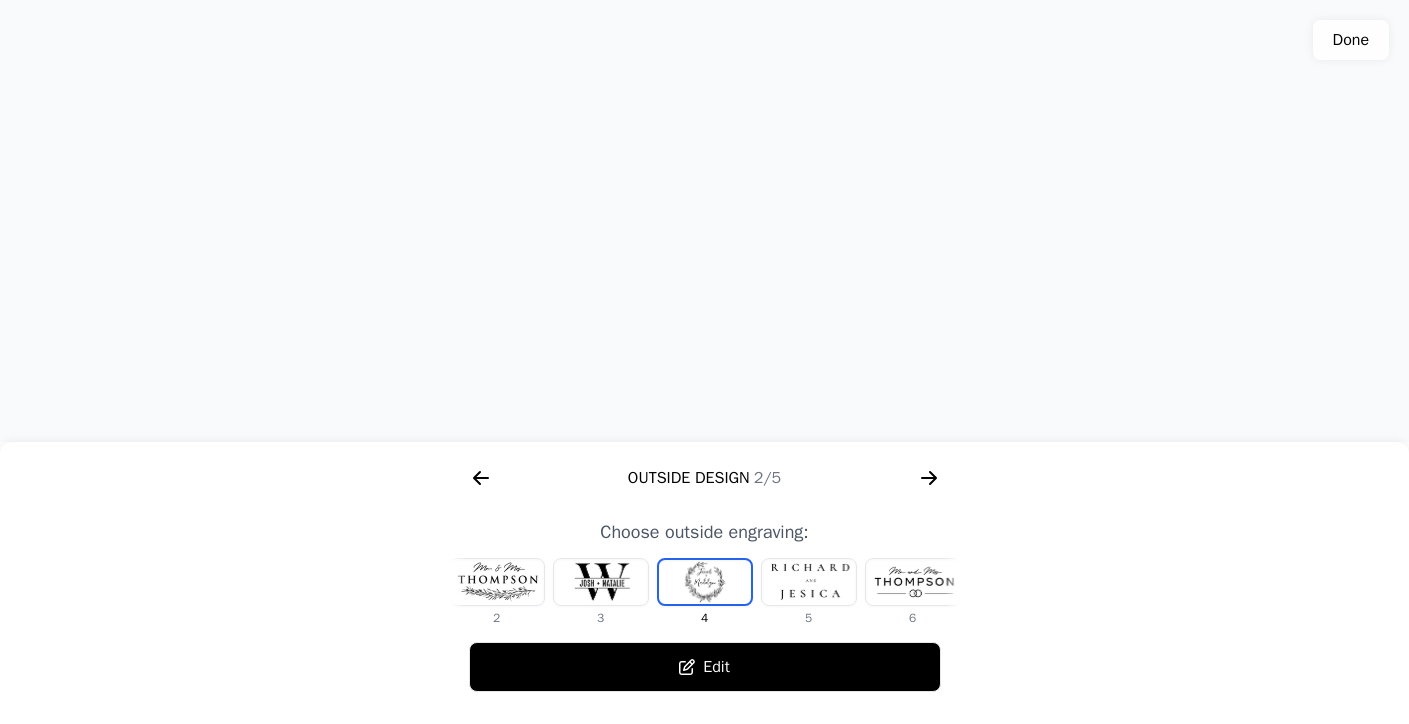 click 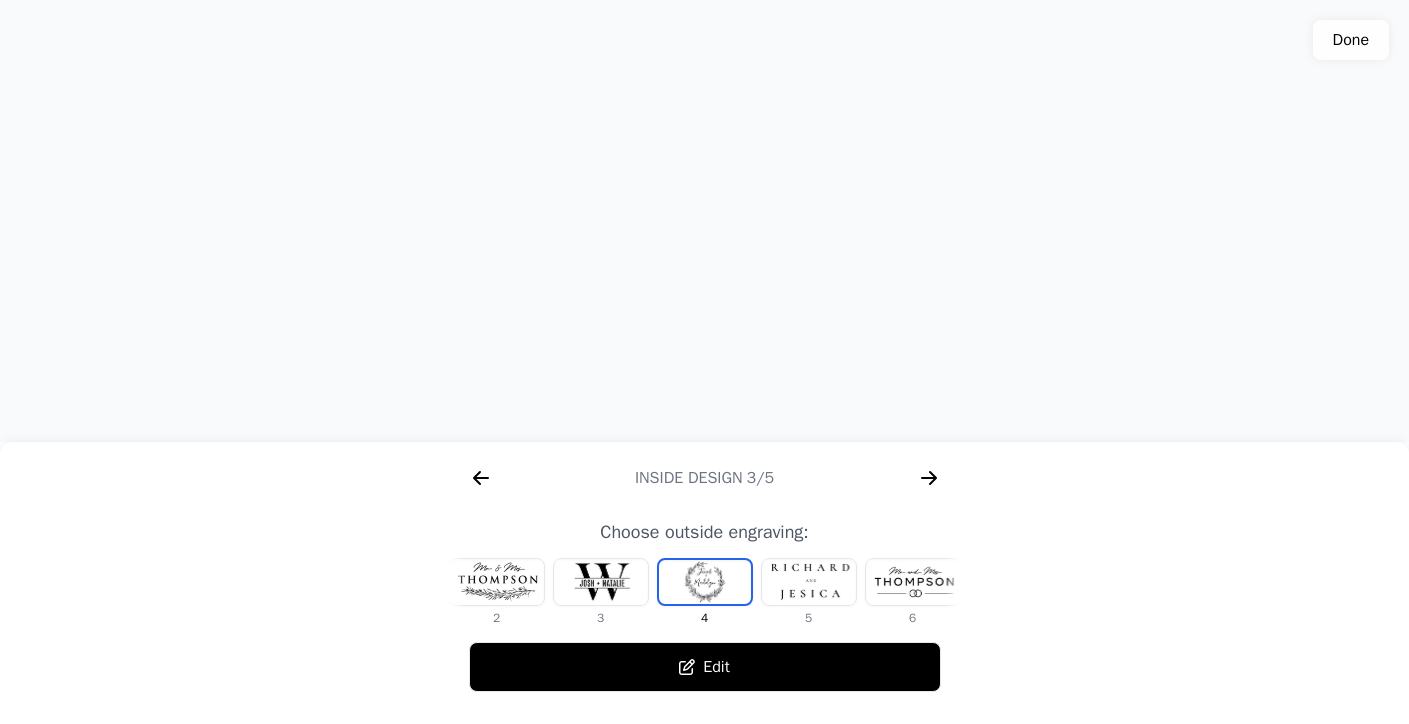 click 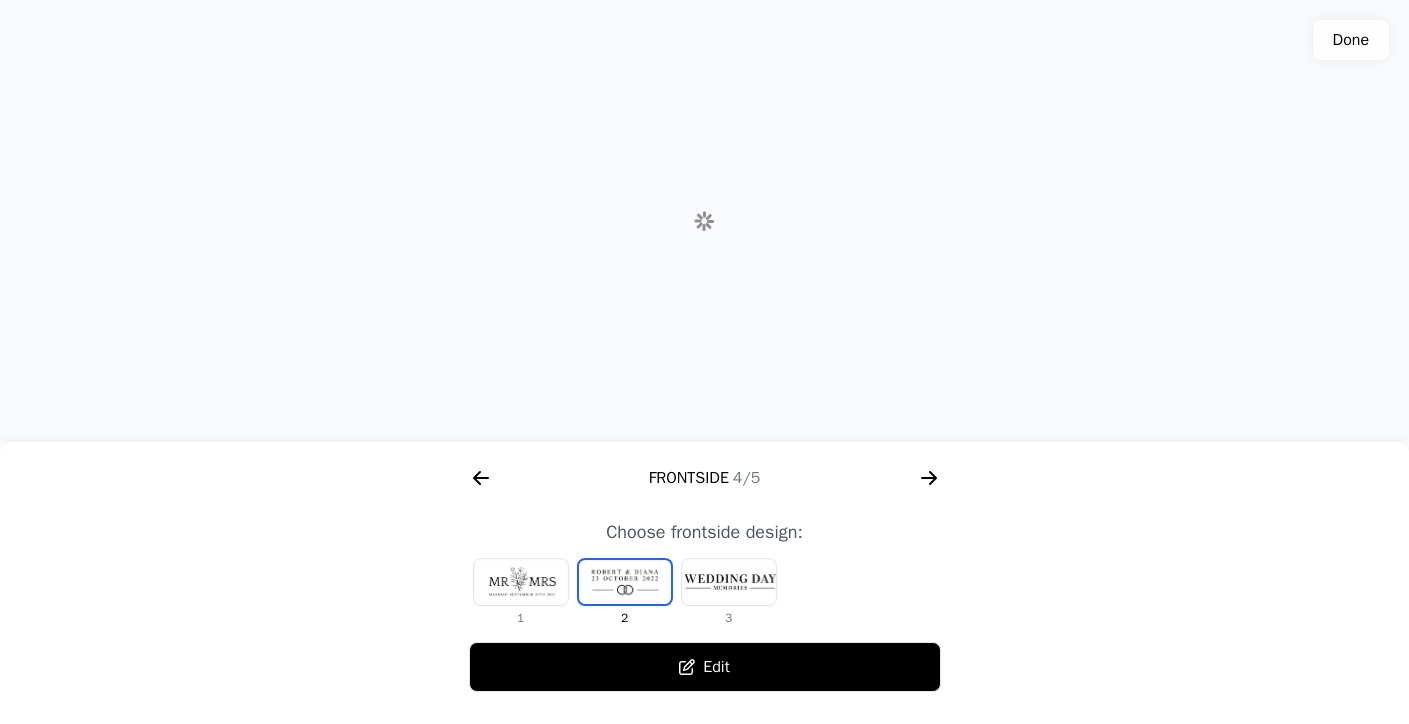 click 